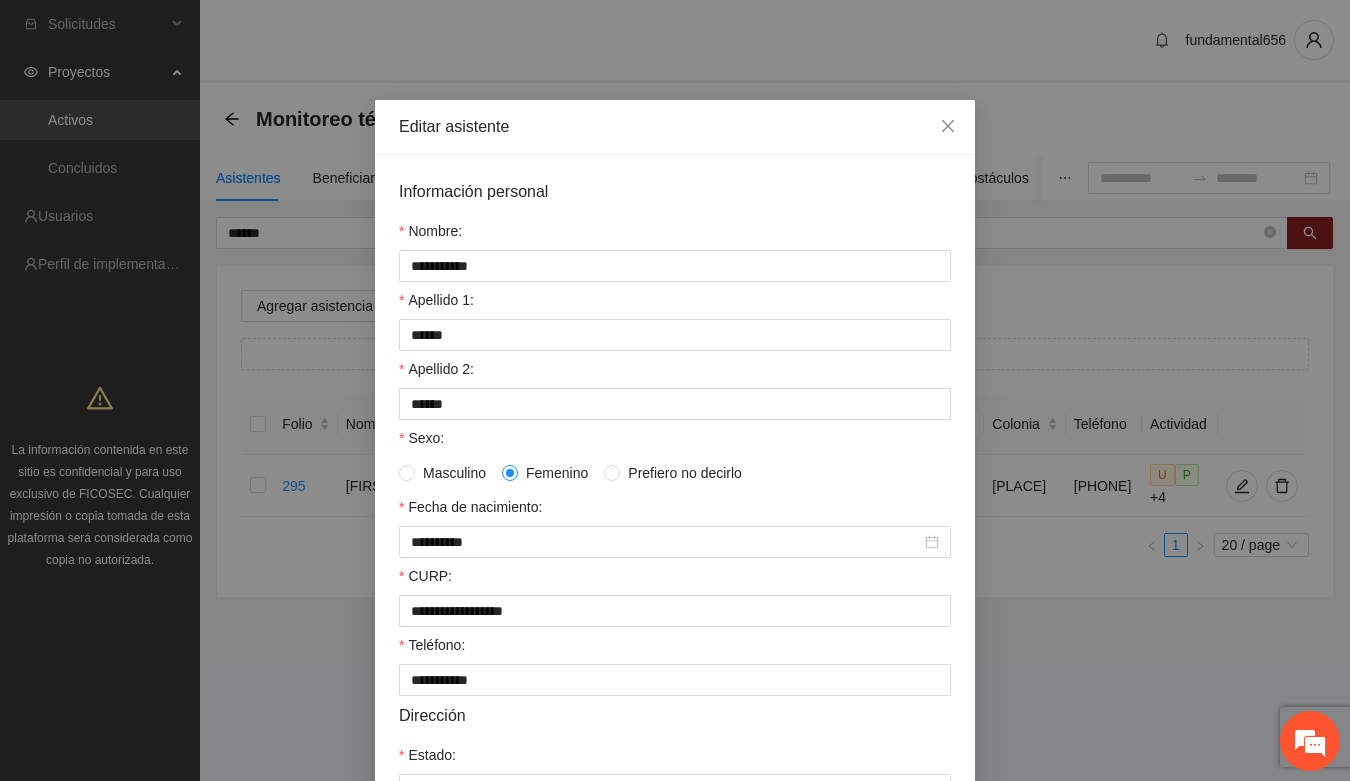 scroll, scrollTop: 0, scrollLeft: 0, axis: both 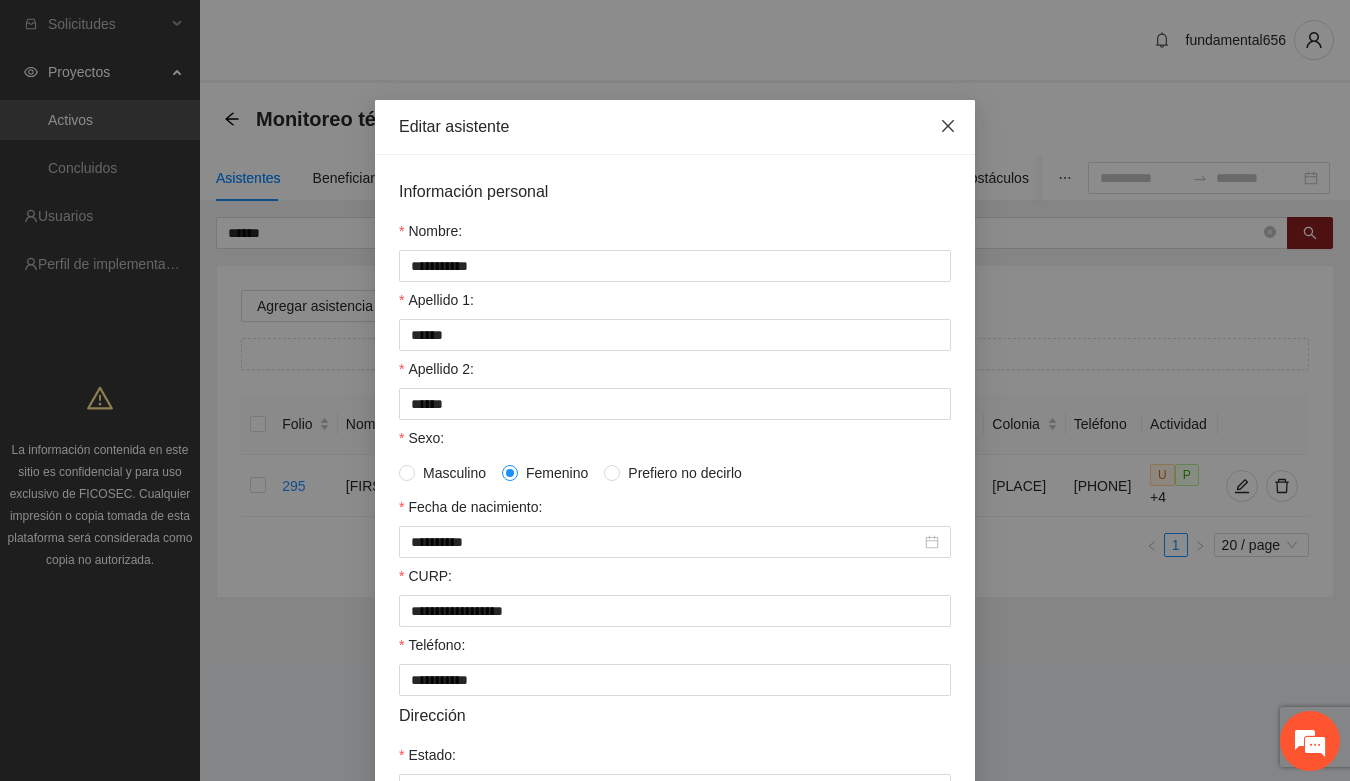 click at bounding box center (948, 127) 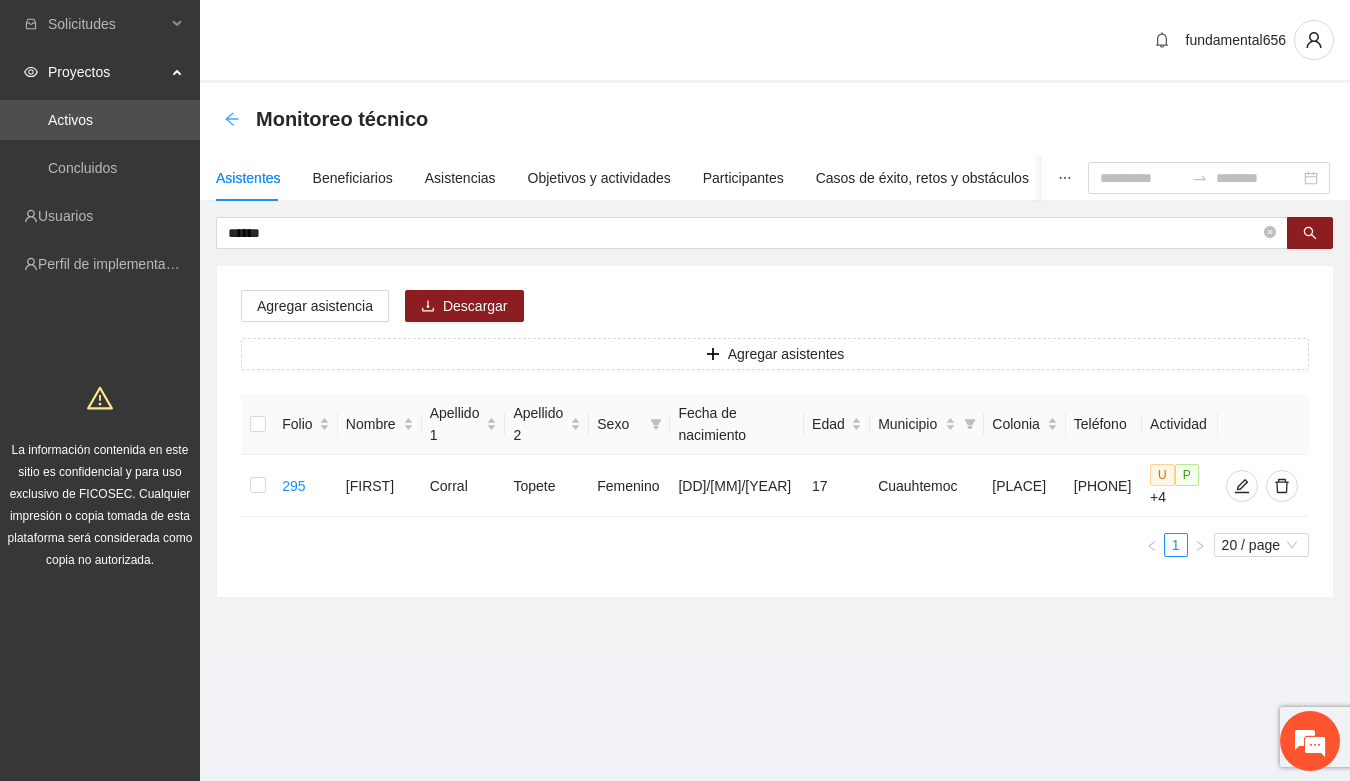 click 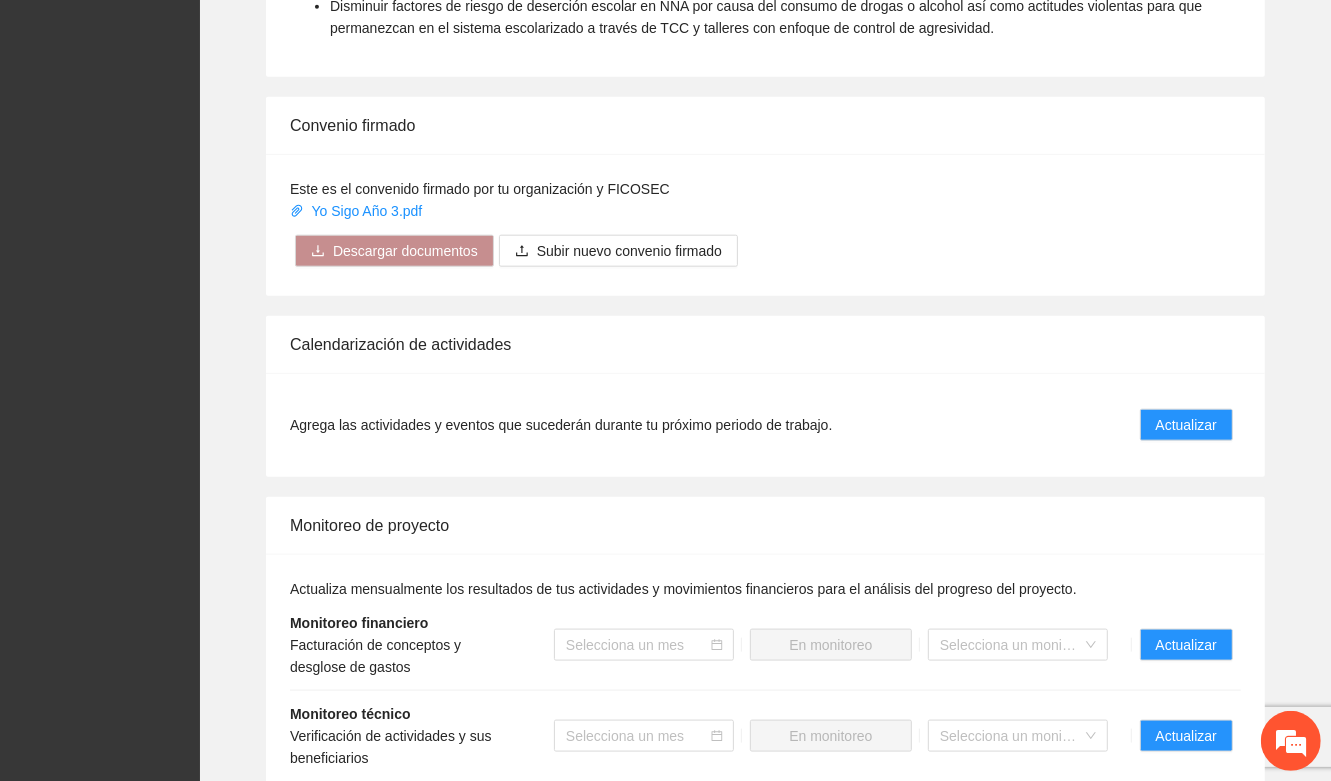 scroll, scrollTop: 1500, scrollLeft: 0, axis: vertical 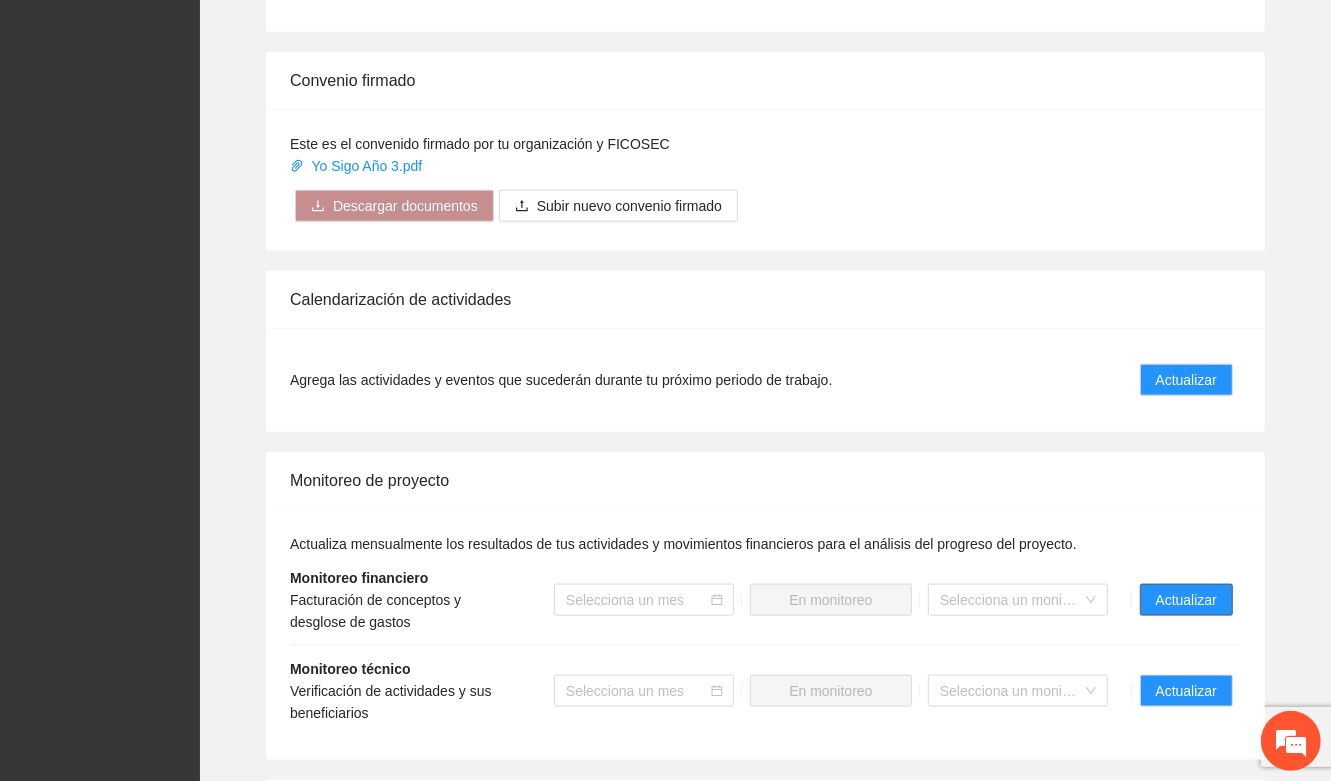click on "Actualizar" at bounding box center (1186, 600) 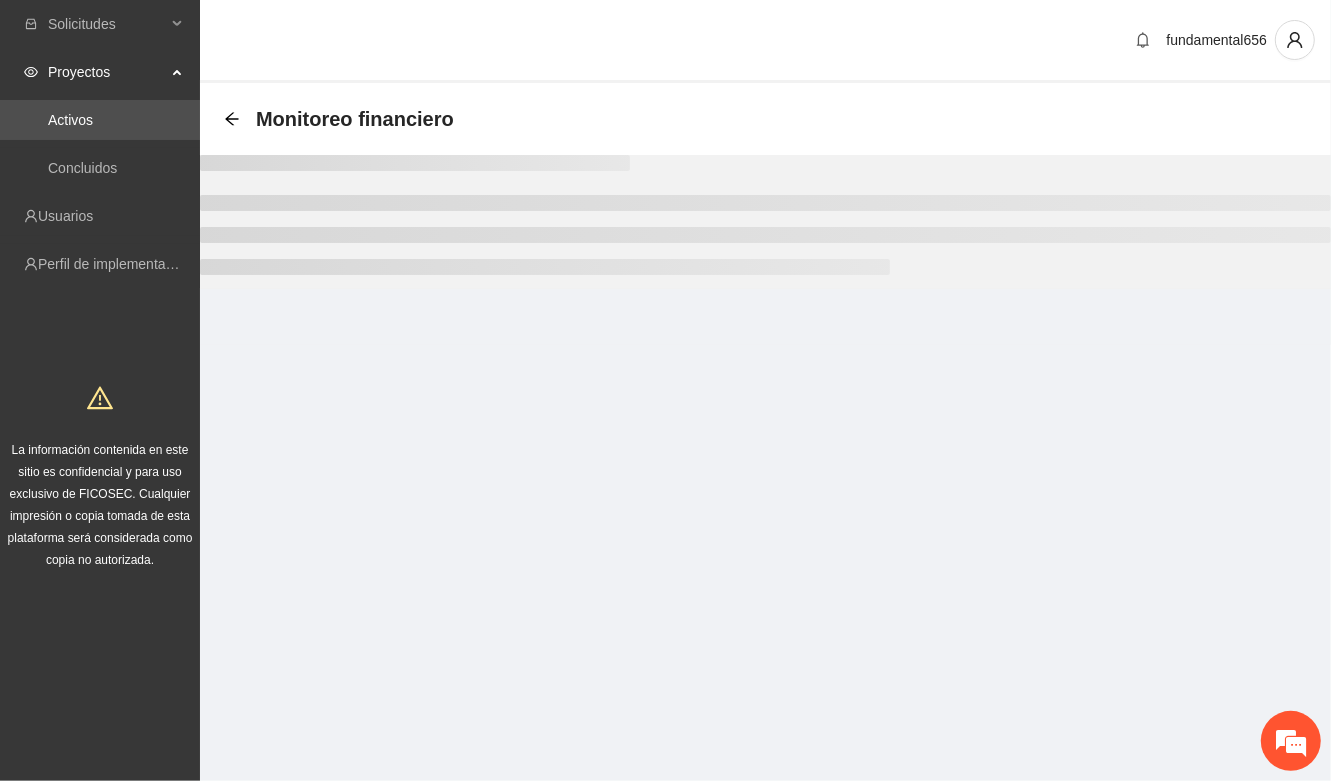 scroll, scrollTop: 0, scrollLeft: 0, axis: both 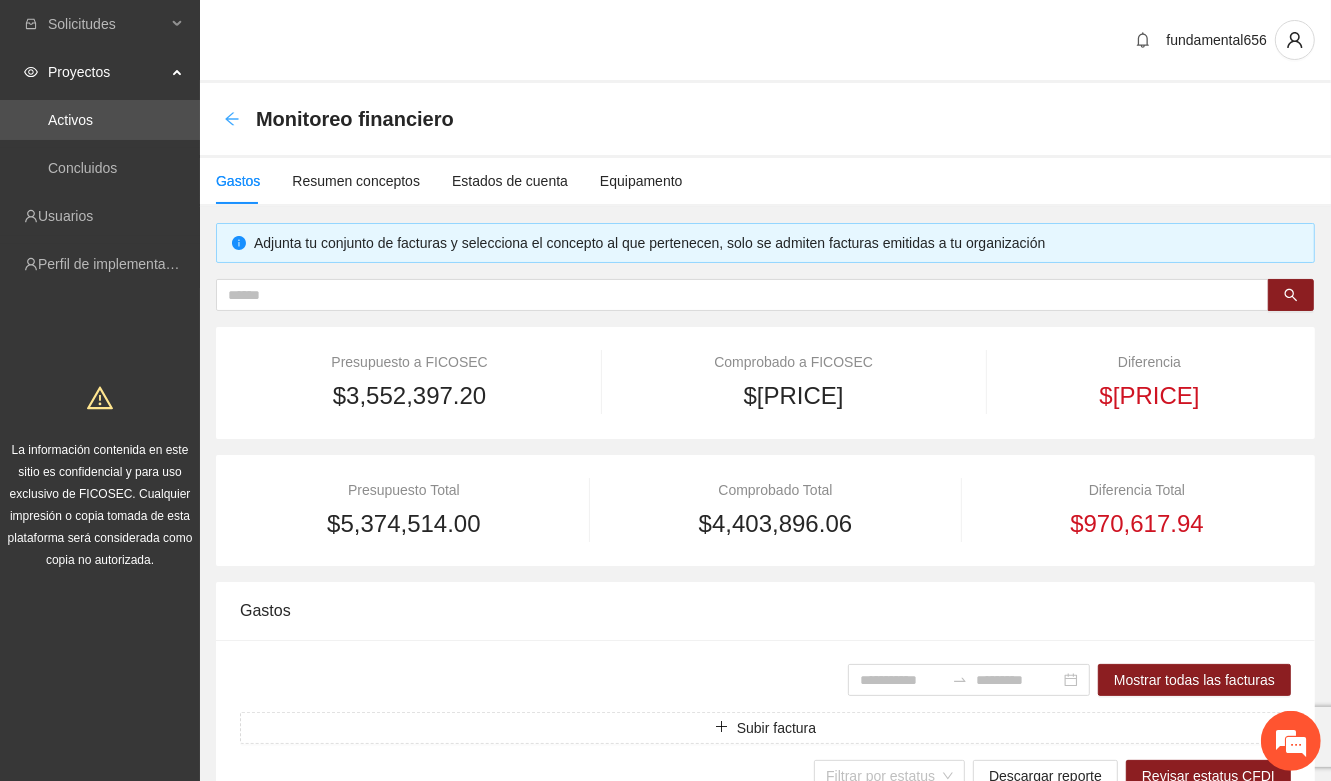 click 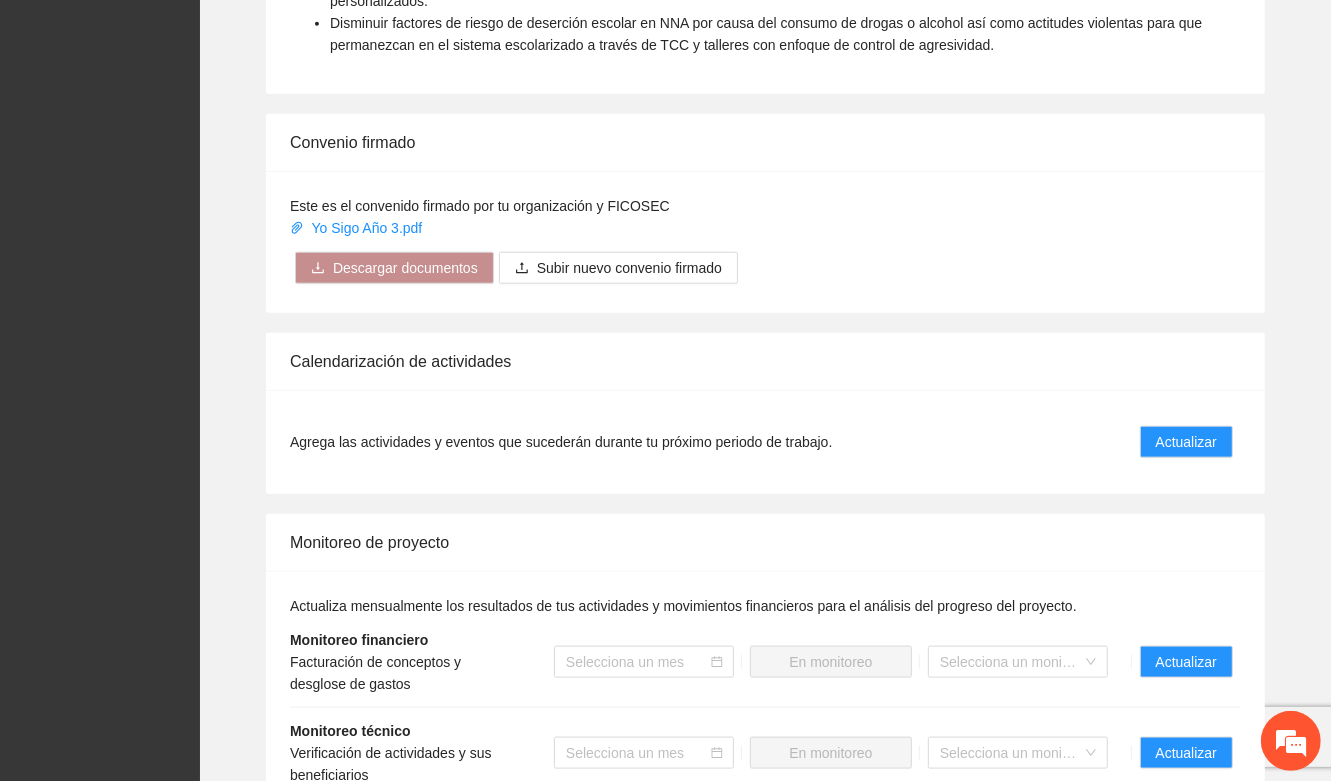 scroll, scrollTop: 1500, scrollLeft: 0, axis: vertical 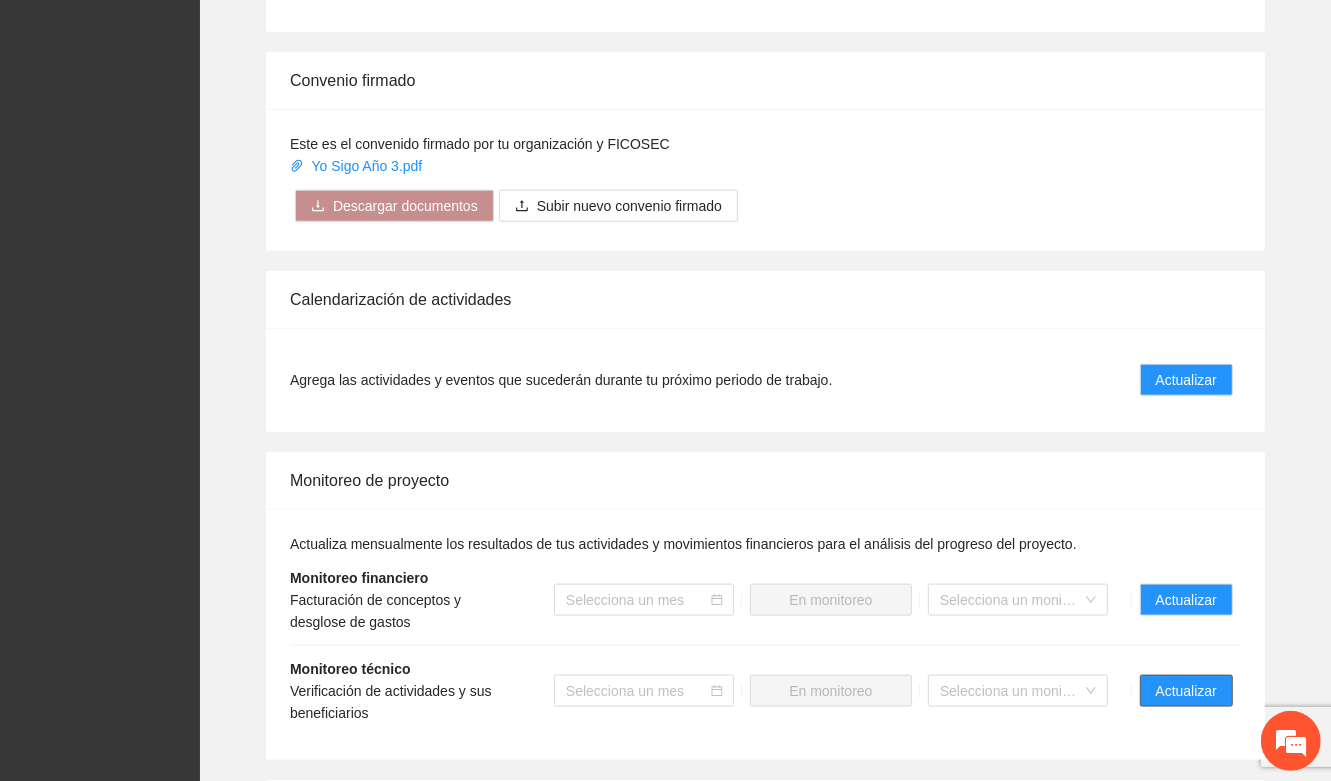 click on "Actualizar" at bounding box center [1186, 691] 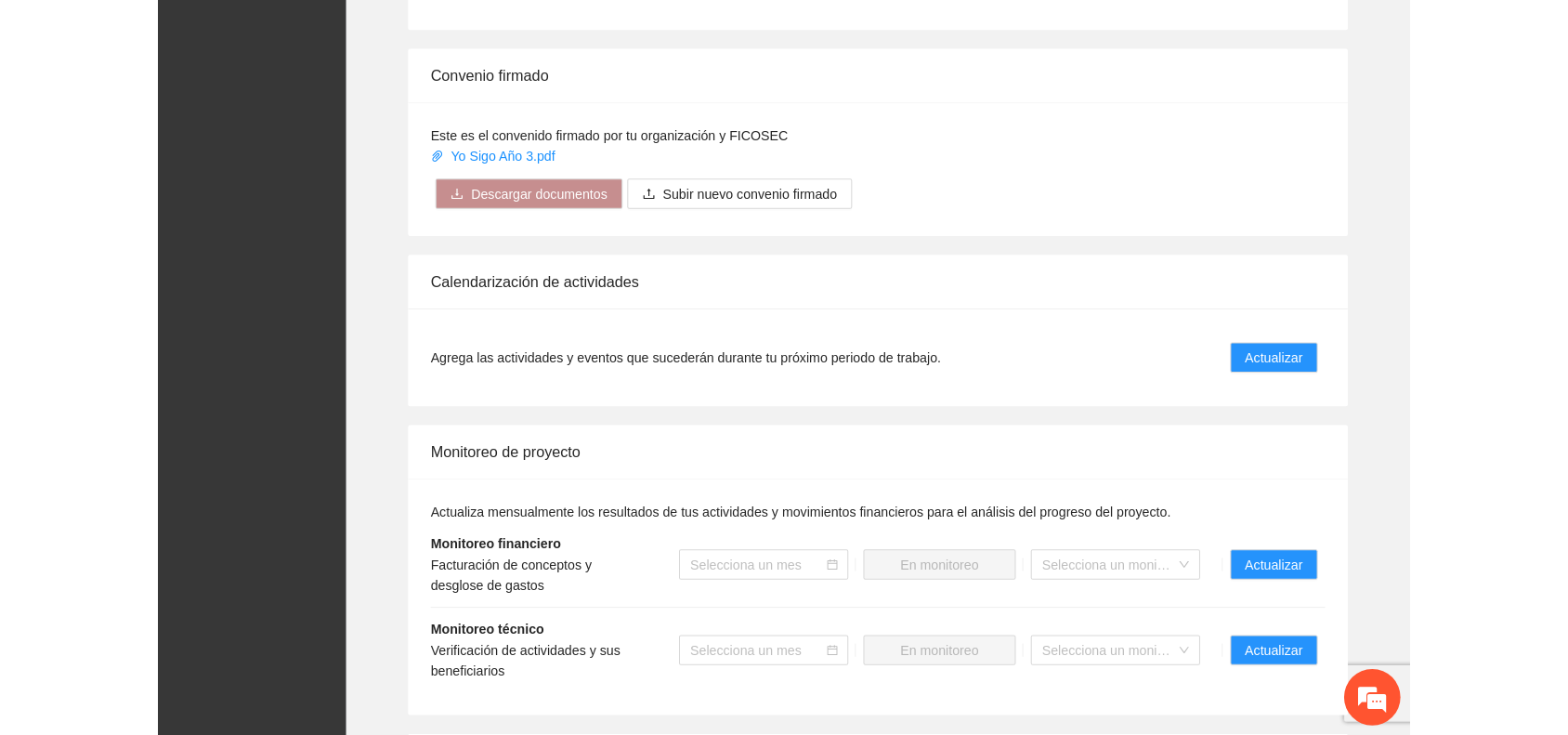 scroll, scrollTop: 0, scrollLeft: 0, axis: both 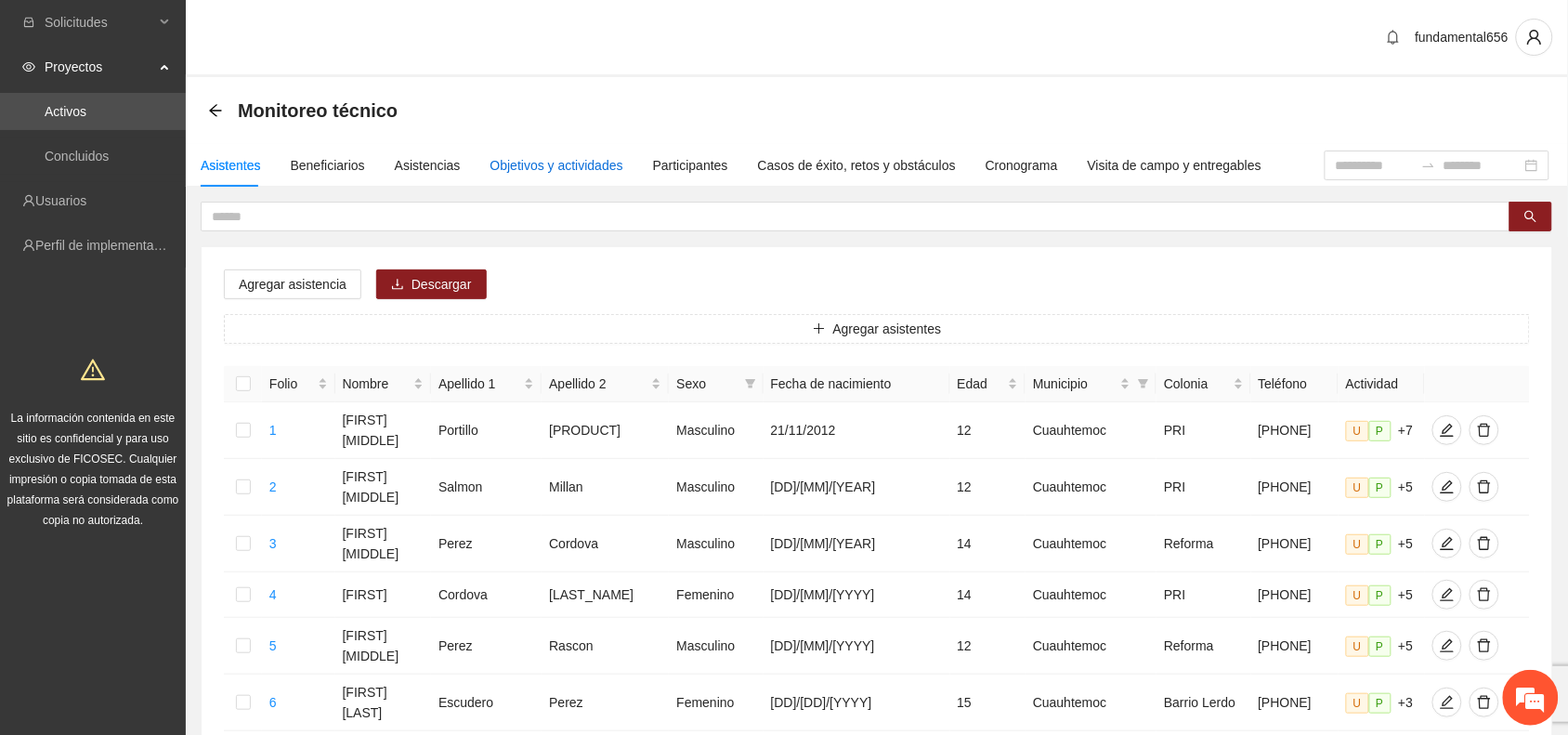 click on "Objetivos y actividades" at bounding box center [556, 165] 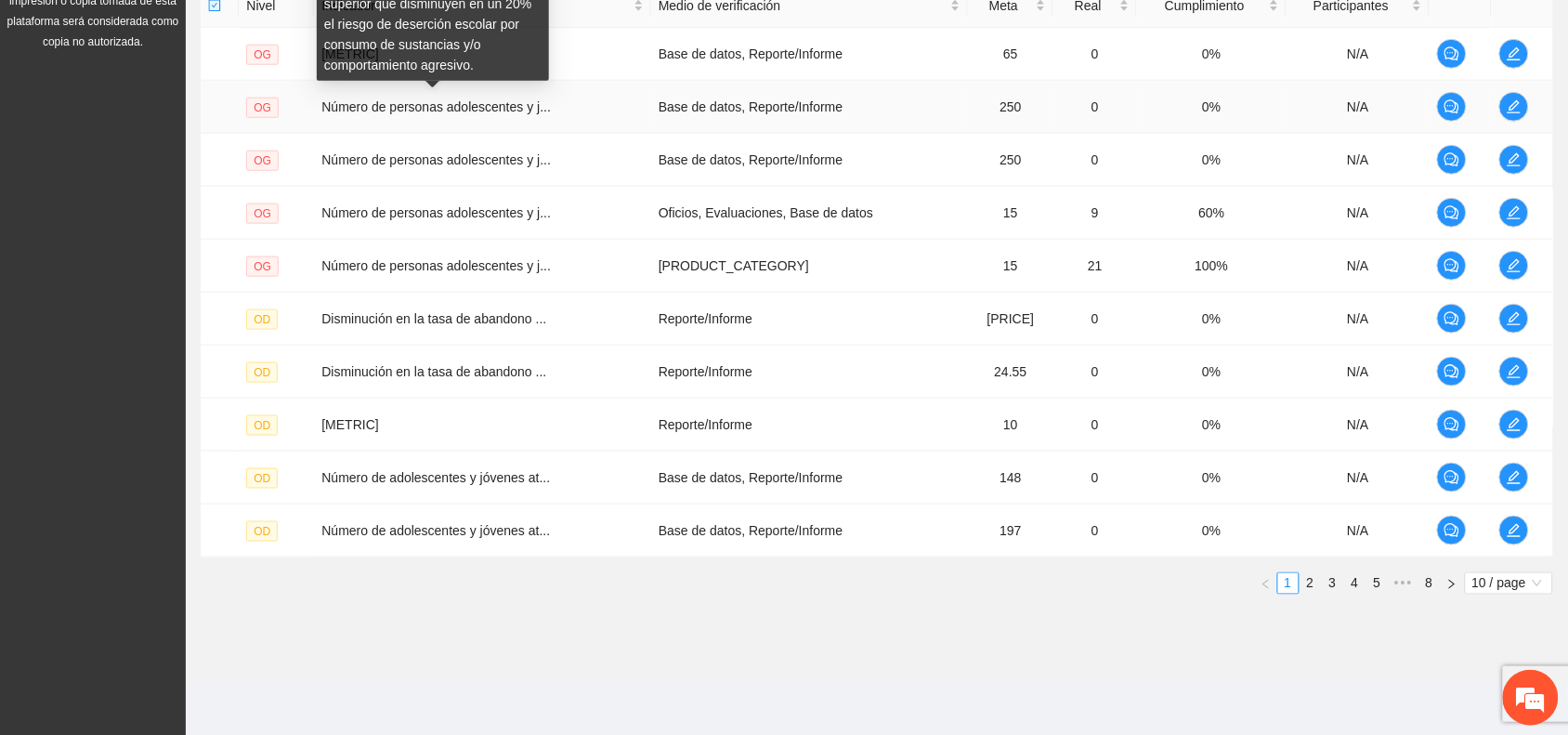 scroll, scrollTop: 481, scrollLeft: 0, axis: vertical 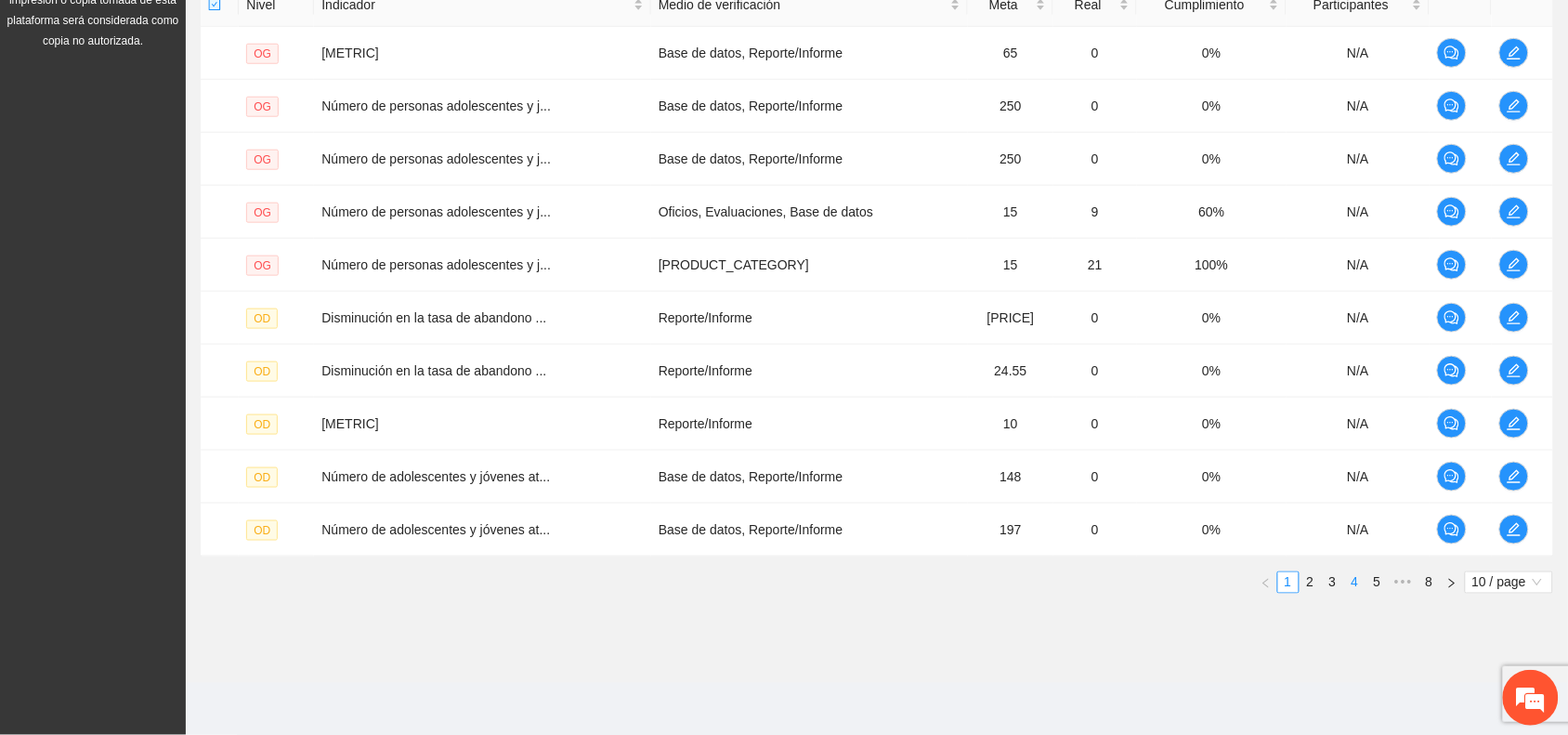 click on "4" at bounding box center (1355, 583) 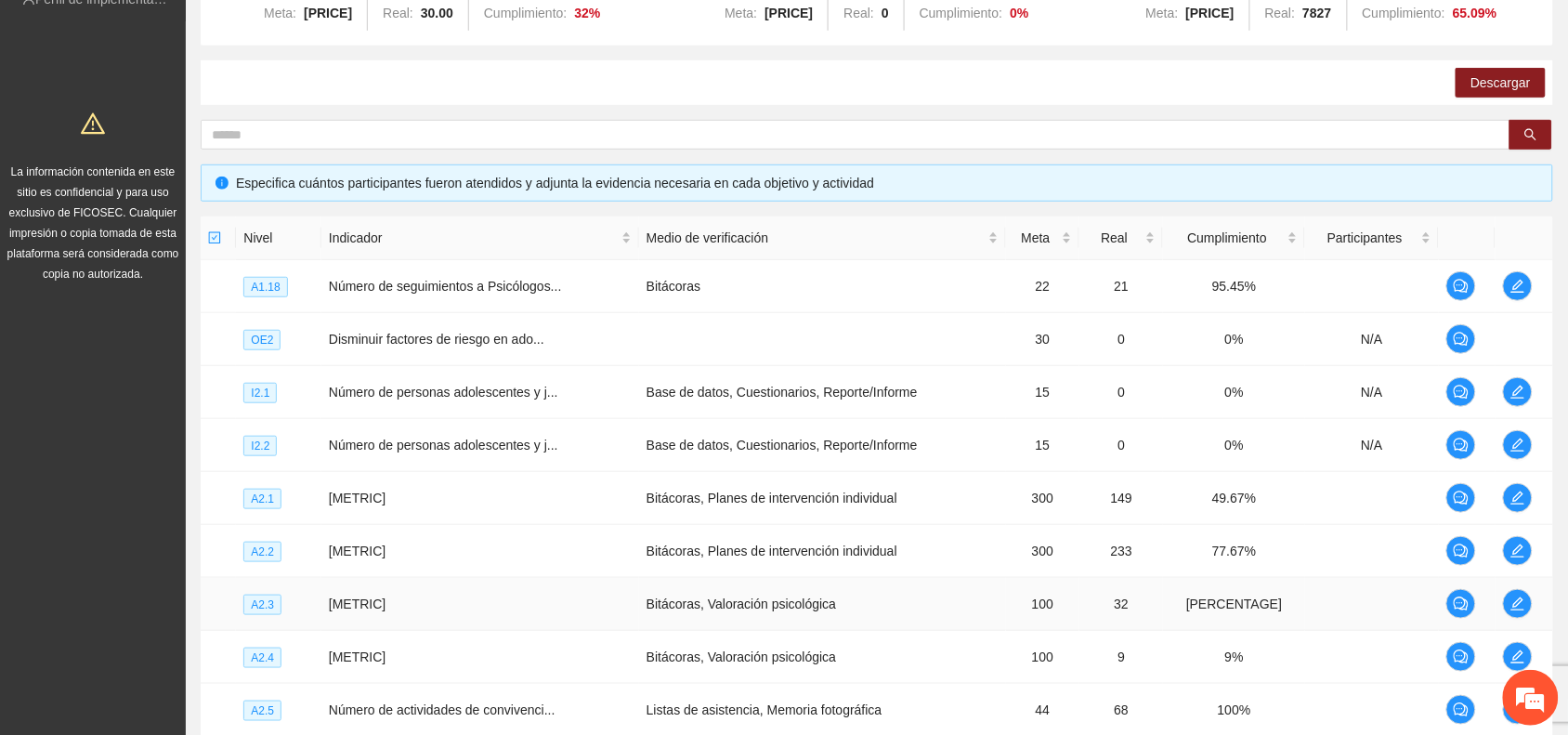 scroll, scrollTop: 17, scrollLeft: 0, axis: vertical 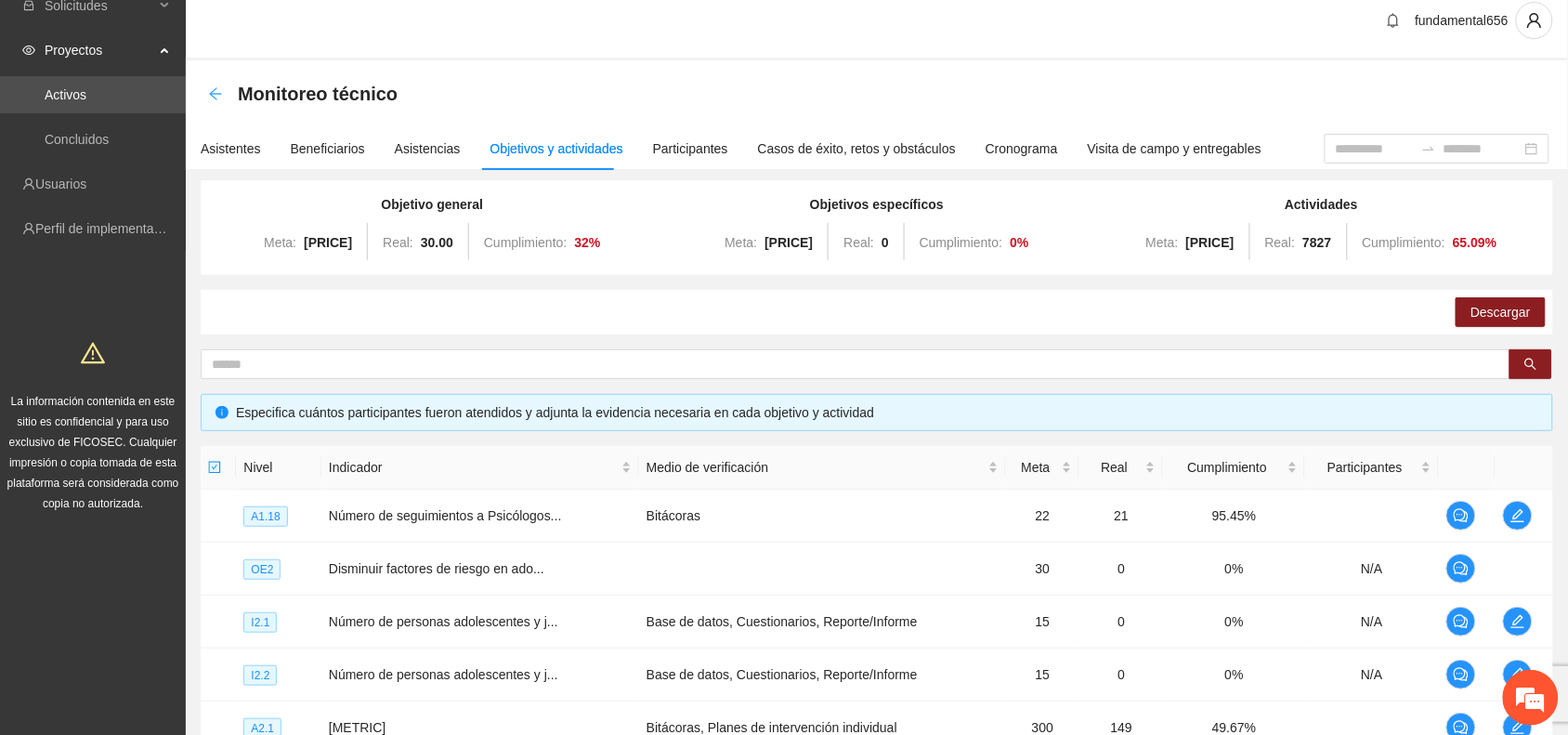 click 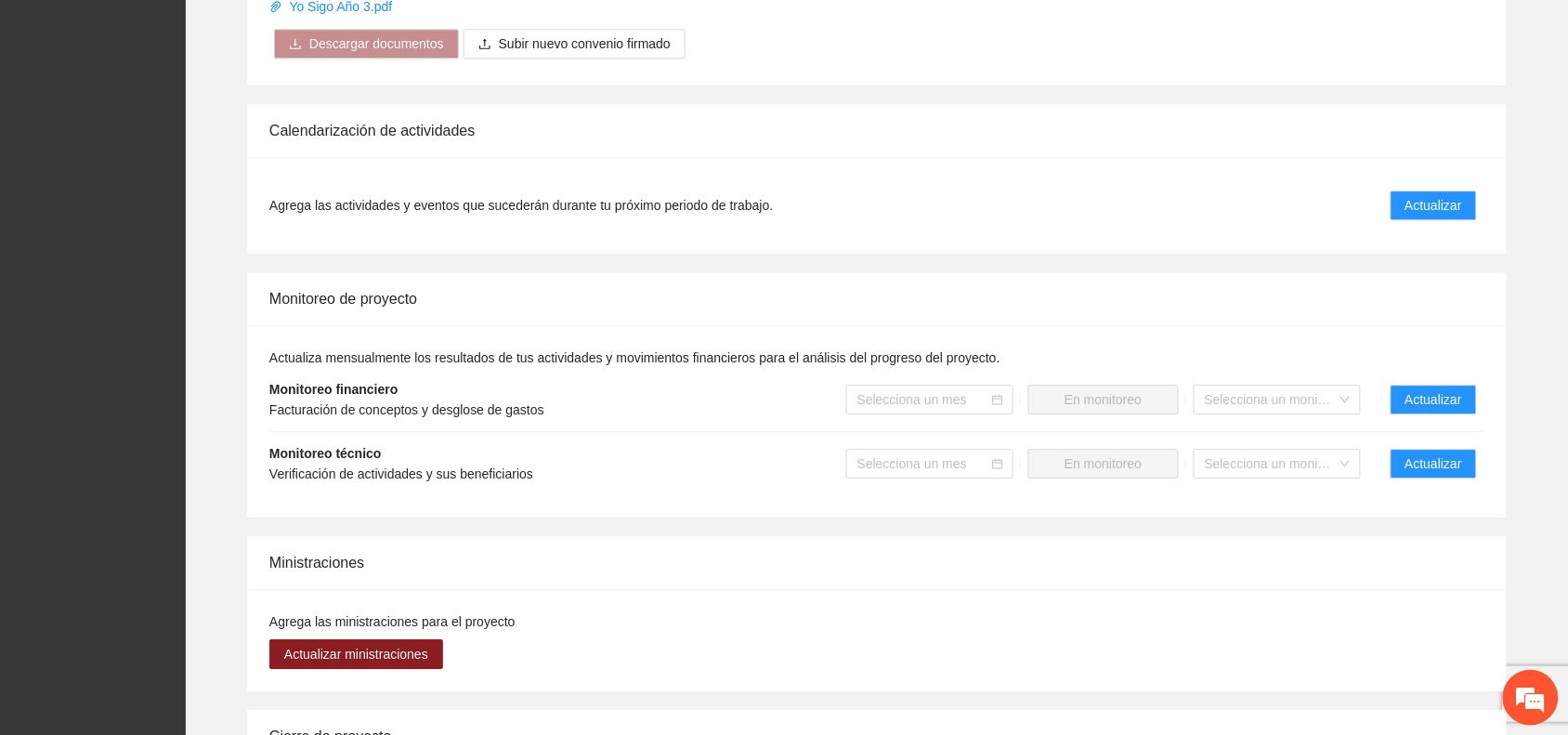 scroll, scrollTop: 1394, scrollLeft: 0, axis: vertical 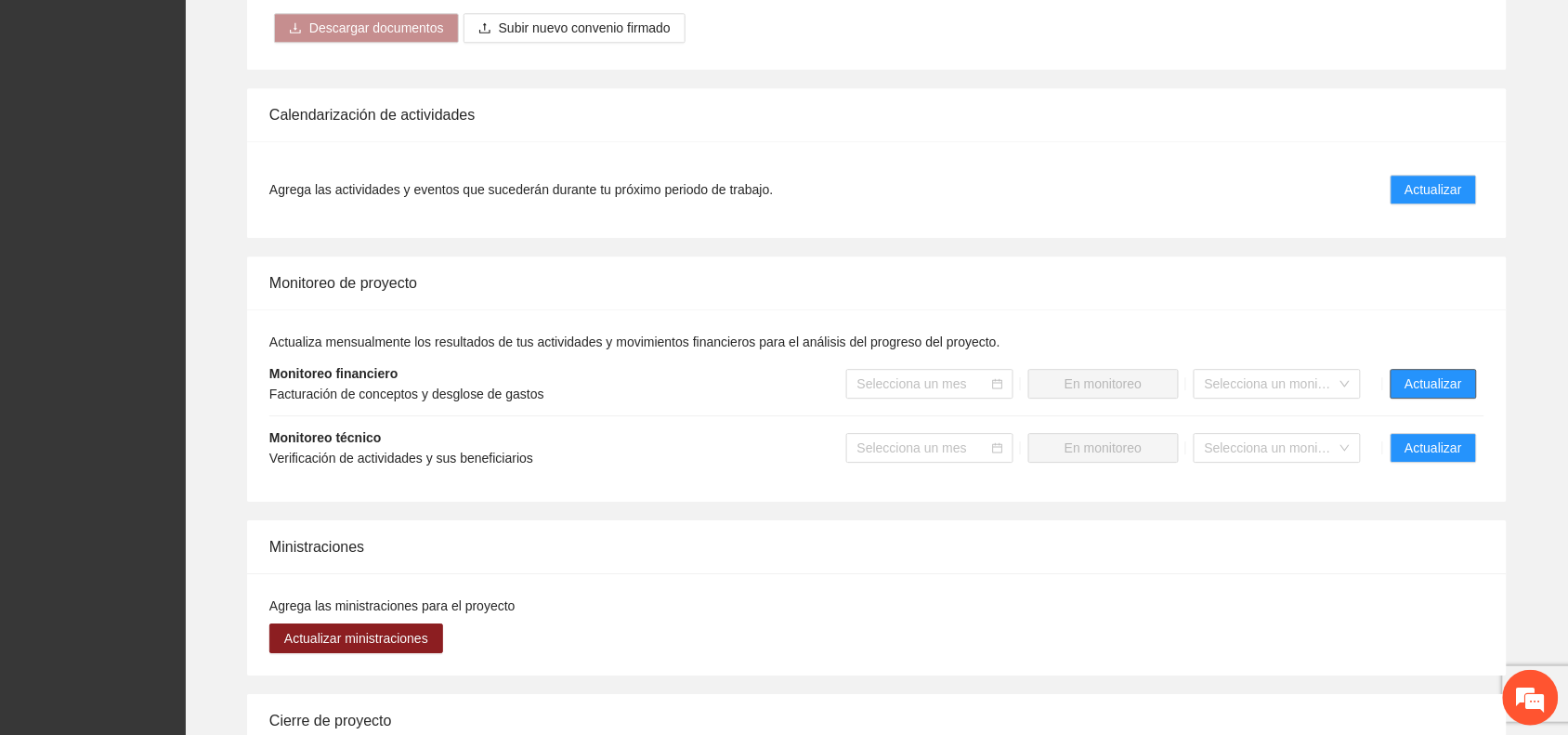 click on "Actualizar" at bounding box center (1433, 384) 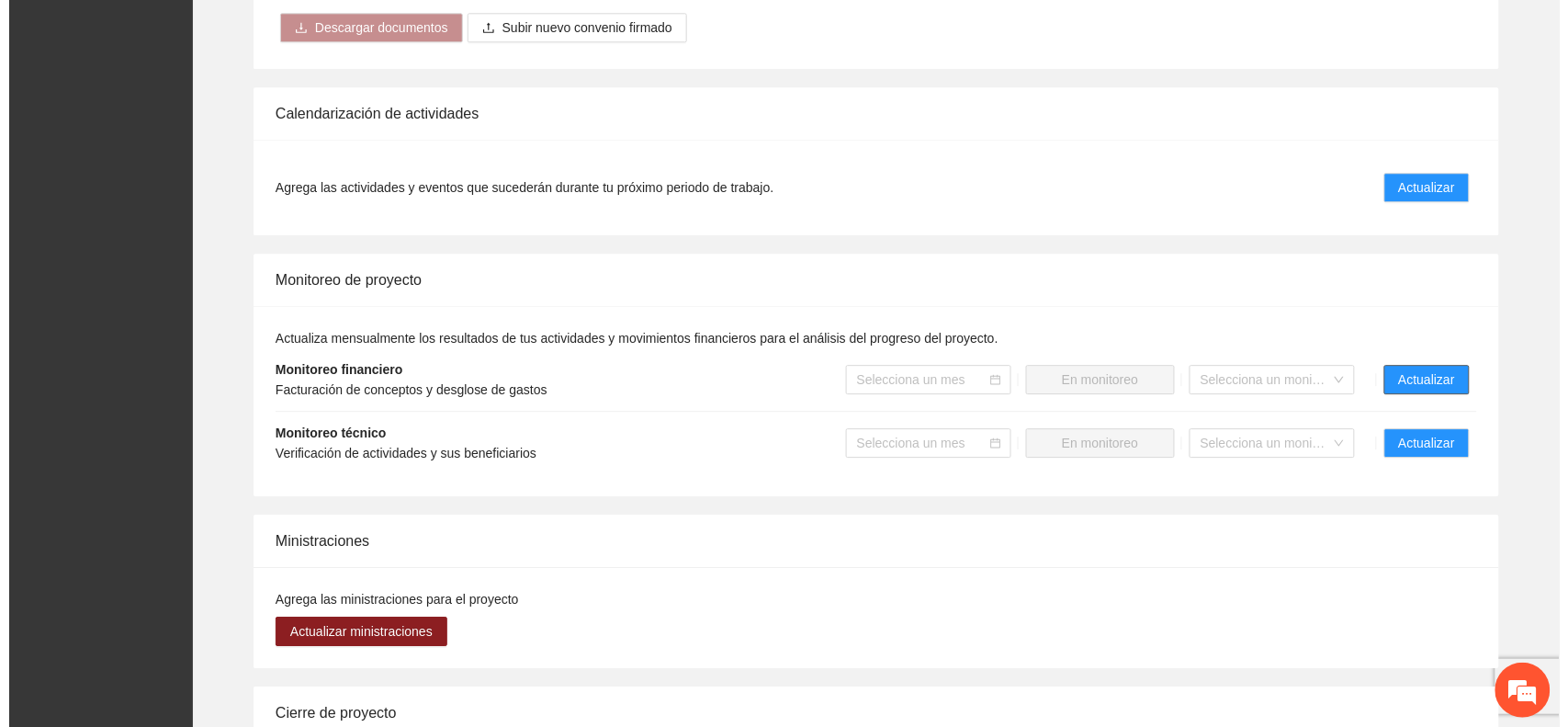 scroll, scrollTop: 0, scrollLeft: 0, axis: both 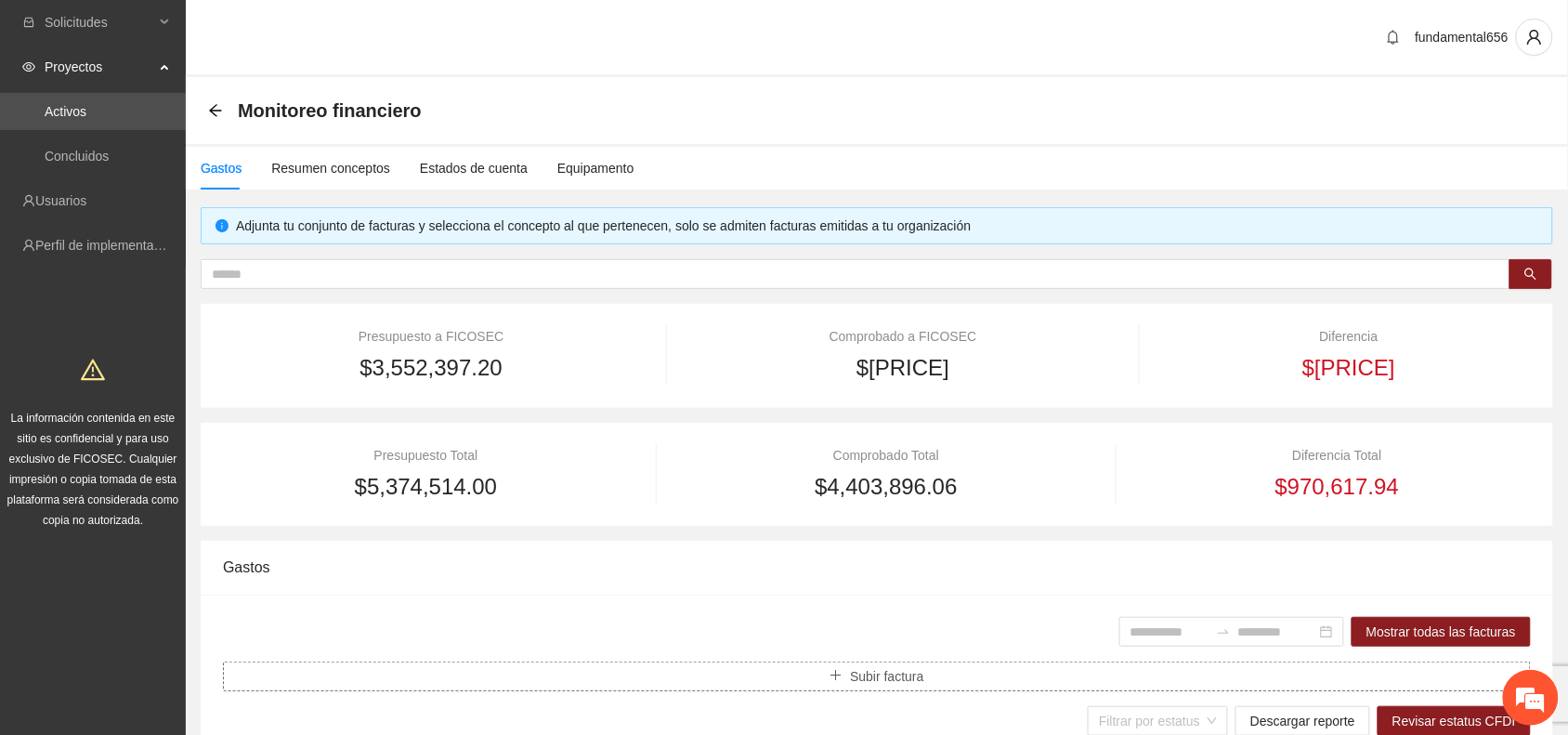 click on "Subir factura" at bounding box center [877, 676] 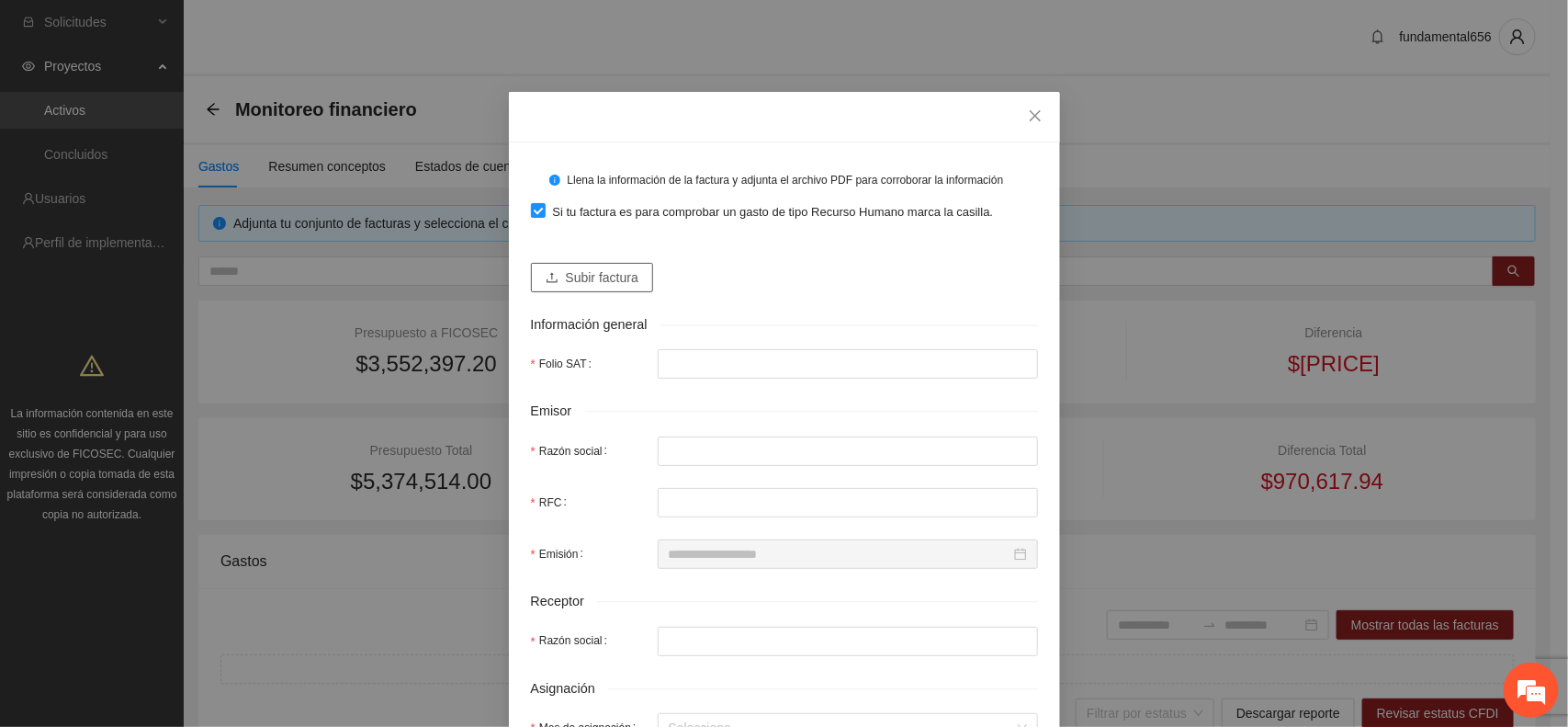 click 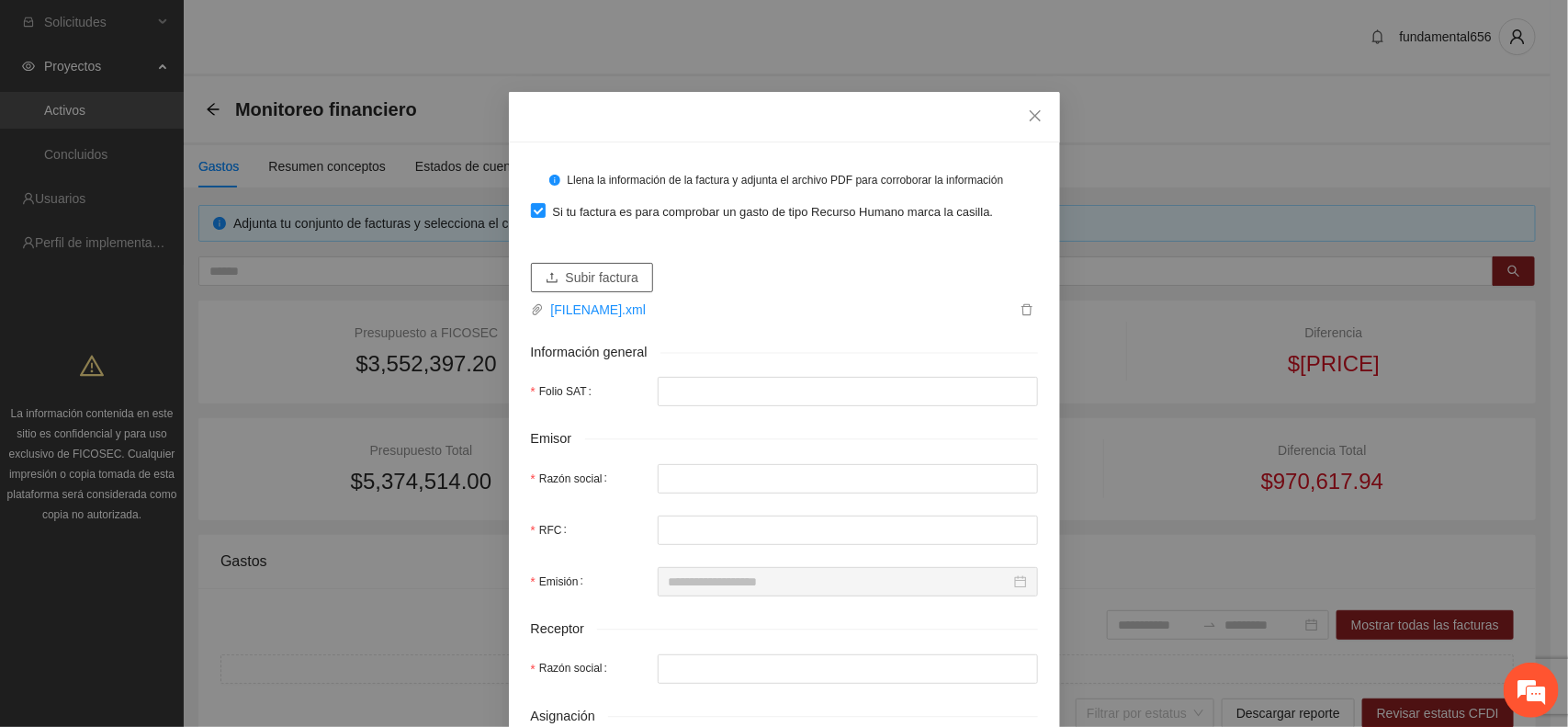 type on "**********" 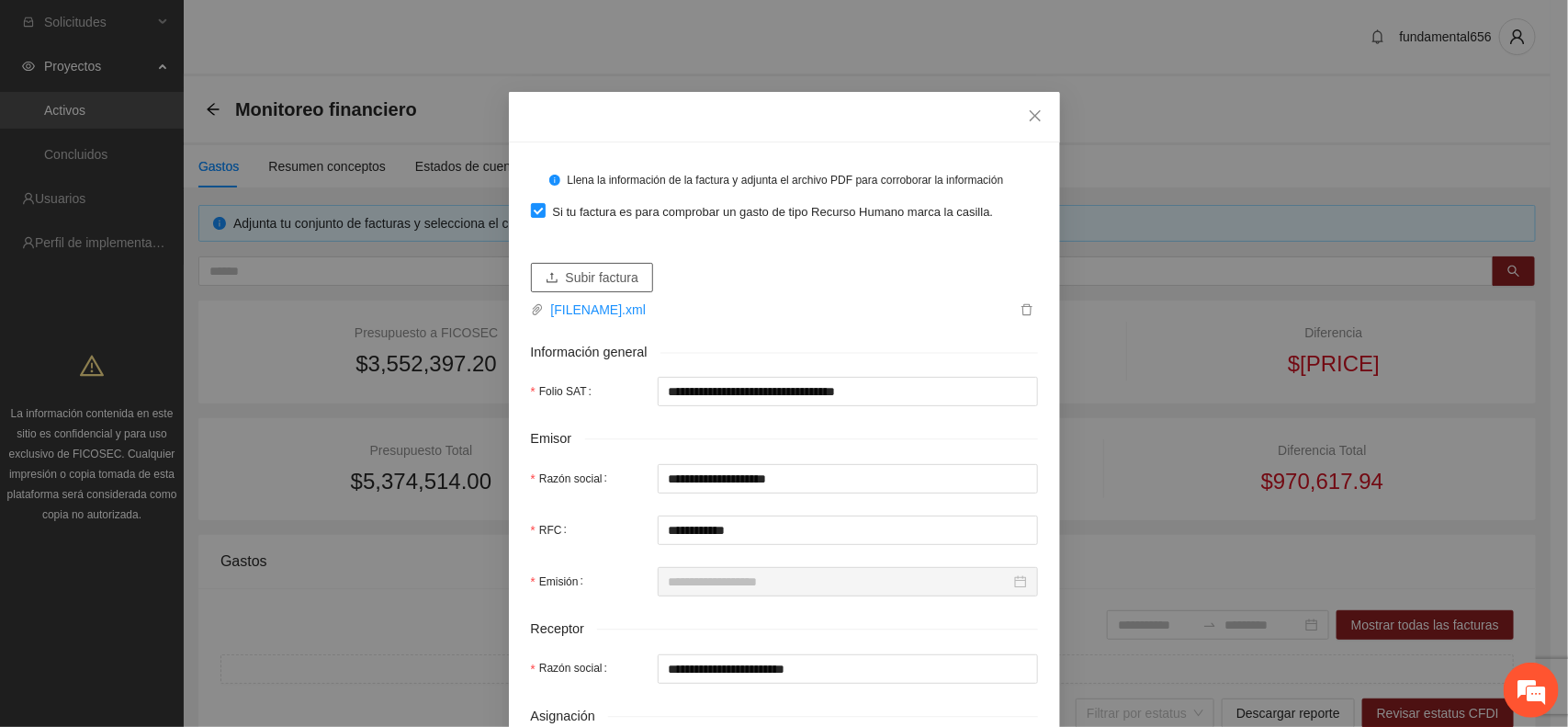 type on "**********" 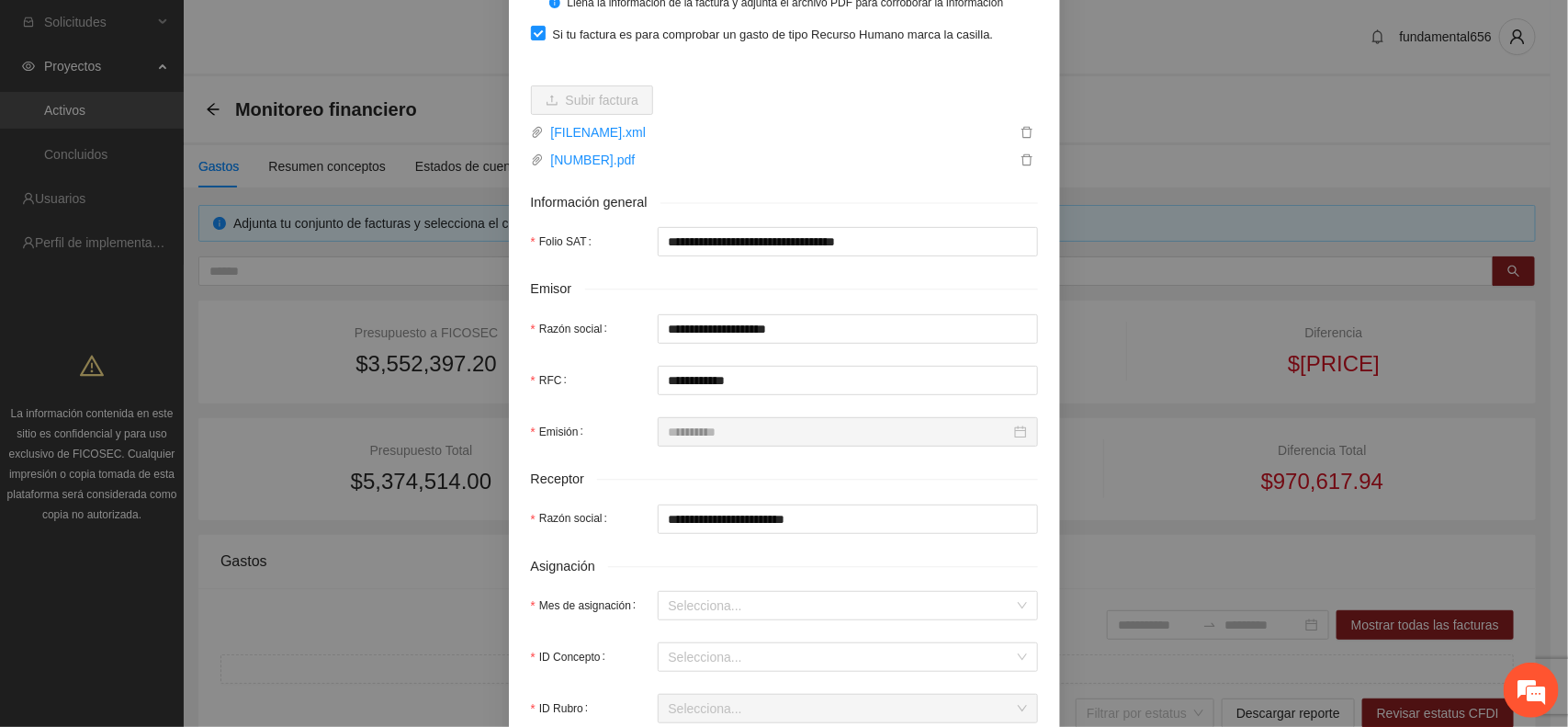 scroll, scrollTop: 230, scrollLeft: 0, axis: vertical 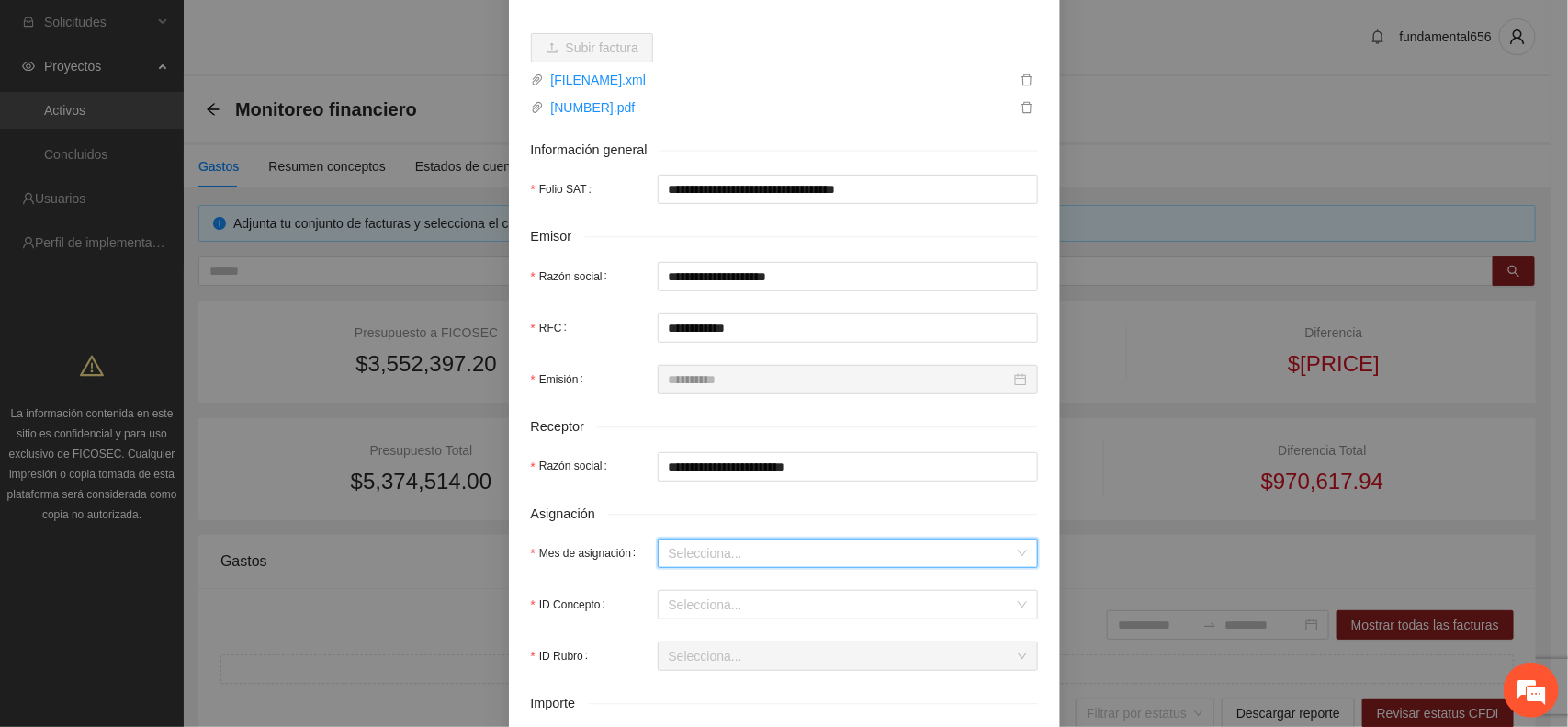 click on "Mes de asignación" at bounding box center (841, 553) 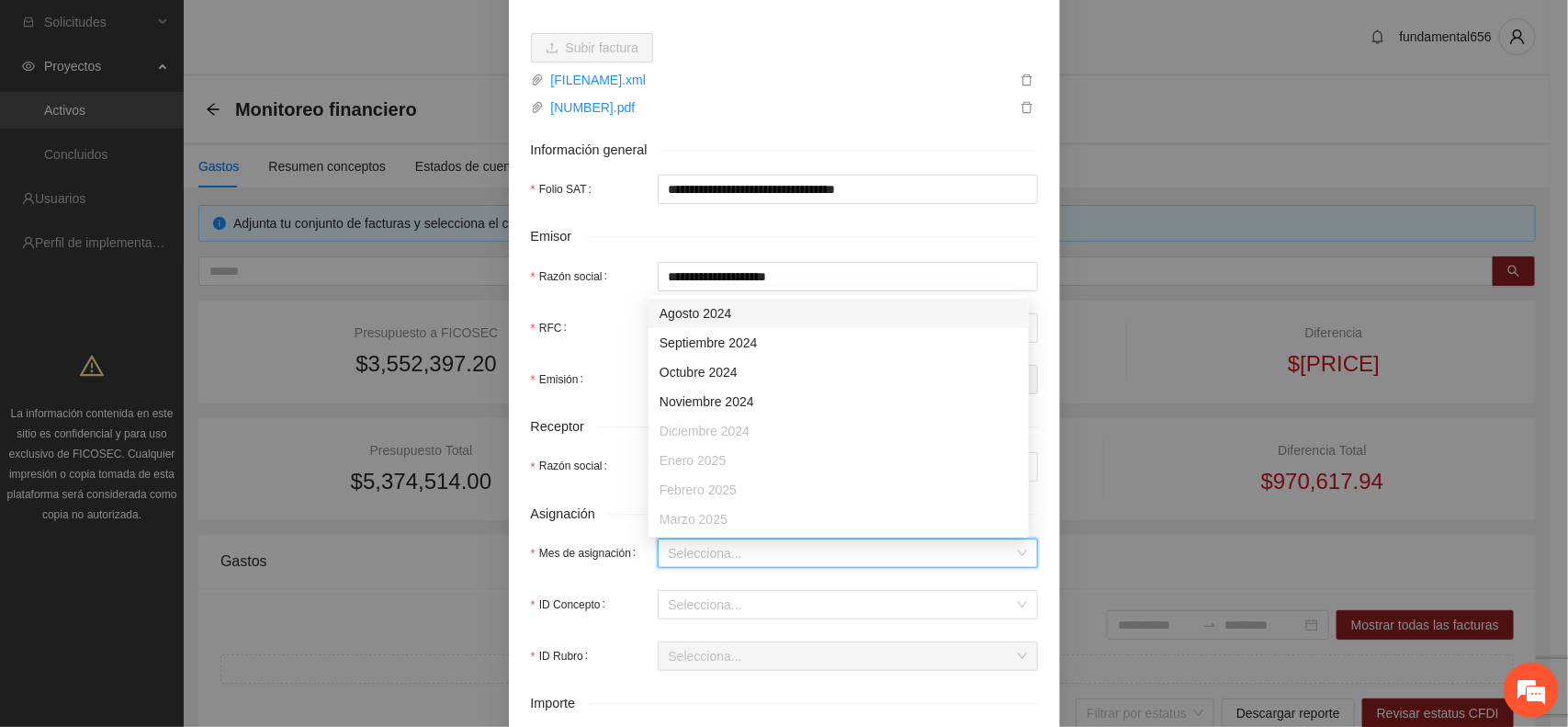 scroll, scrollTop: 117, scrollLeft: 0, axis: vertical 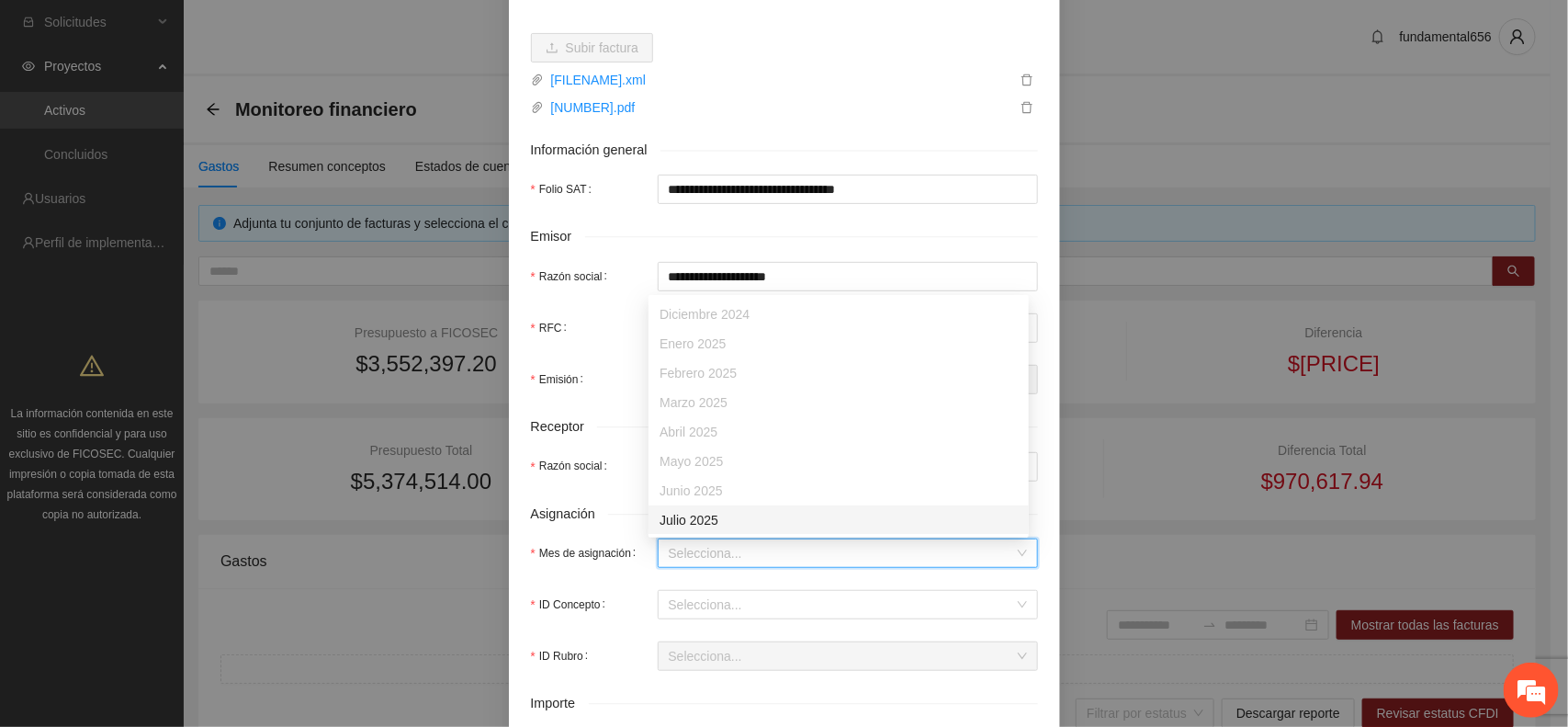 click on "Julio 2025" at bounding box center (839, 520) 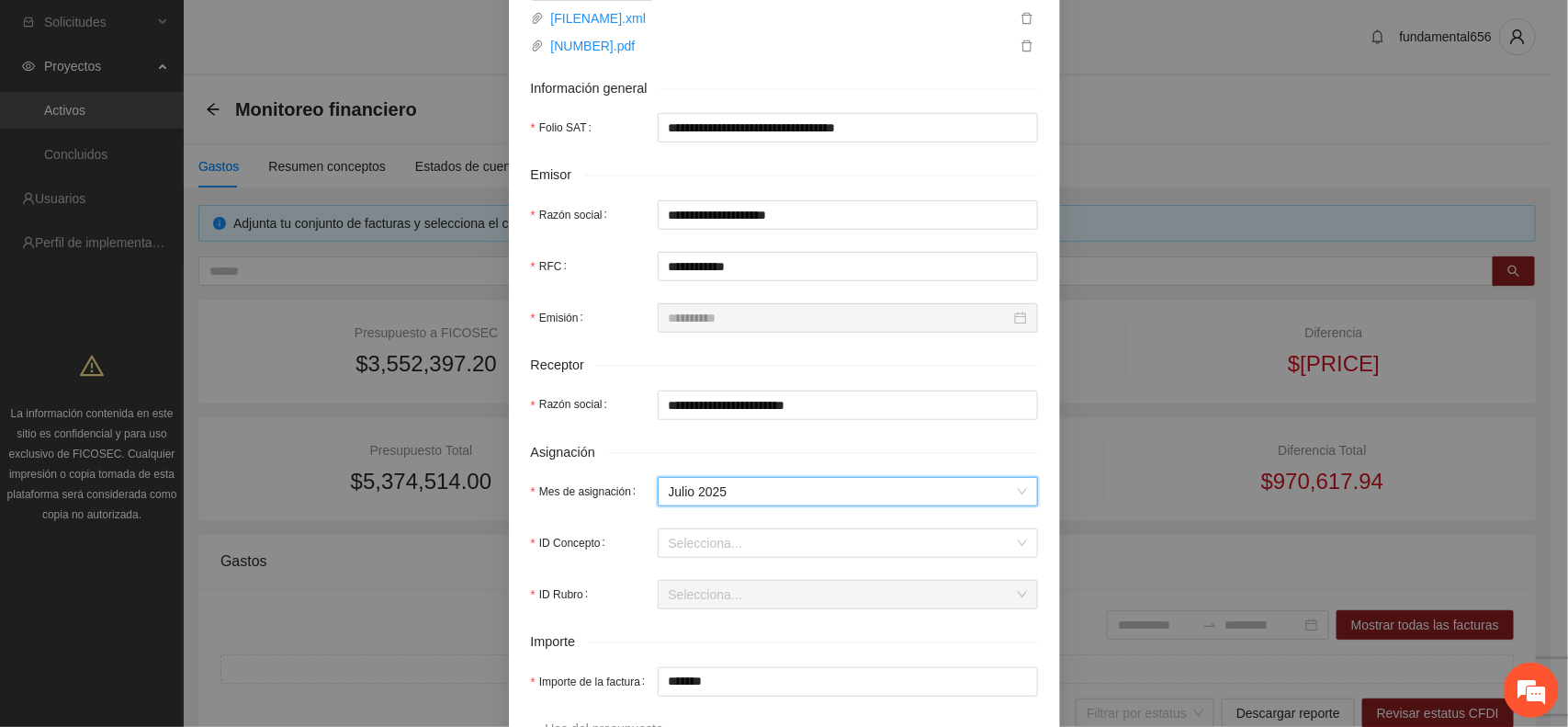 scroll, scrollTop: 345, scrollLeft: 0, axis: vertical 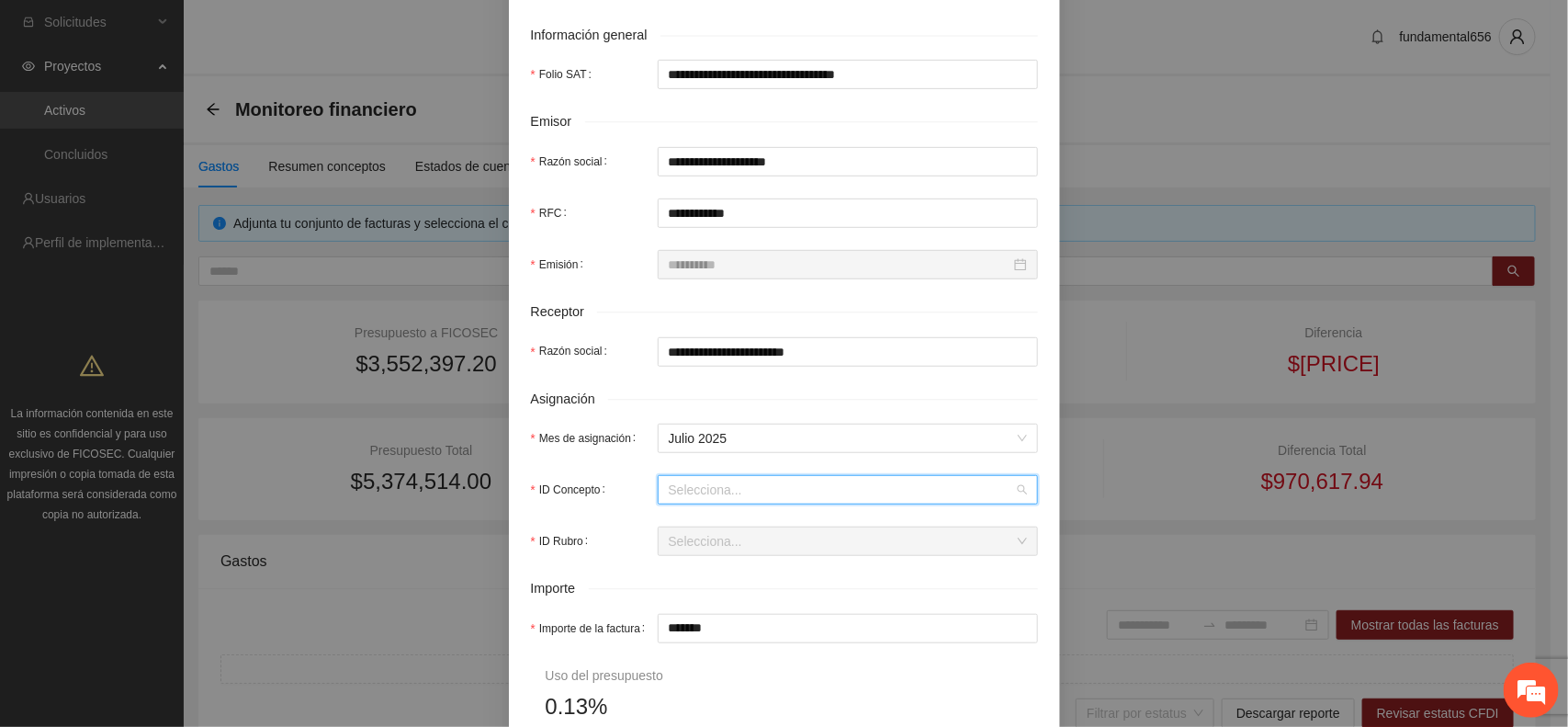 click on "ID Concepto" at bounding box center (841, 490) 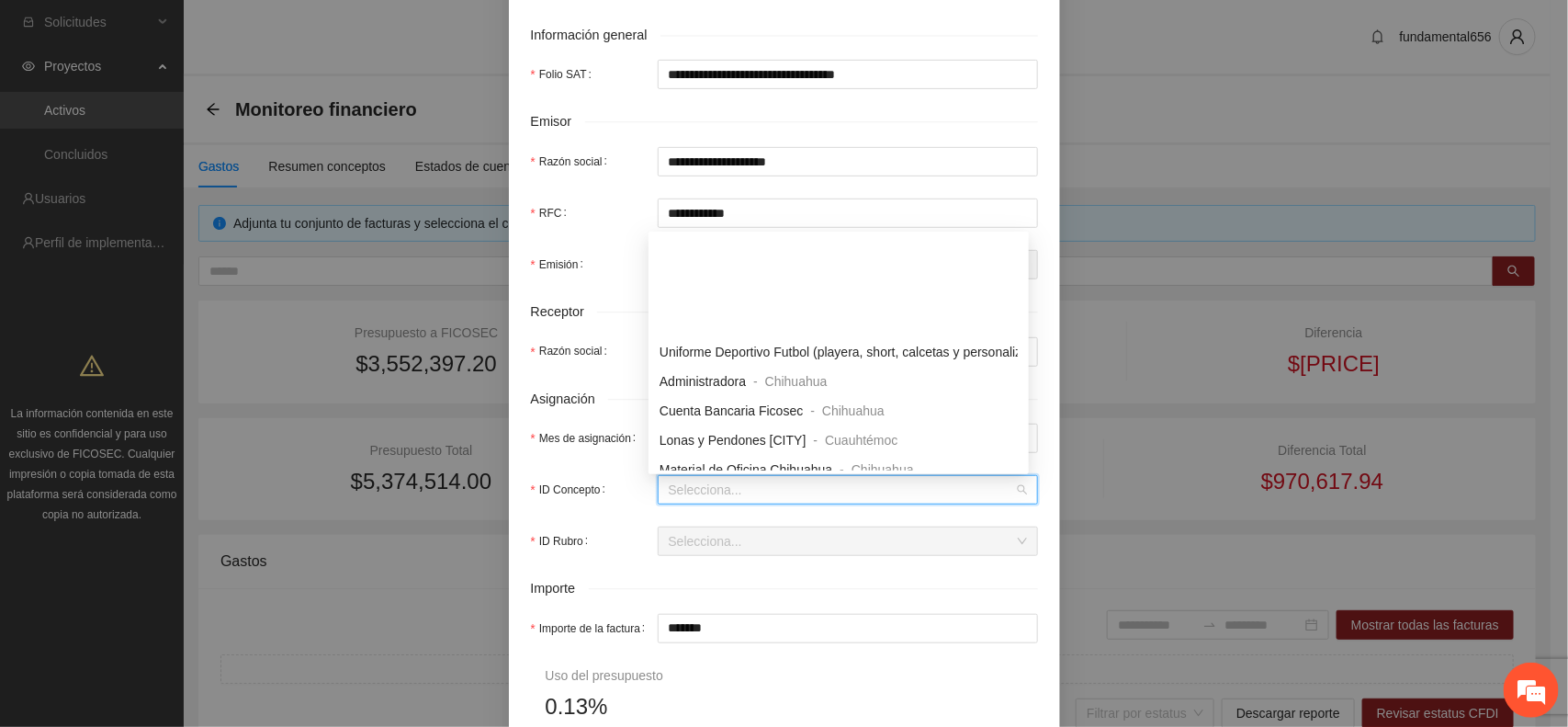 scroll, scrollTop: 689, scrollLeft: 0, axis: vertical 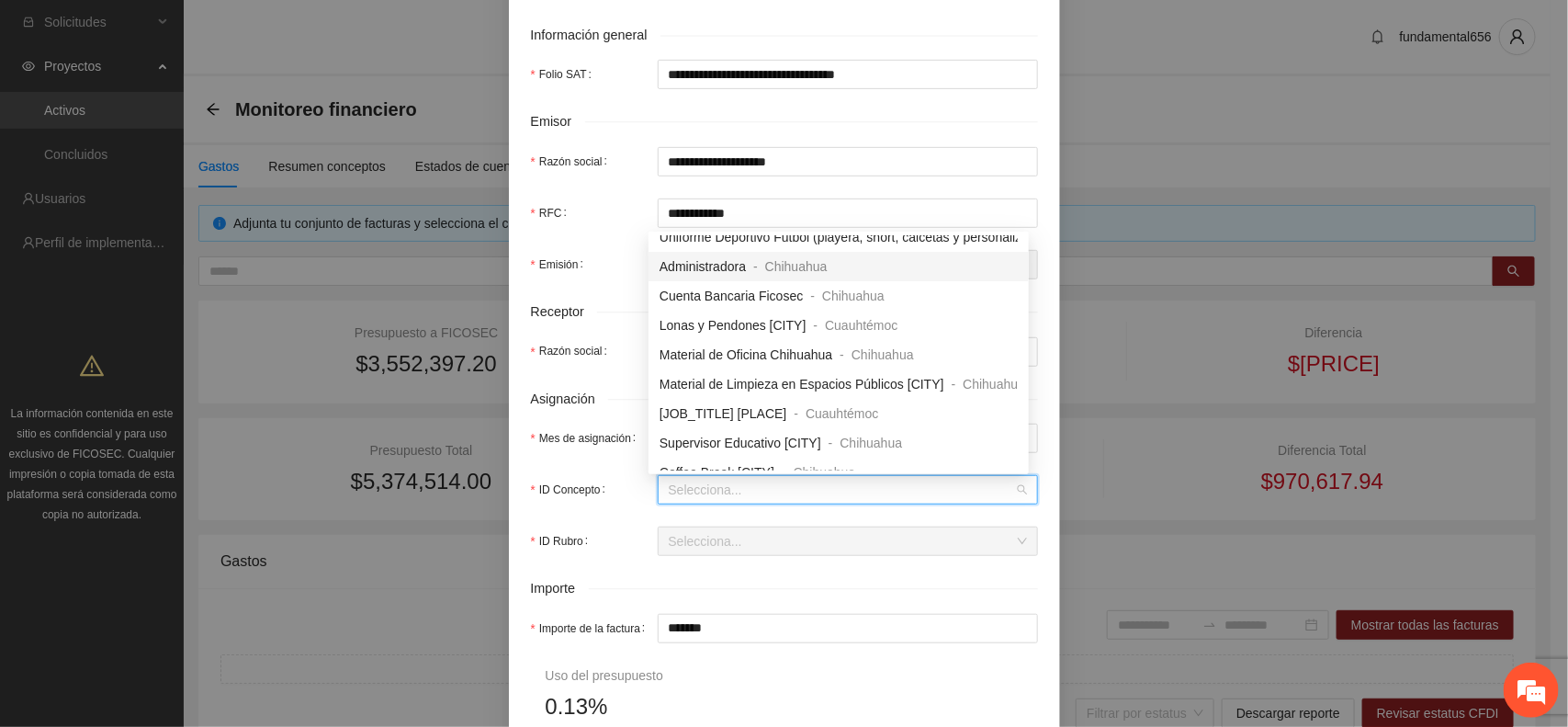 click on "Administradora" at bounding box center [703, 267] 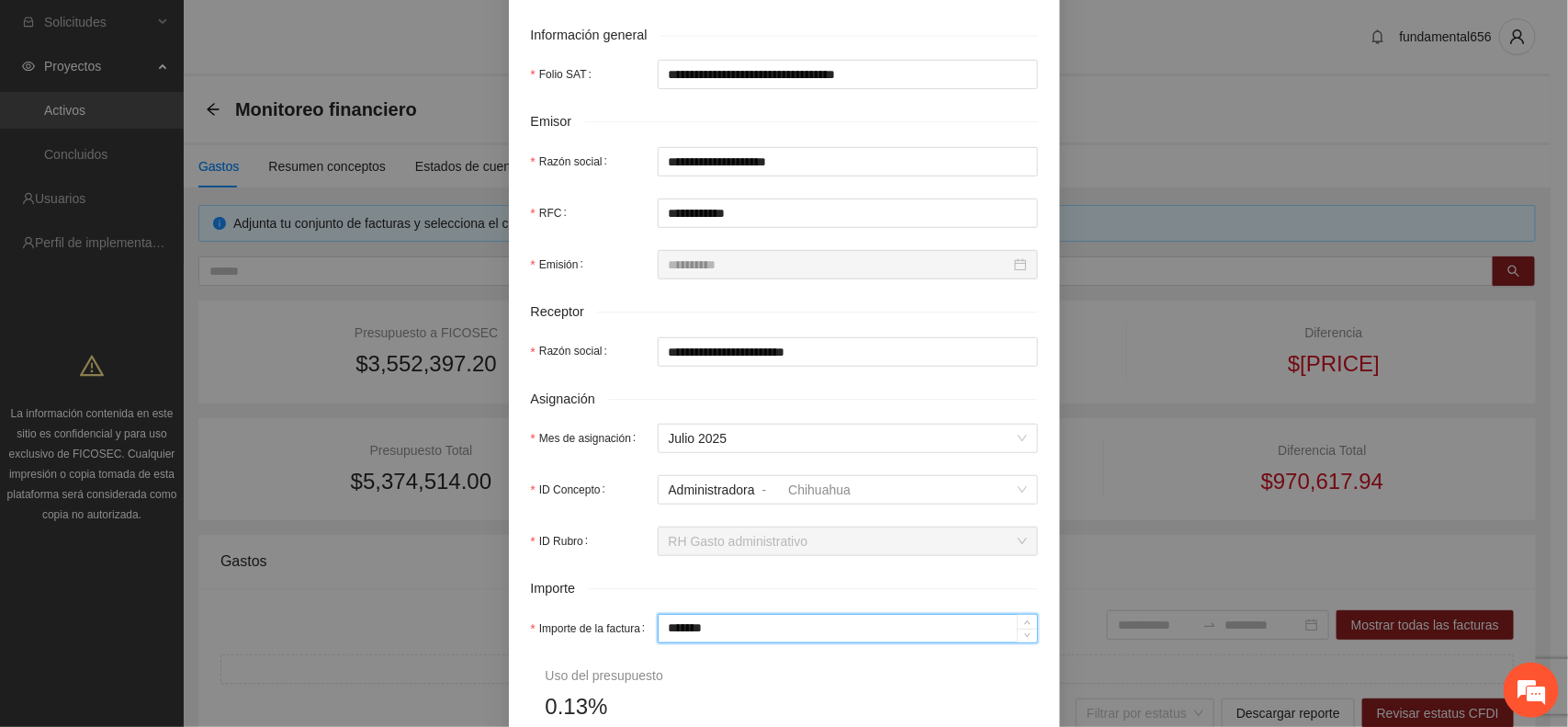 drag, startPoint x: 713, startPoint y: 631, endPoint x: 626, endPoint y: 642, distance: 87.692645 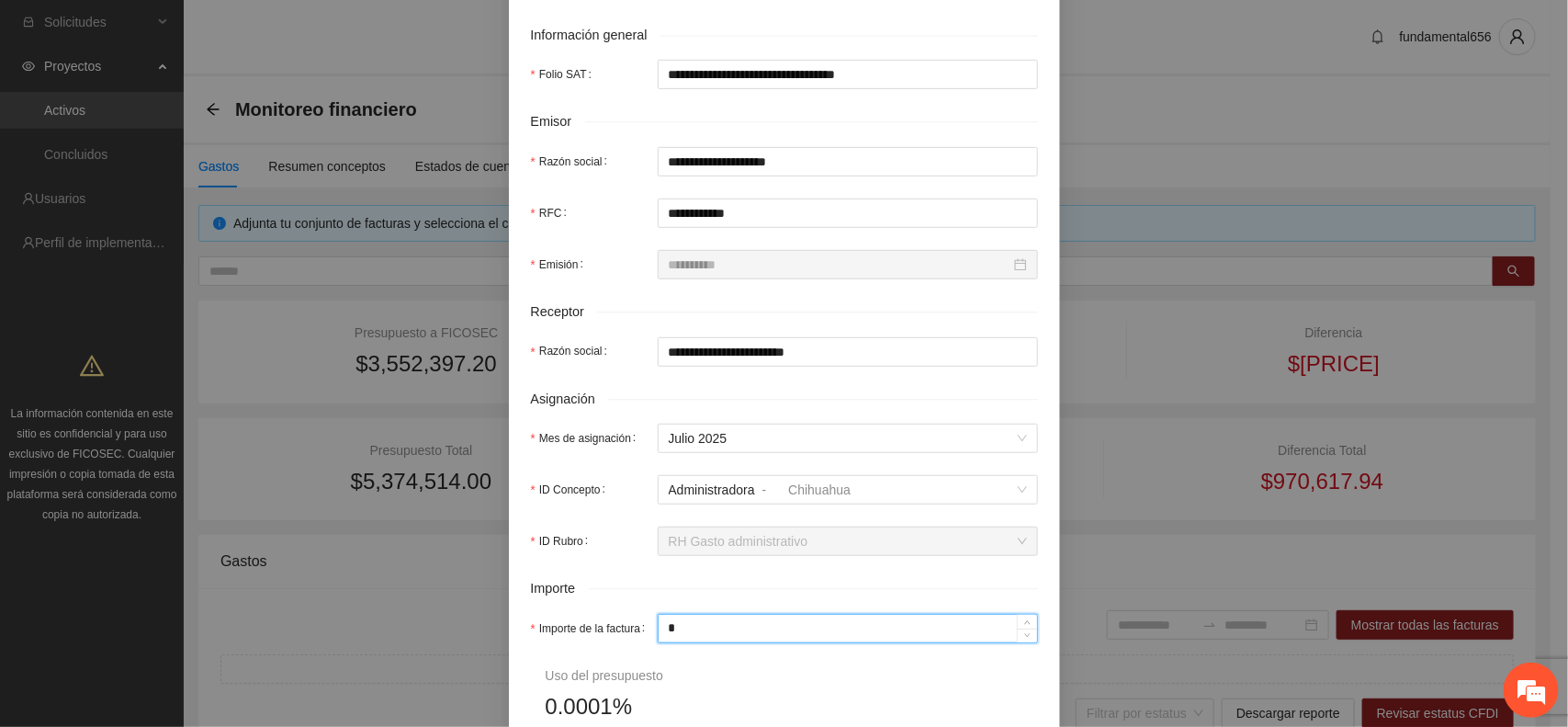 type on "**" 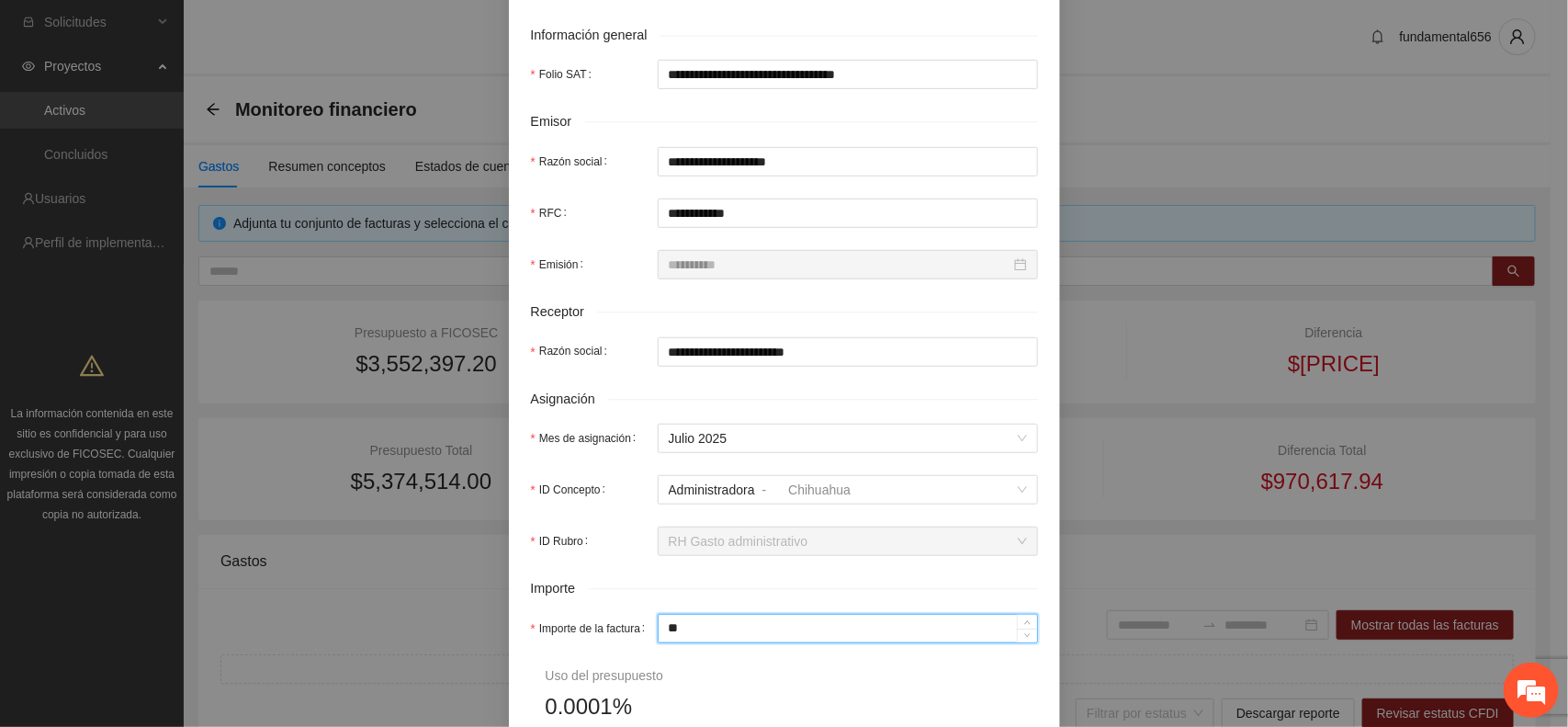 type on "***" 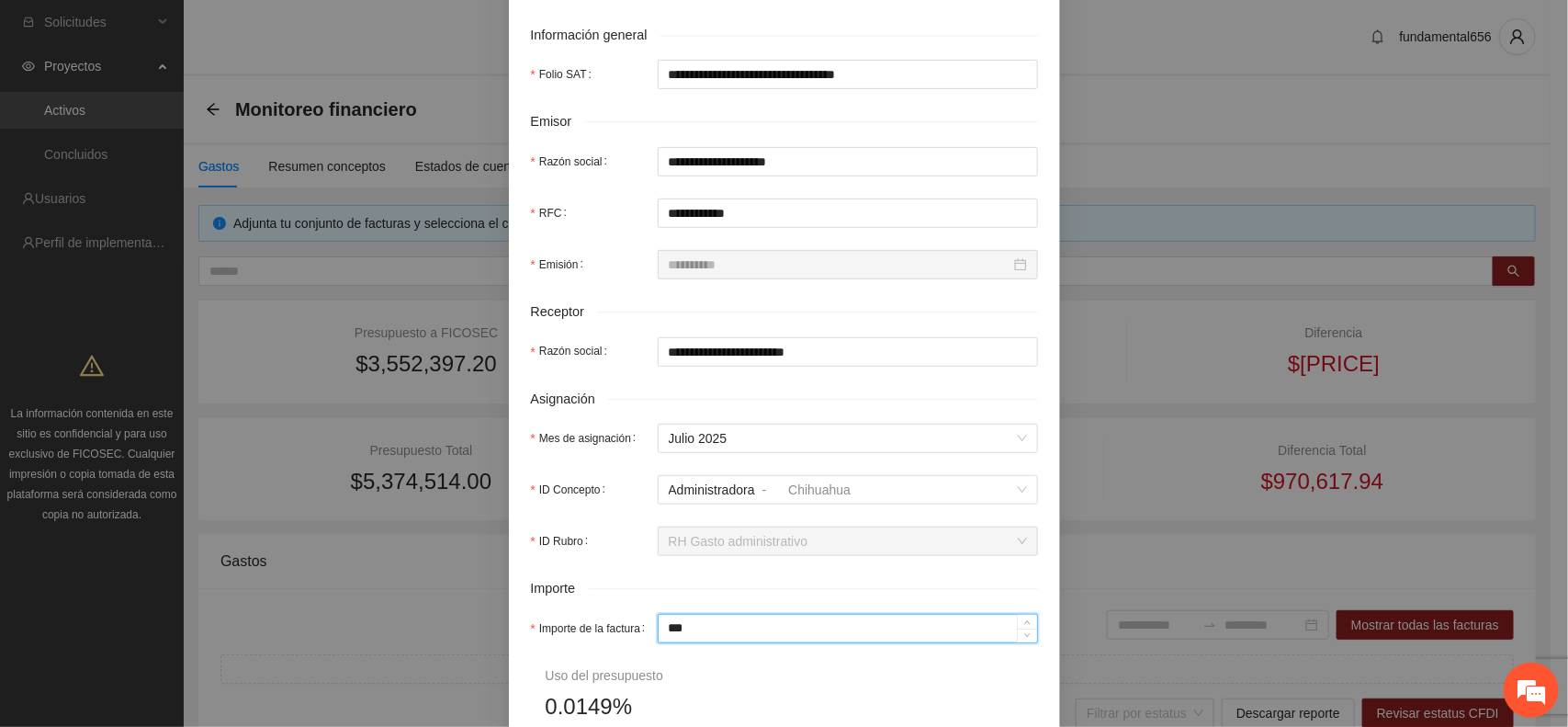 type on "*****" 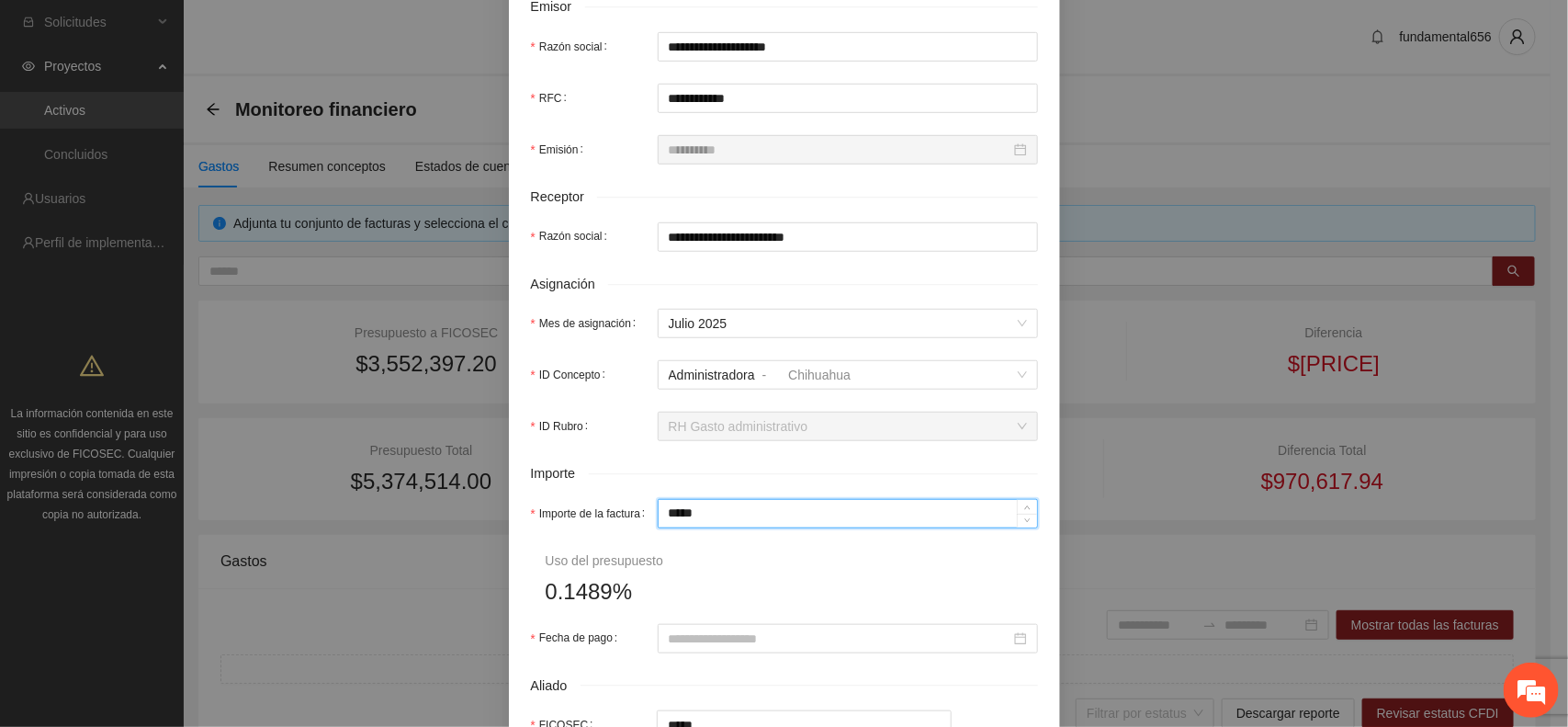 scroll, scrollTop: 574, scrollLeft: 0, axis: vertical 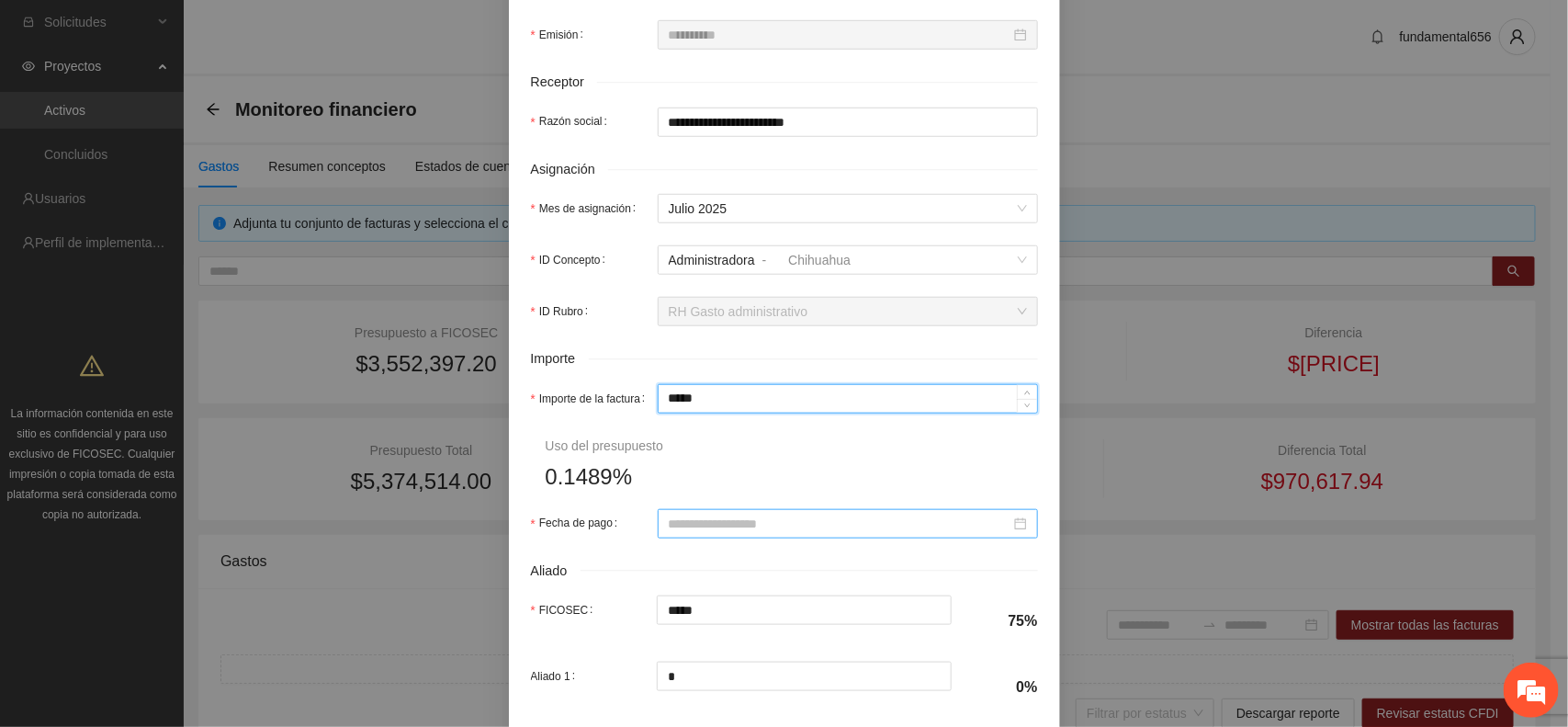 type on "*****" 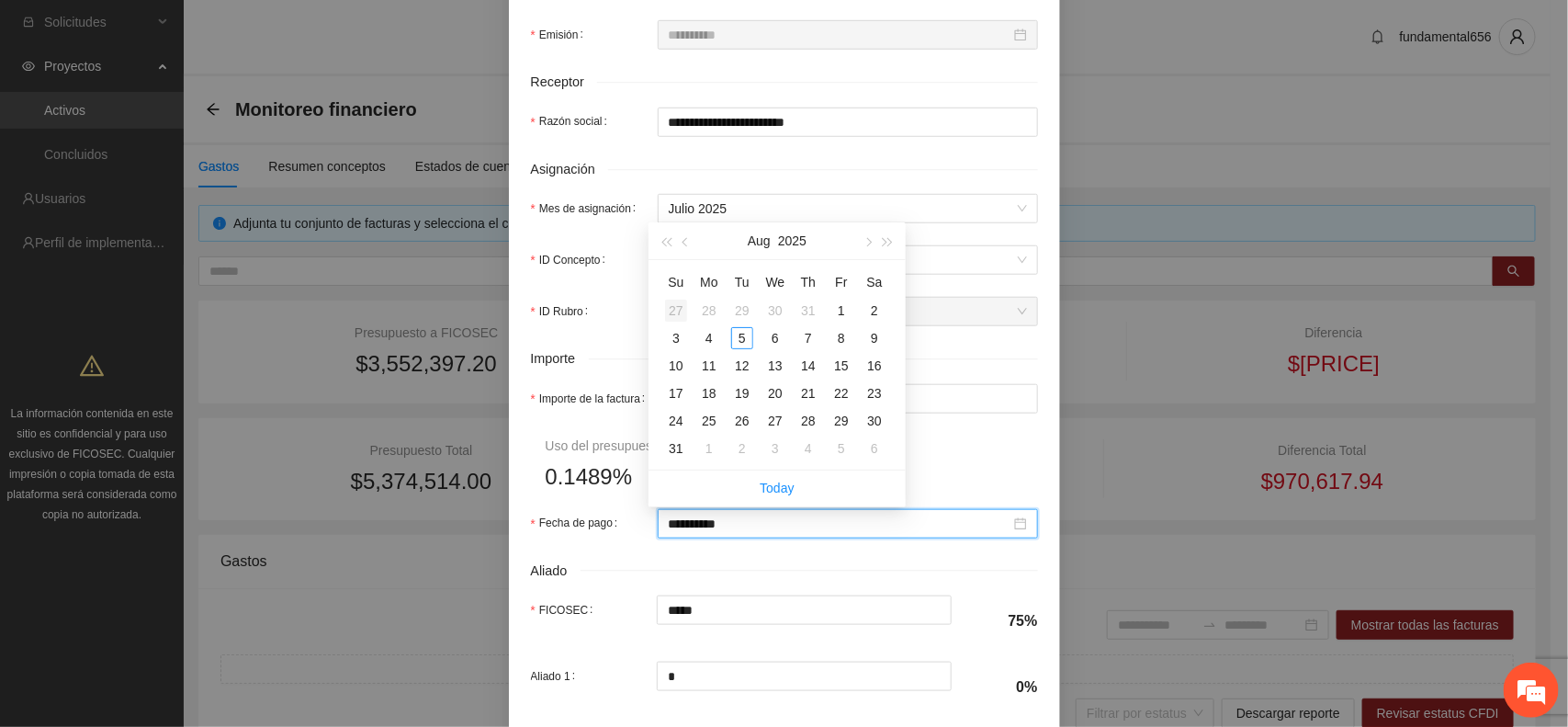 type on "**********" 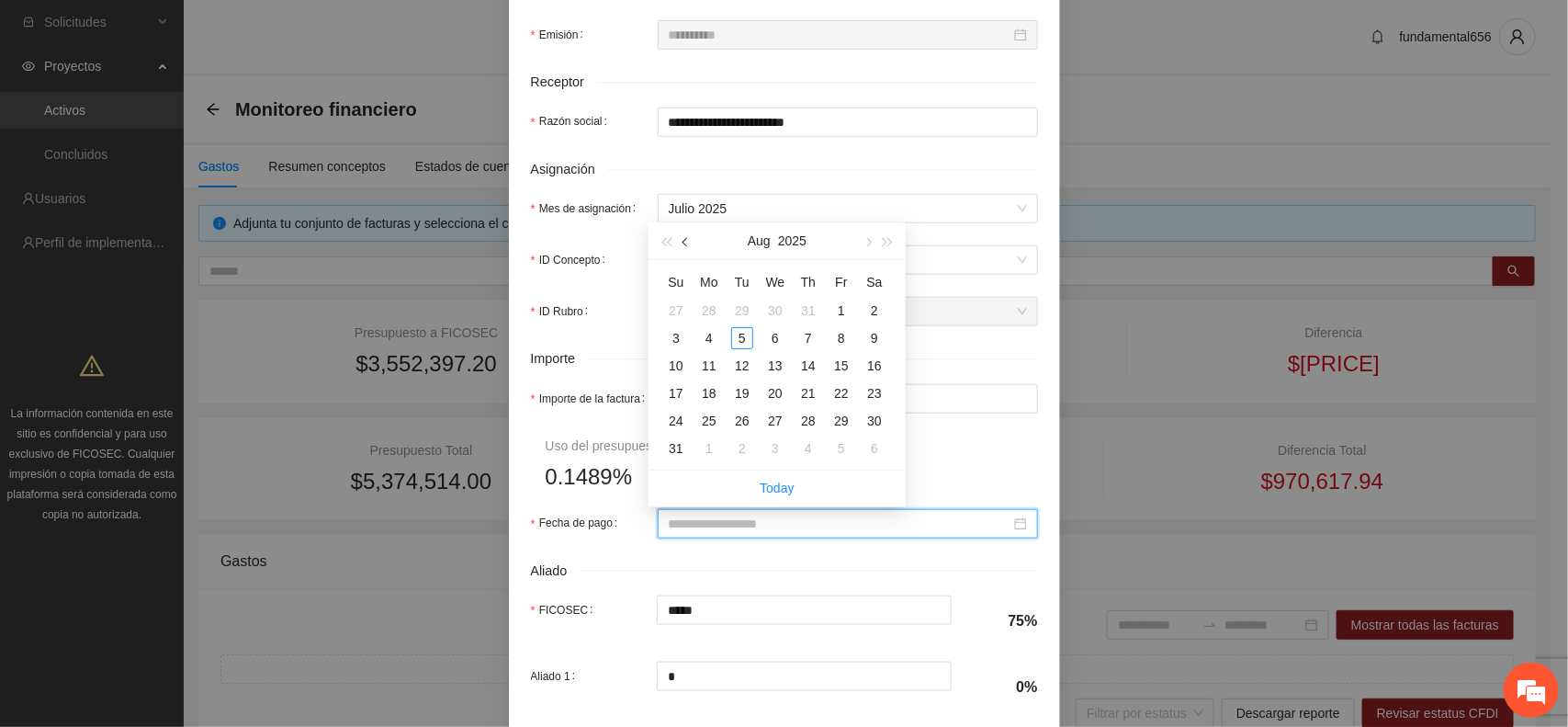 click at bounding box center (686, 241) 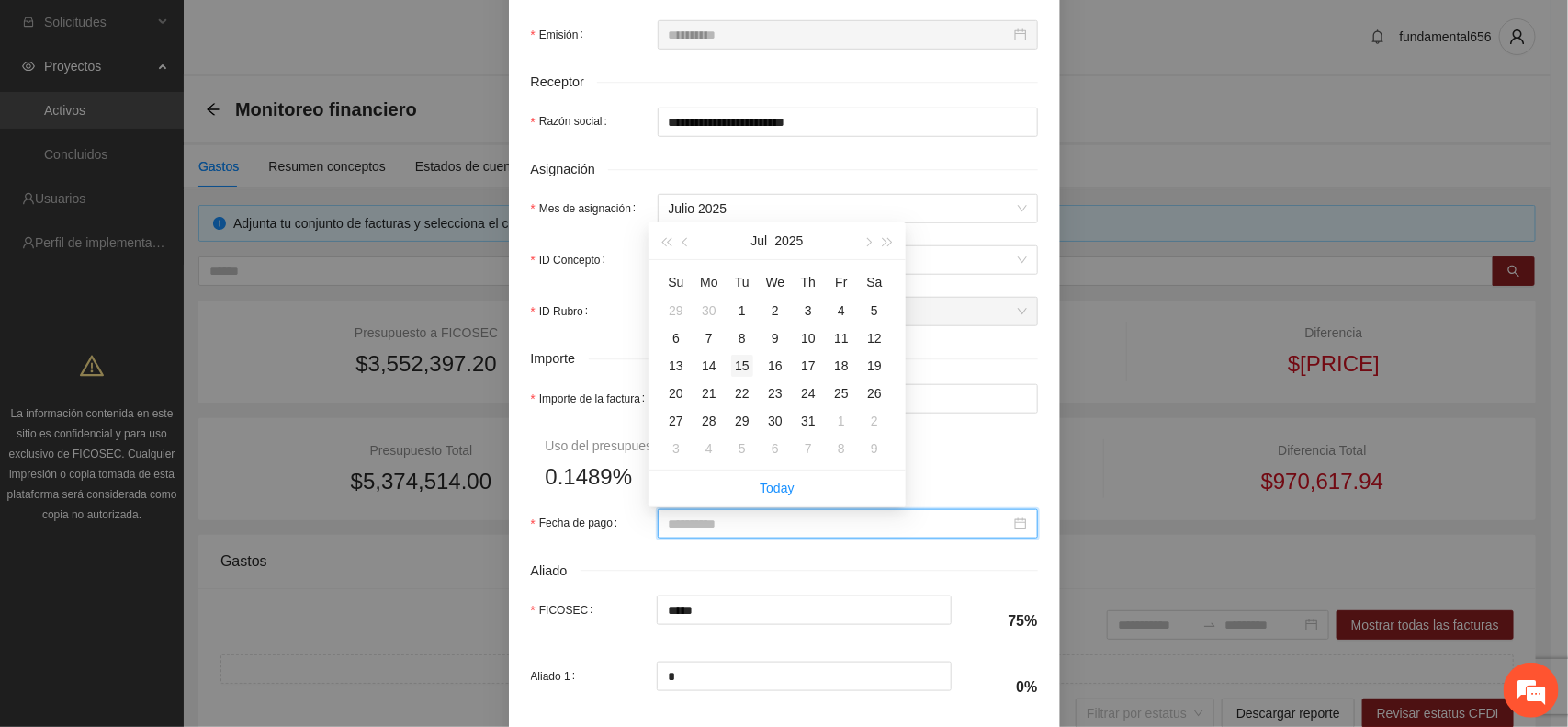 type on "**********" 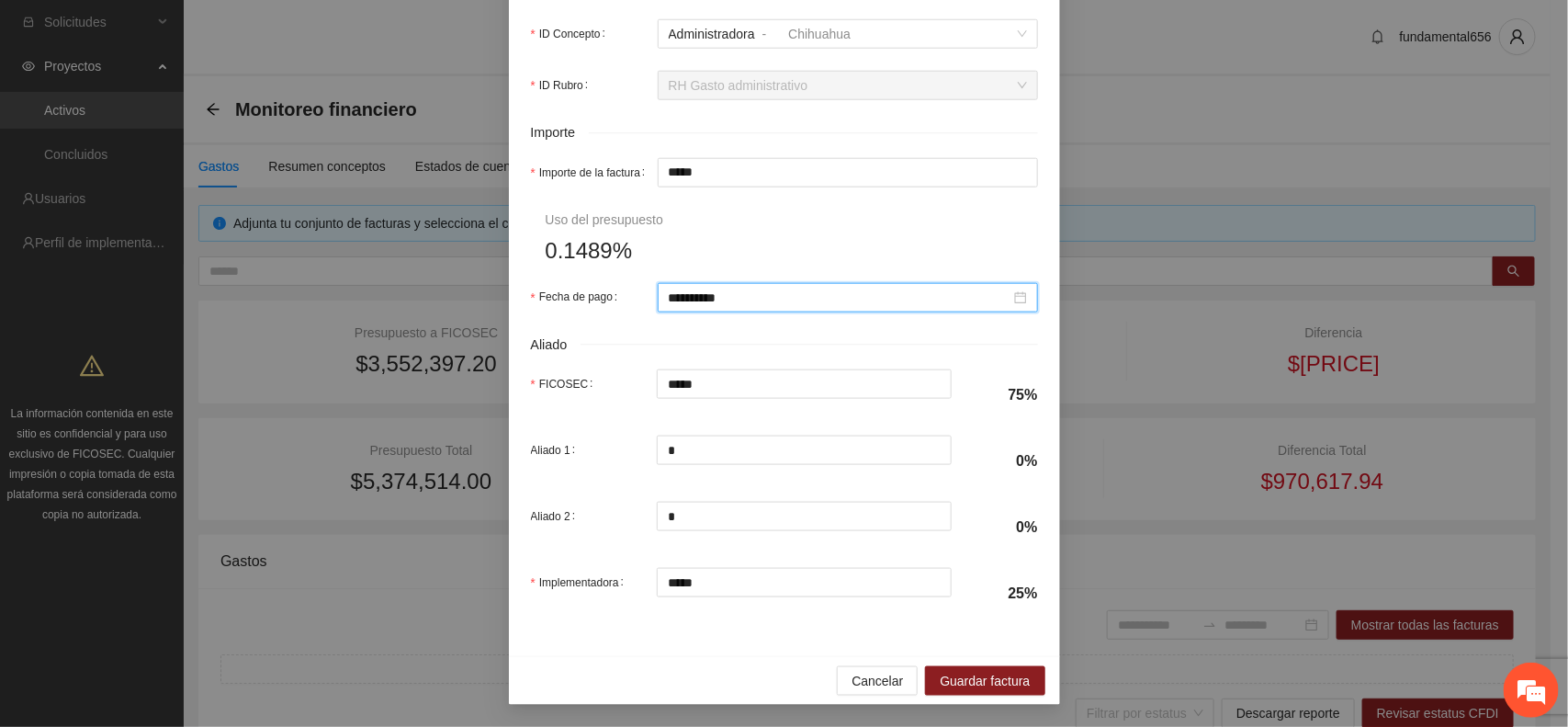 scroll, scrollTop: 805, scrollLeft: 0, axis: vertical 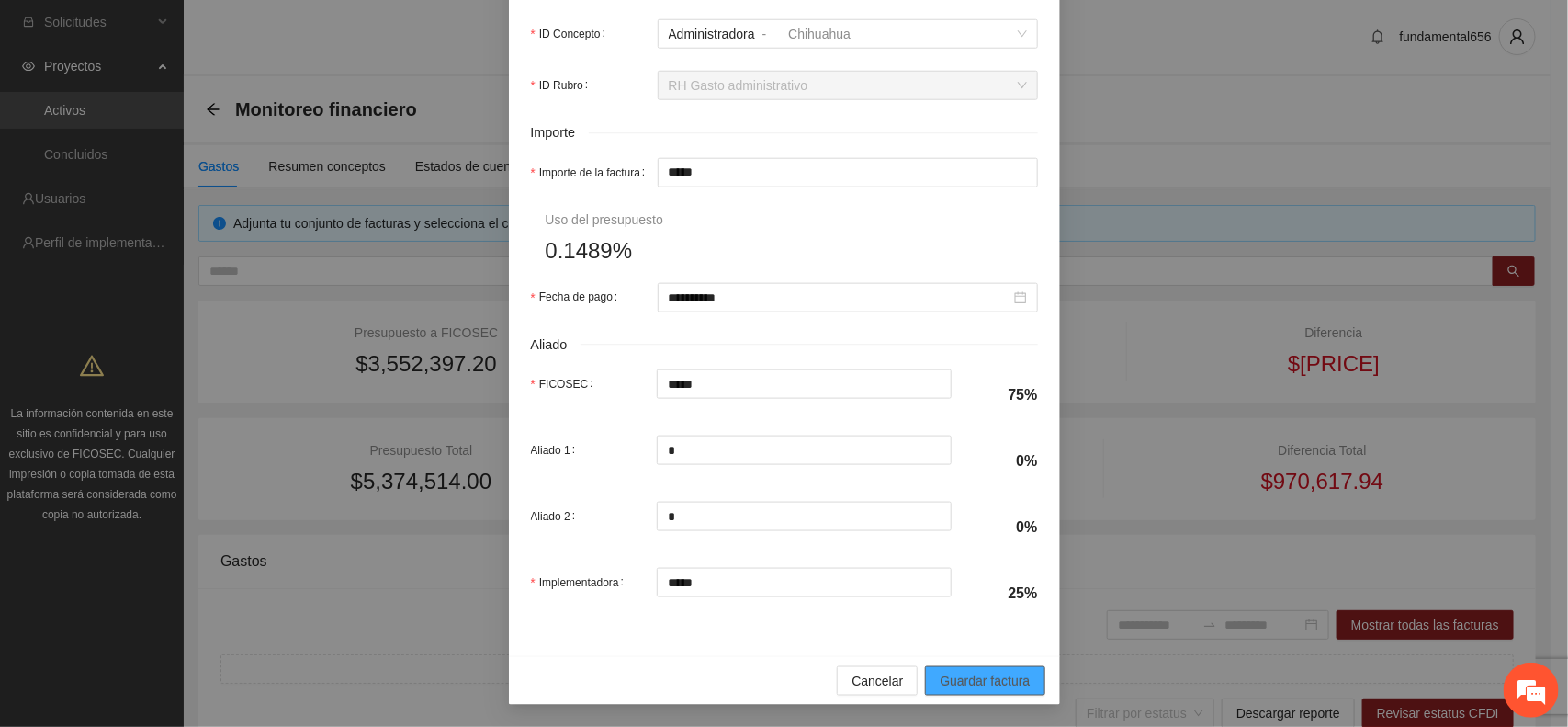 click on "Guardar factura" at bounding box center [985, 681] 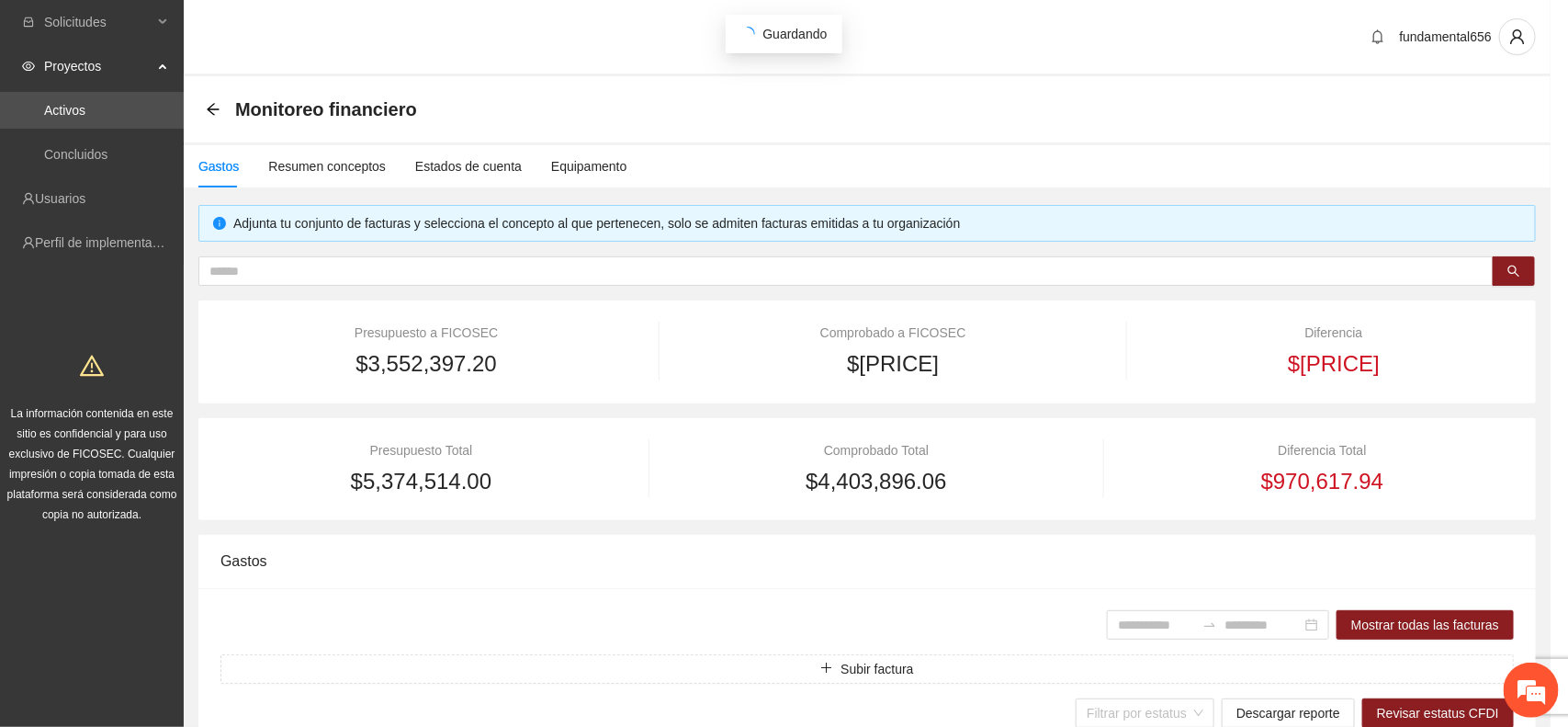scroll, scrollTop: 658, scrollLeft: 0, axis: vertical 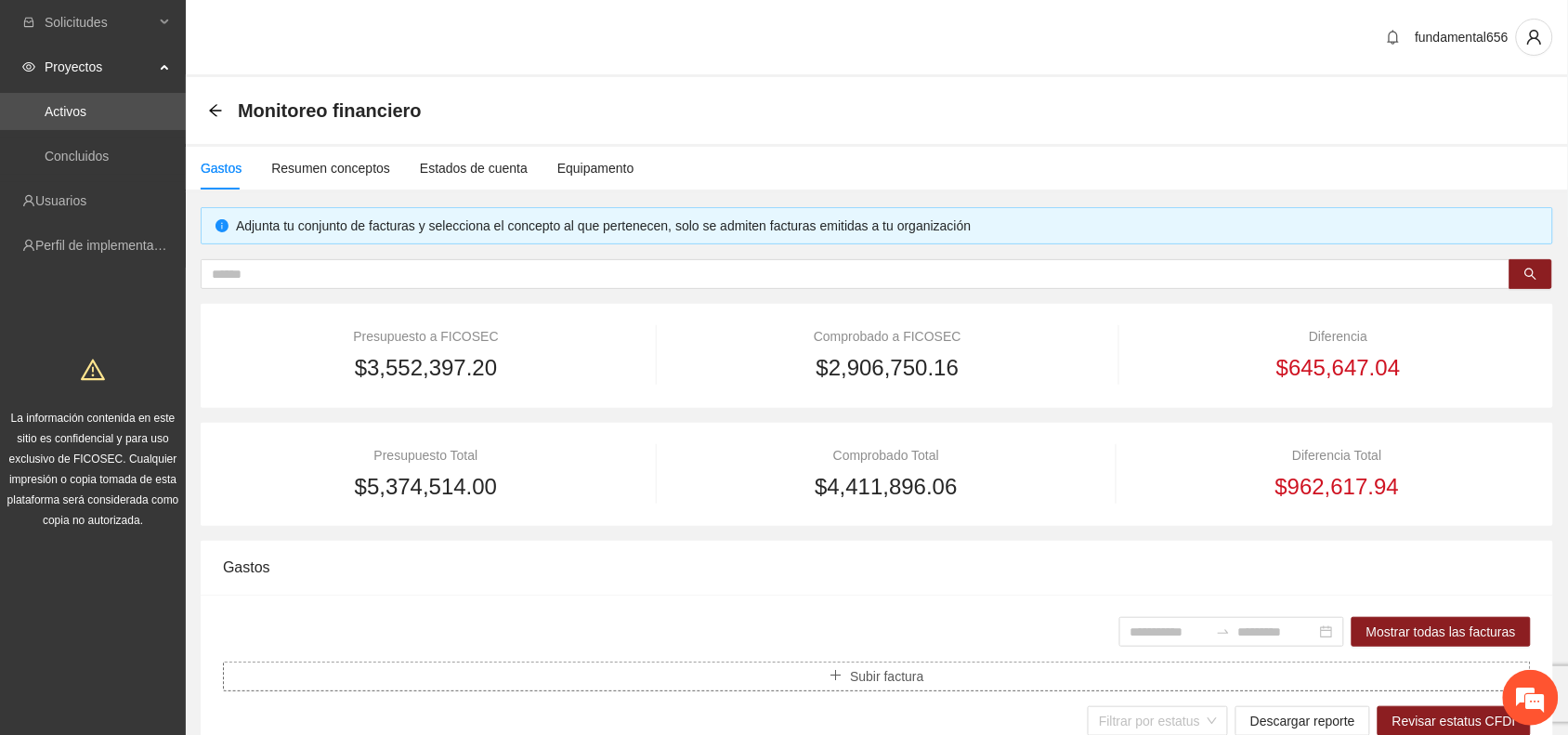 click on "Subir factura" at bounding box center (877, 676) 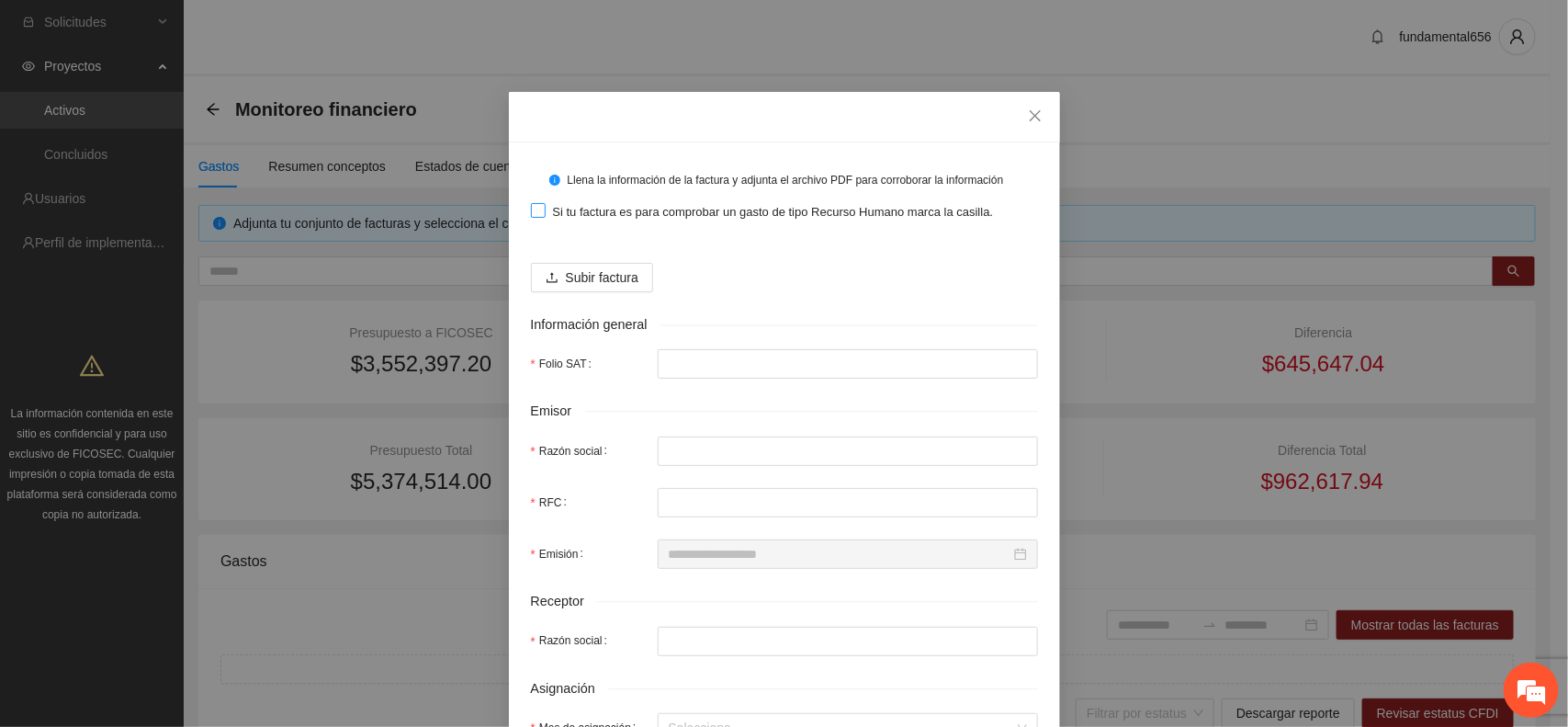 click at bounding box center [538, 210] 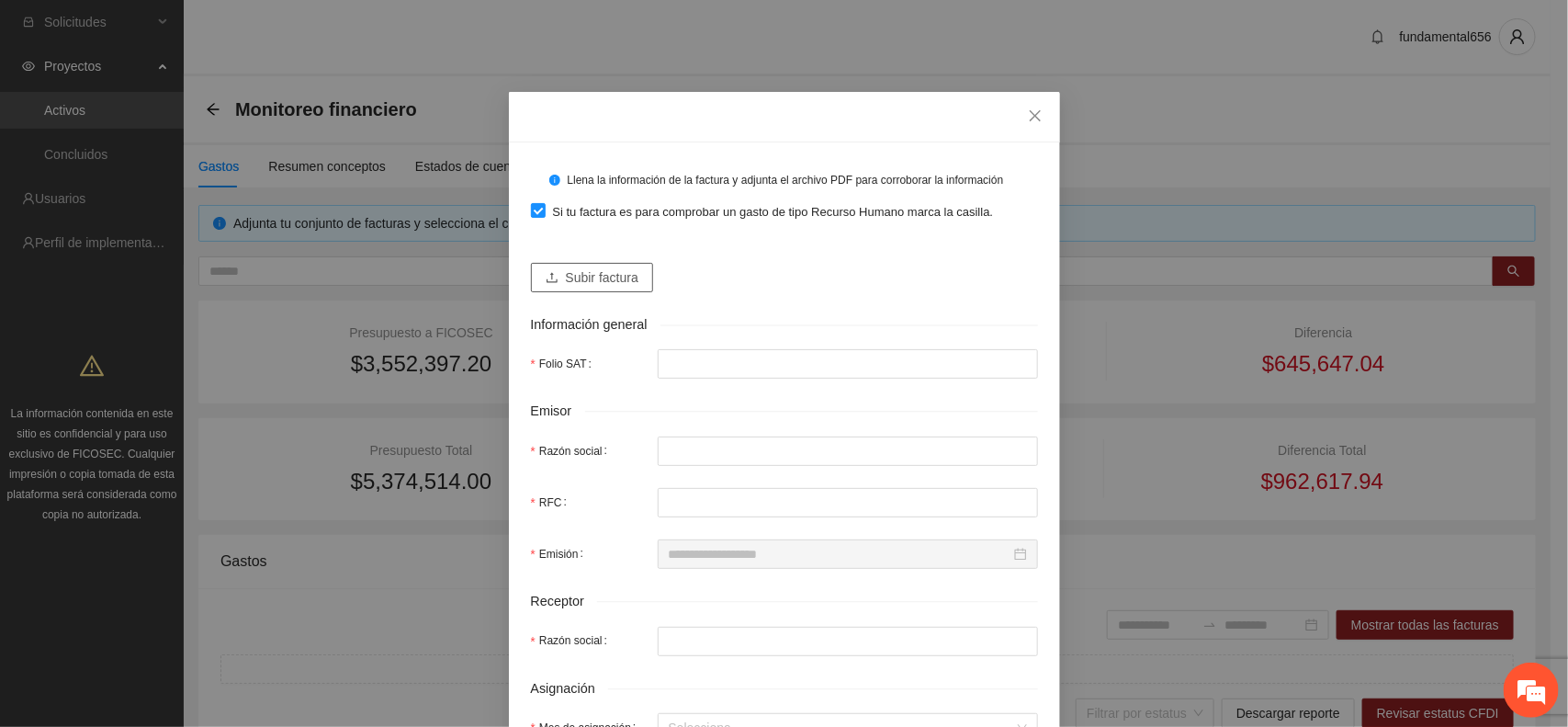 click on "Subir factura" at bounding box center [592, 278] 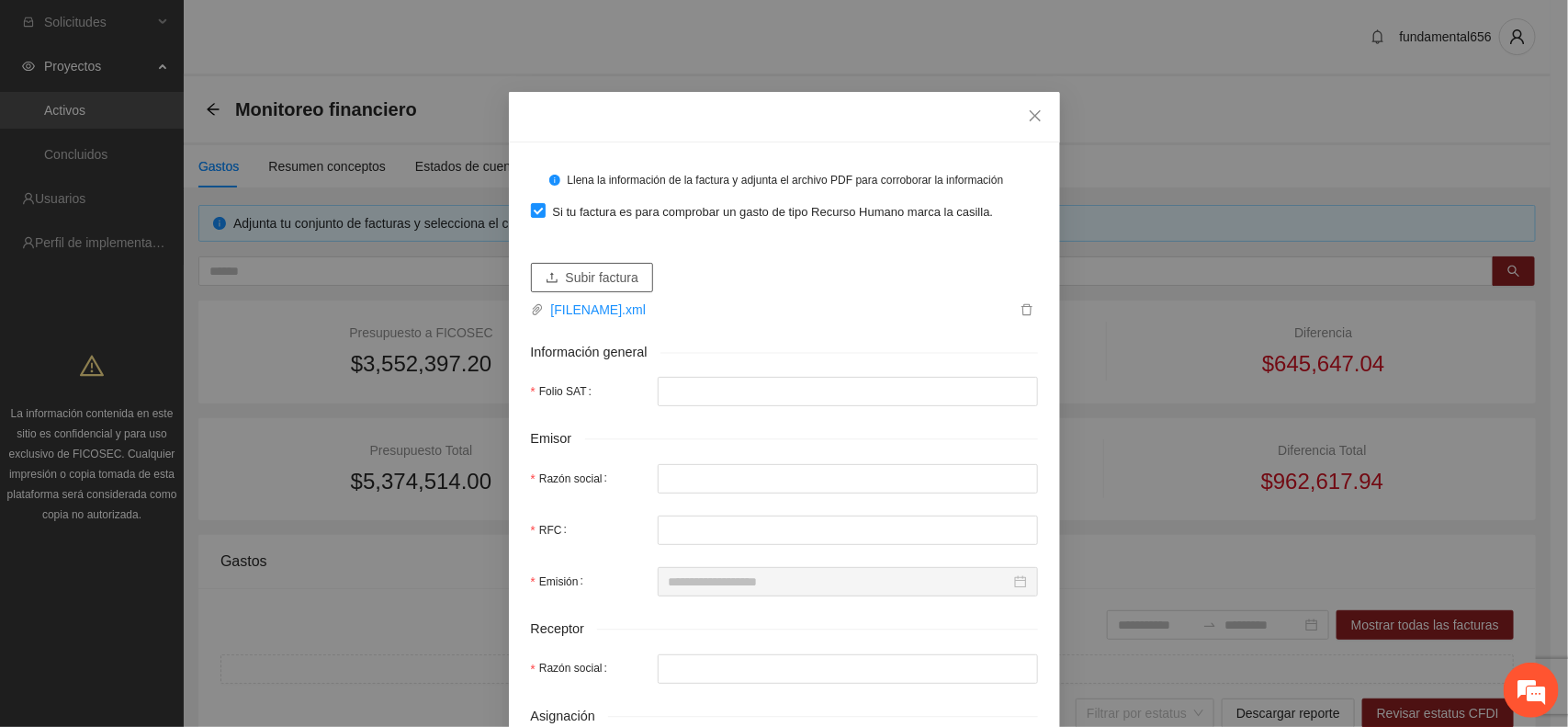 type on "**********" 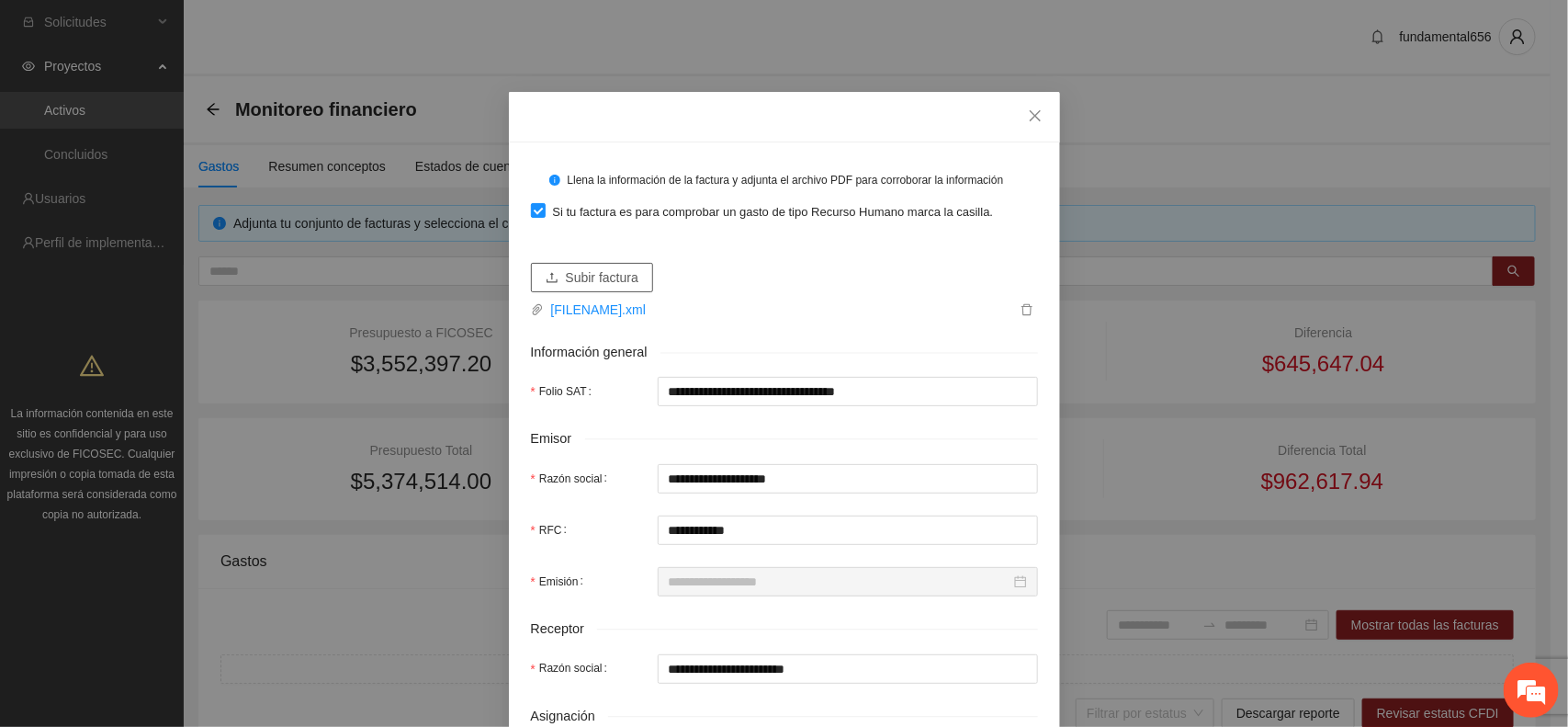 type on "**********" 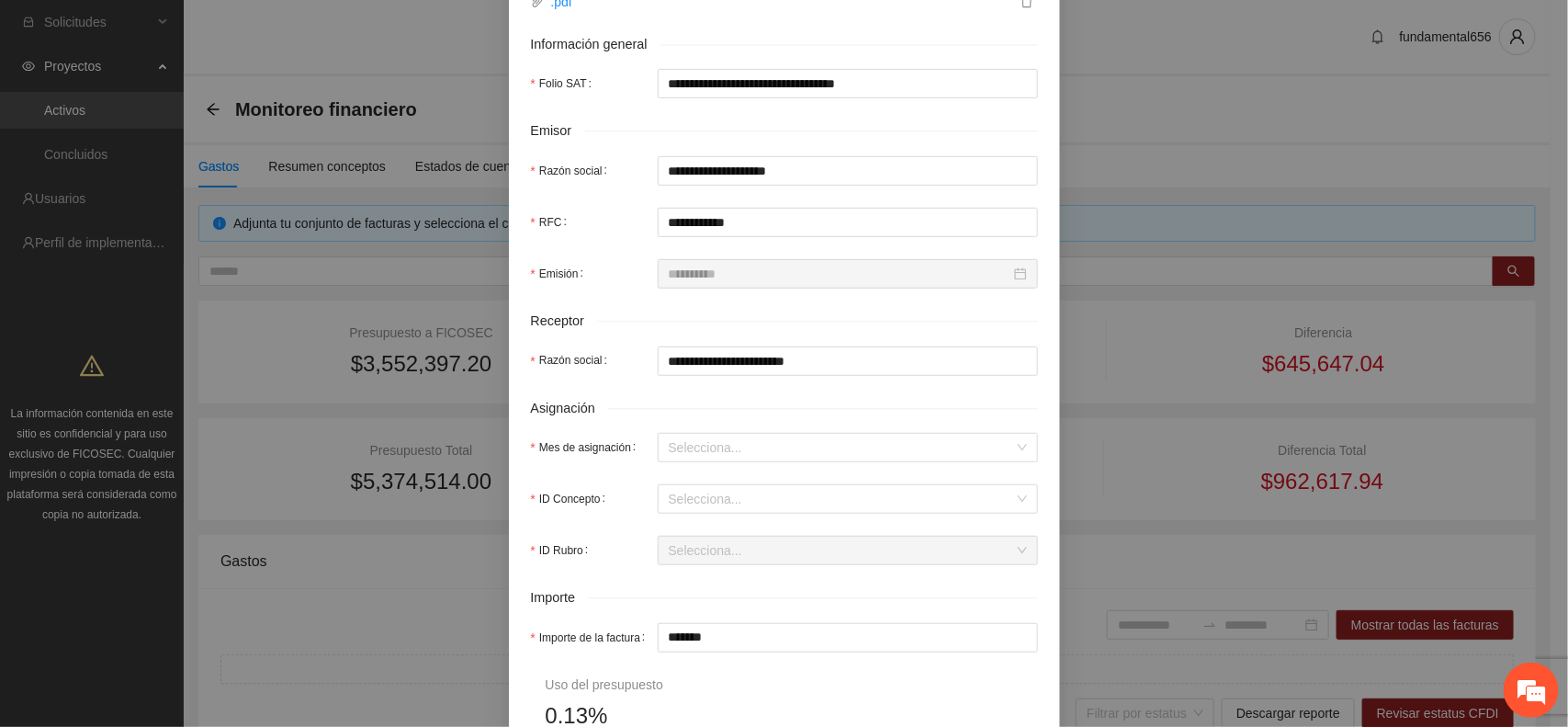 scroll, scrollTop: 345, scrollLeft: 0, axis: vertical 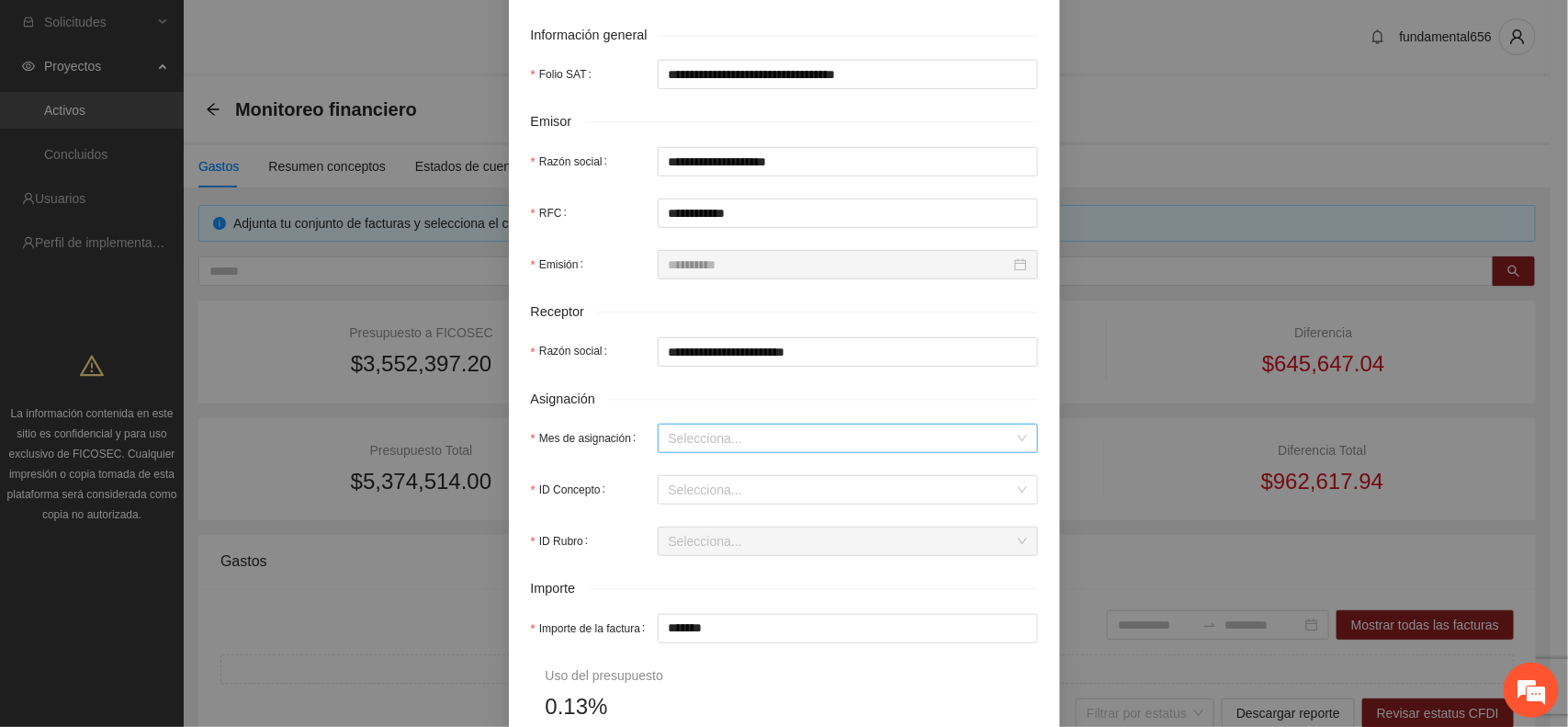 click on "Selecciona..." at bounding box center (848, 438) 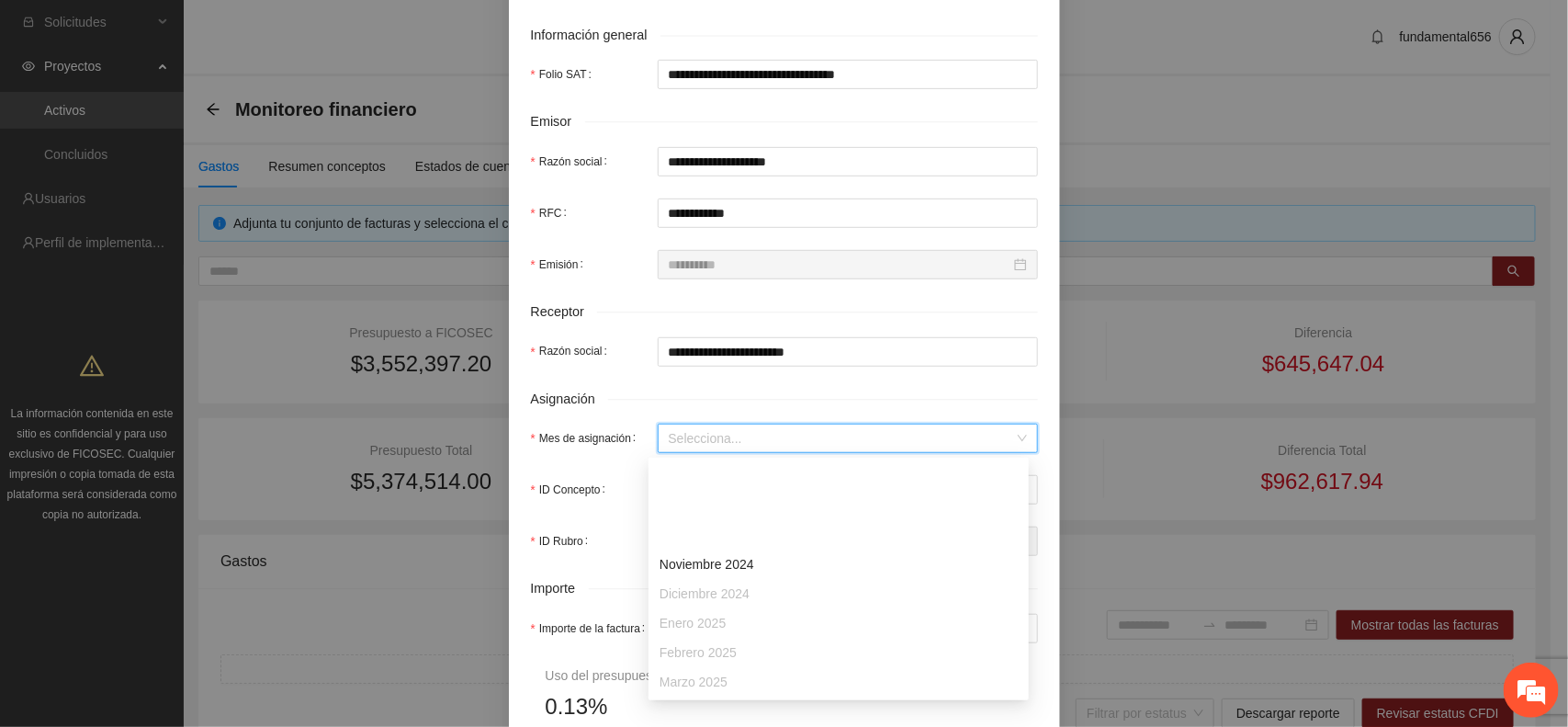 scroll, scrollTop: 117, scrollLeft: 0, axis: vertical 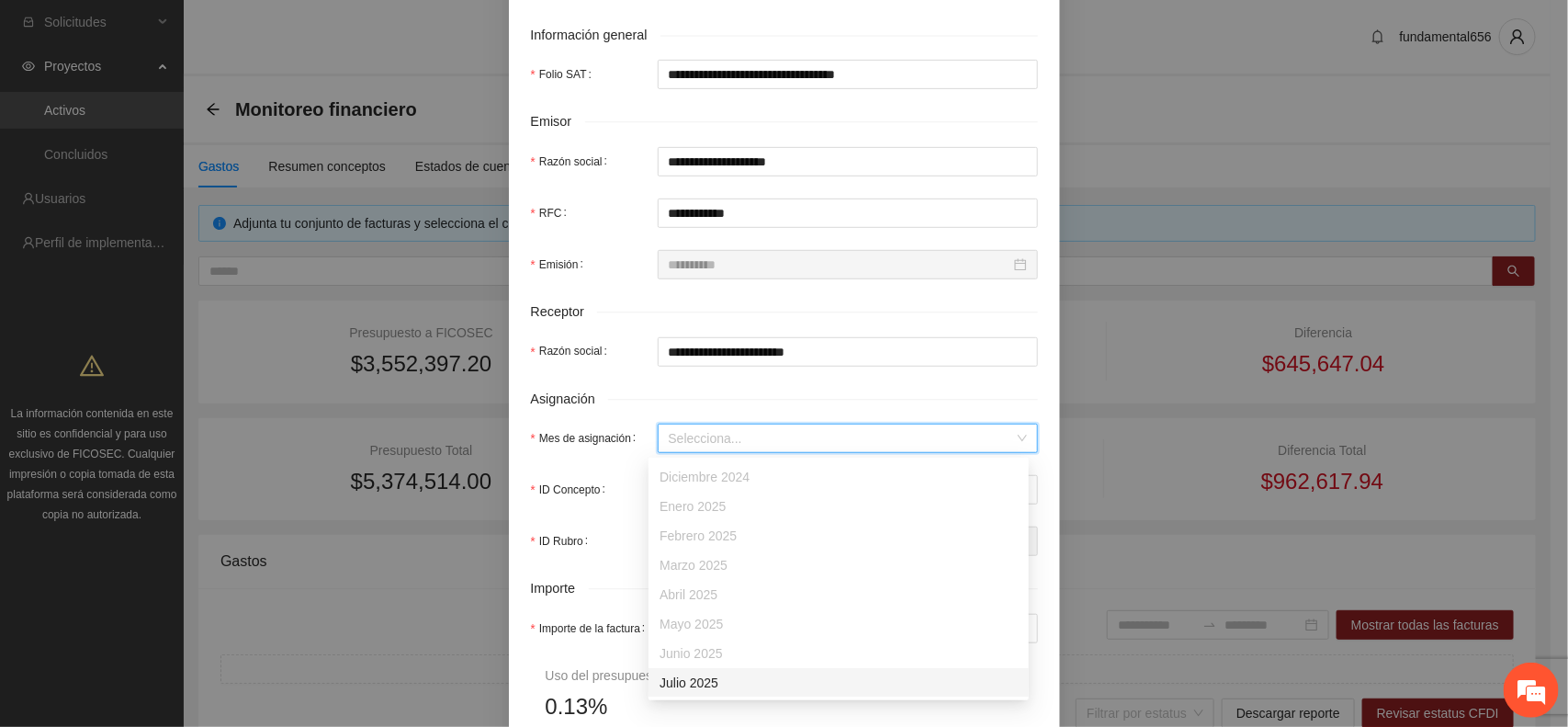click on "Julio 2025" at bounding box center [839, 683] 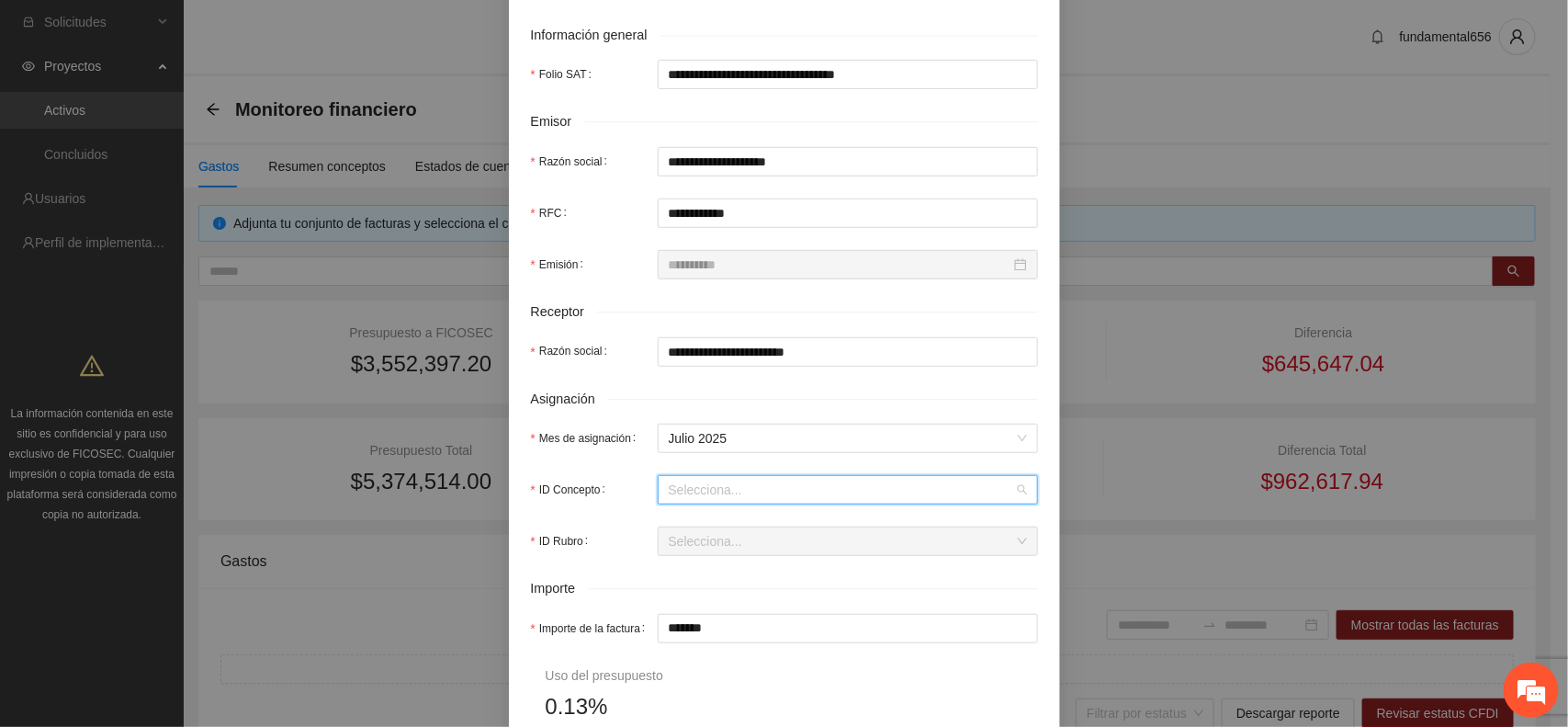 click on "ID Concepto" at bounding box center [841, 490] 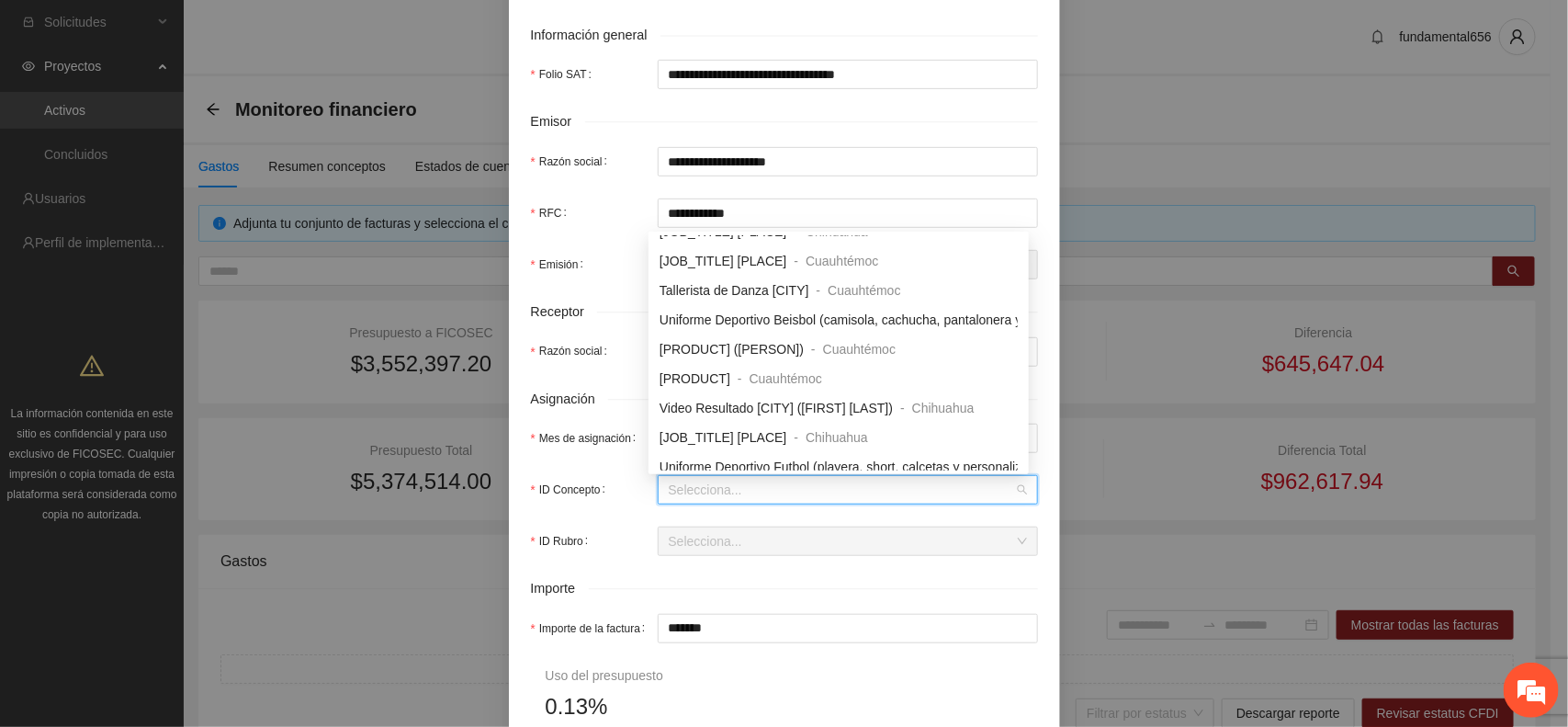 scroll, scrollTop: 574, scrollLeft: 0, axis: vertical 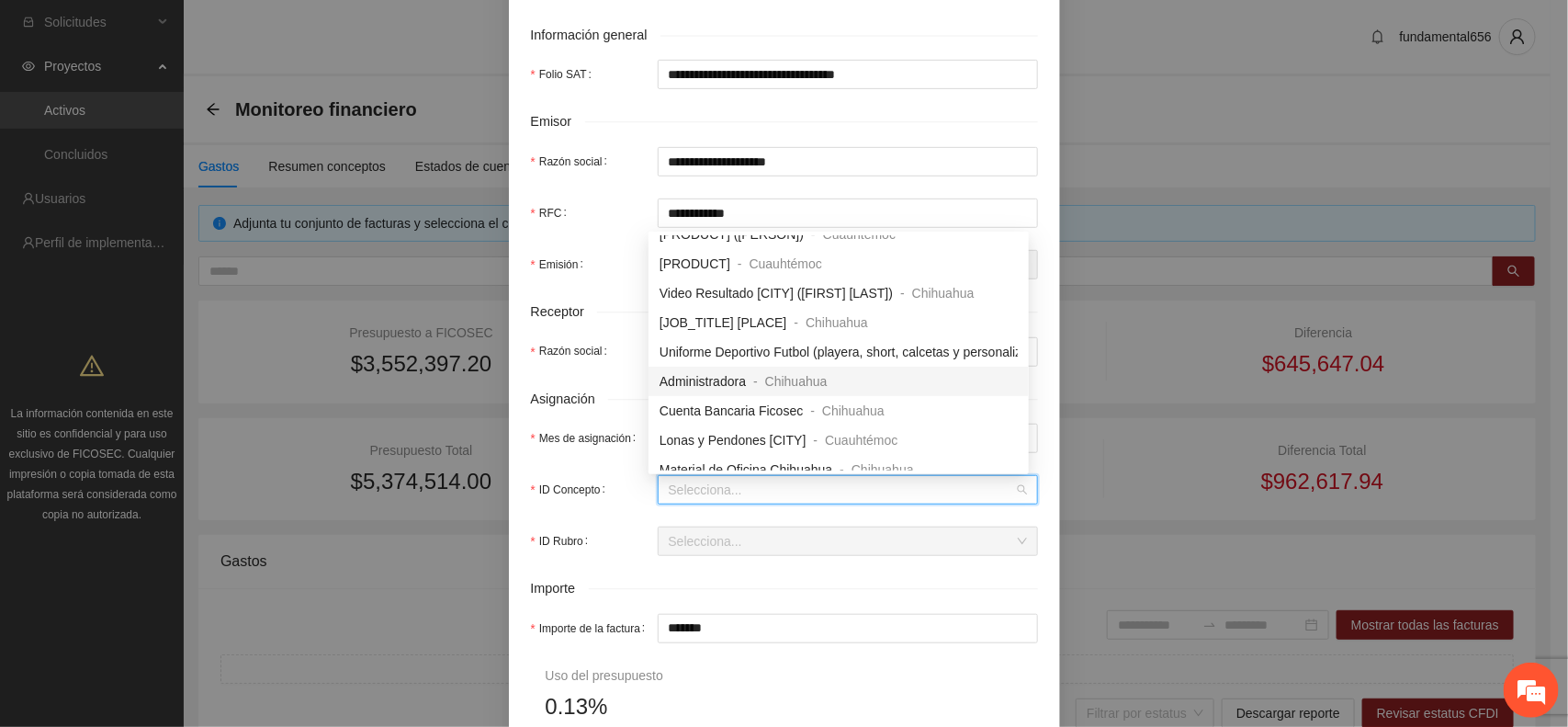 click on "Administradora" at bounding box center [703, 381] 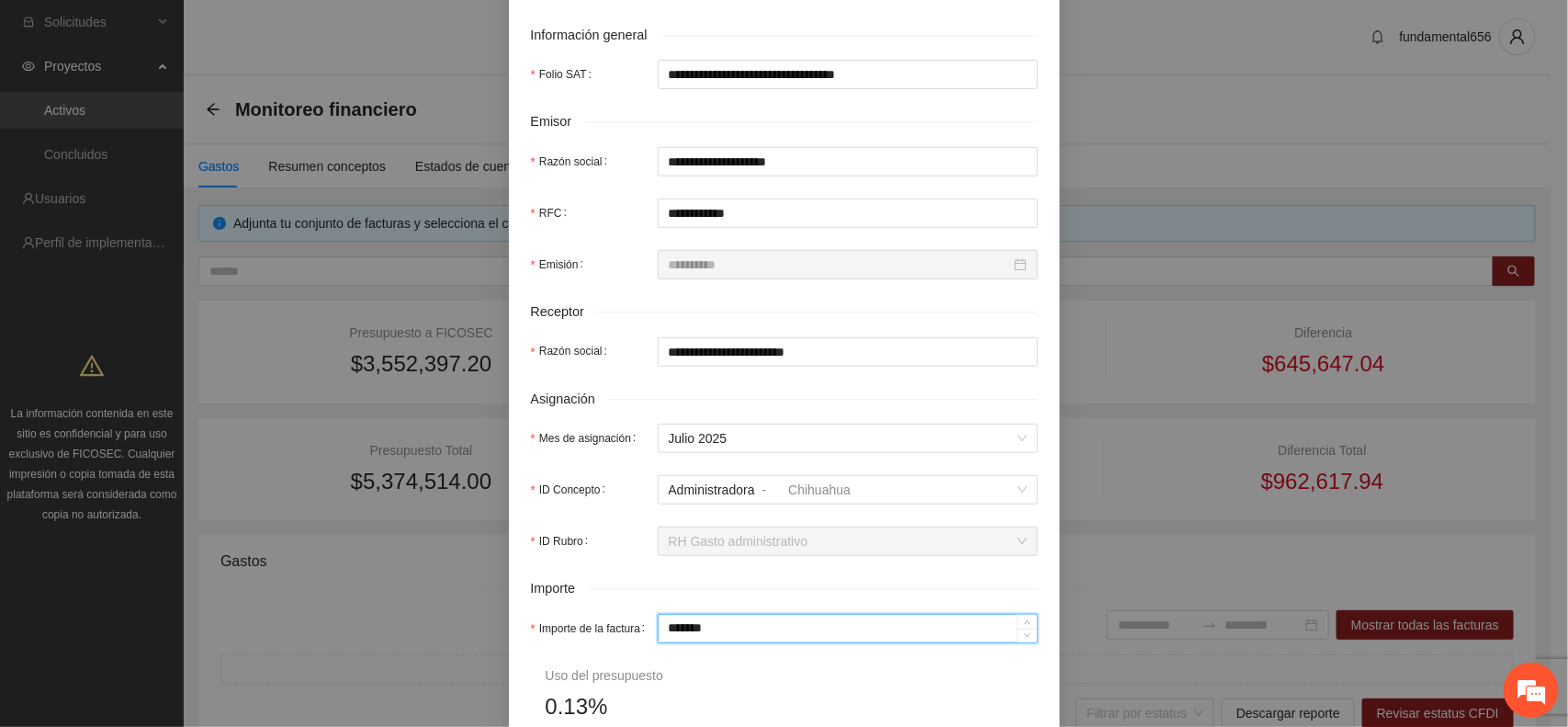 drag, startPoint x: 727, startPoint y: 621, endPoint x: 603, endPoint y: 655, distance: 128.57683 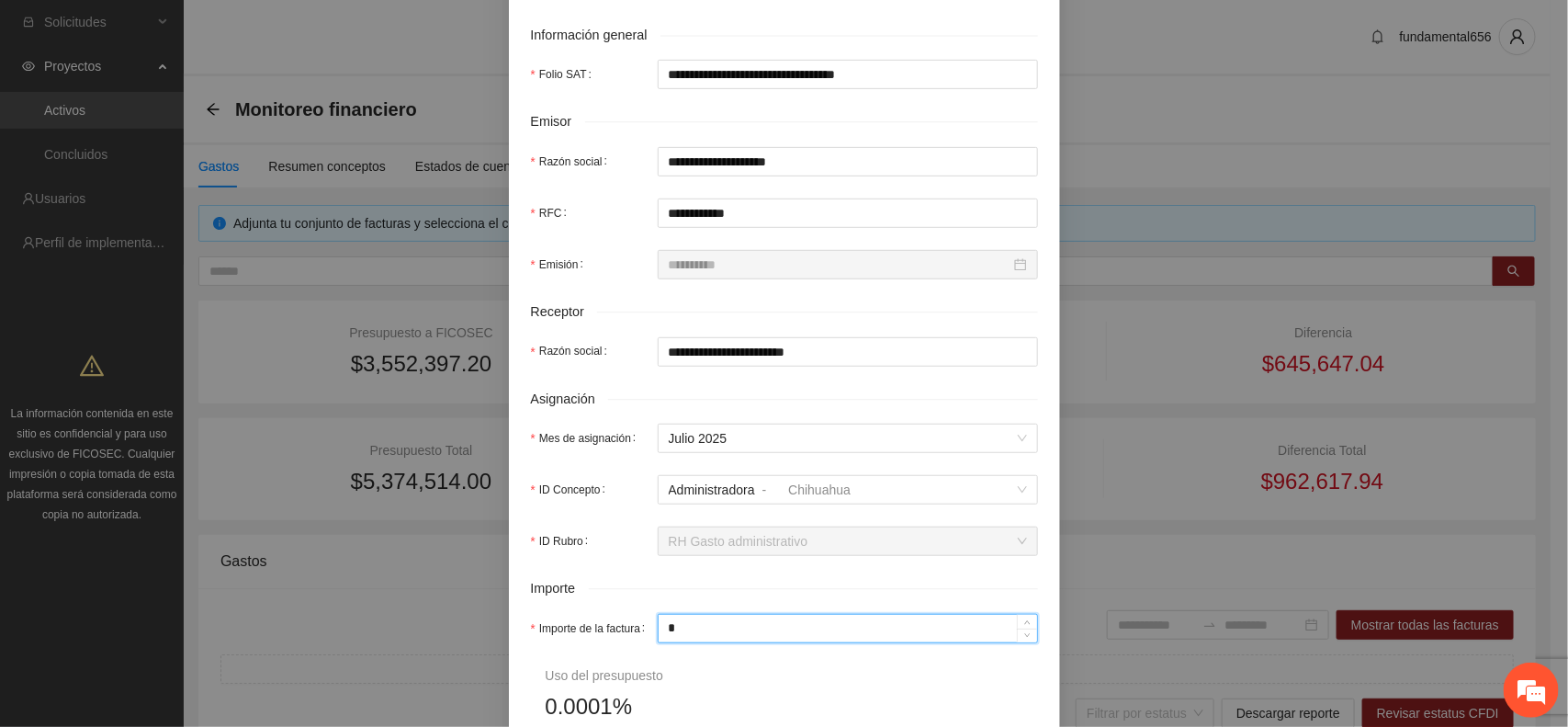 type on "**" 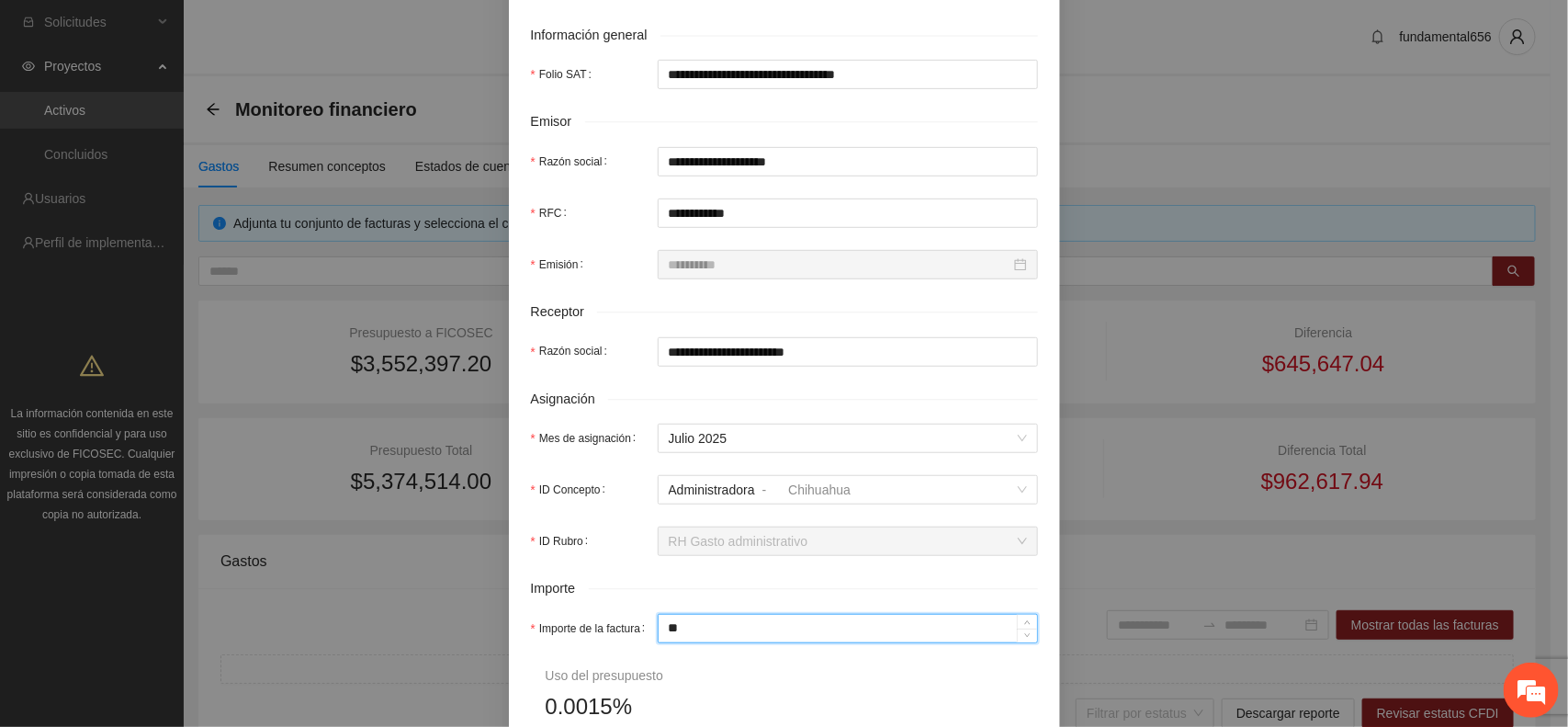 type on "***" 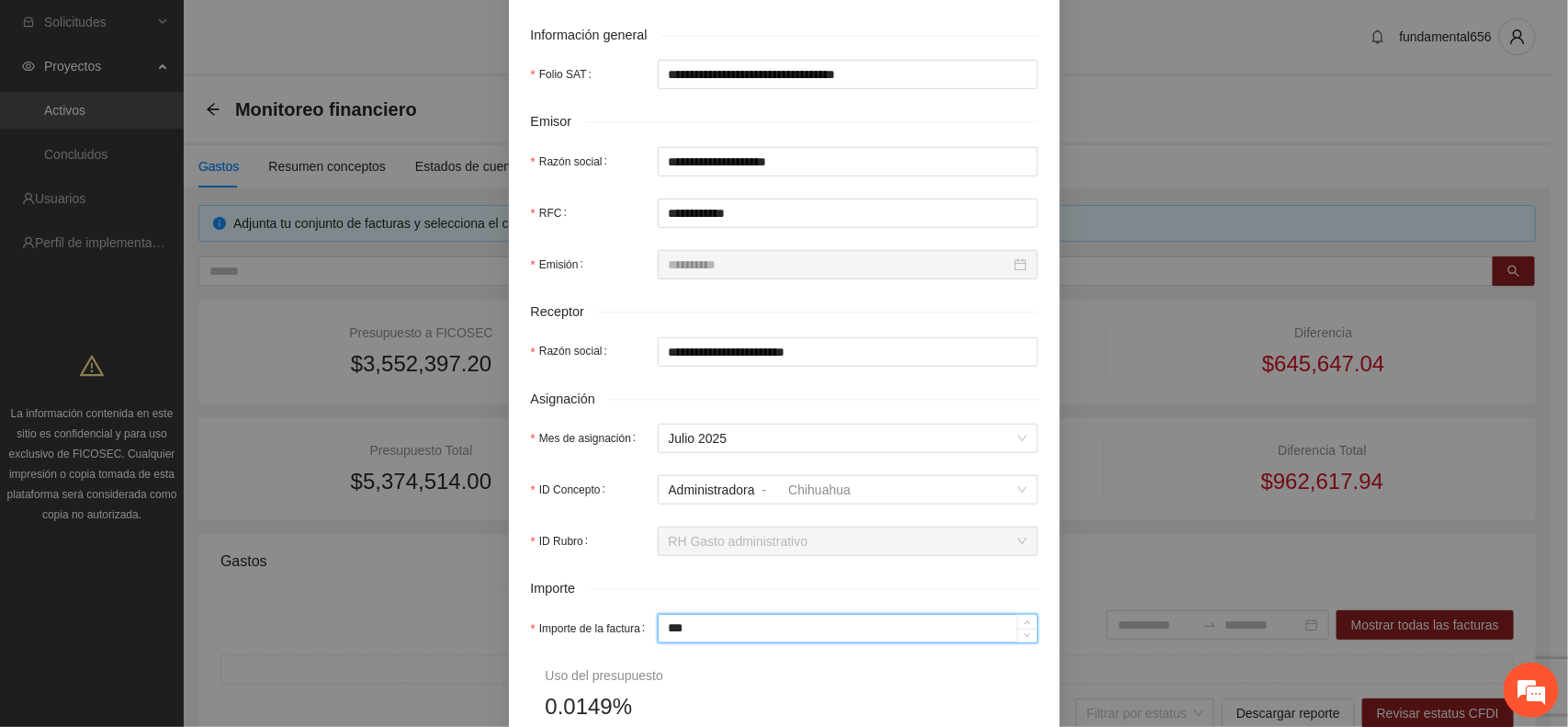 type on "*****" 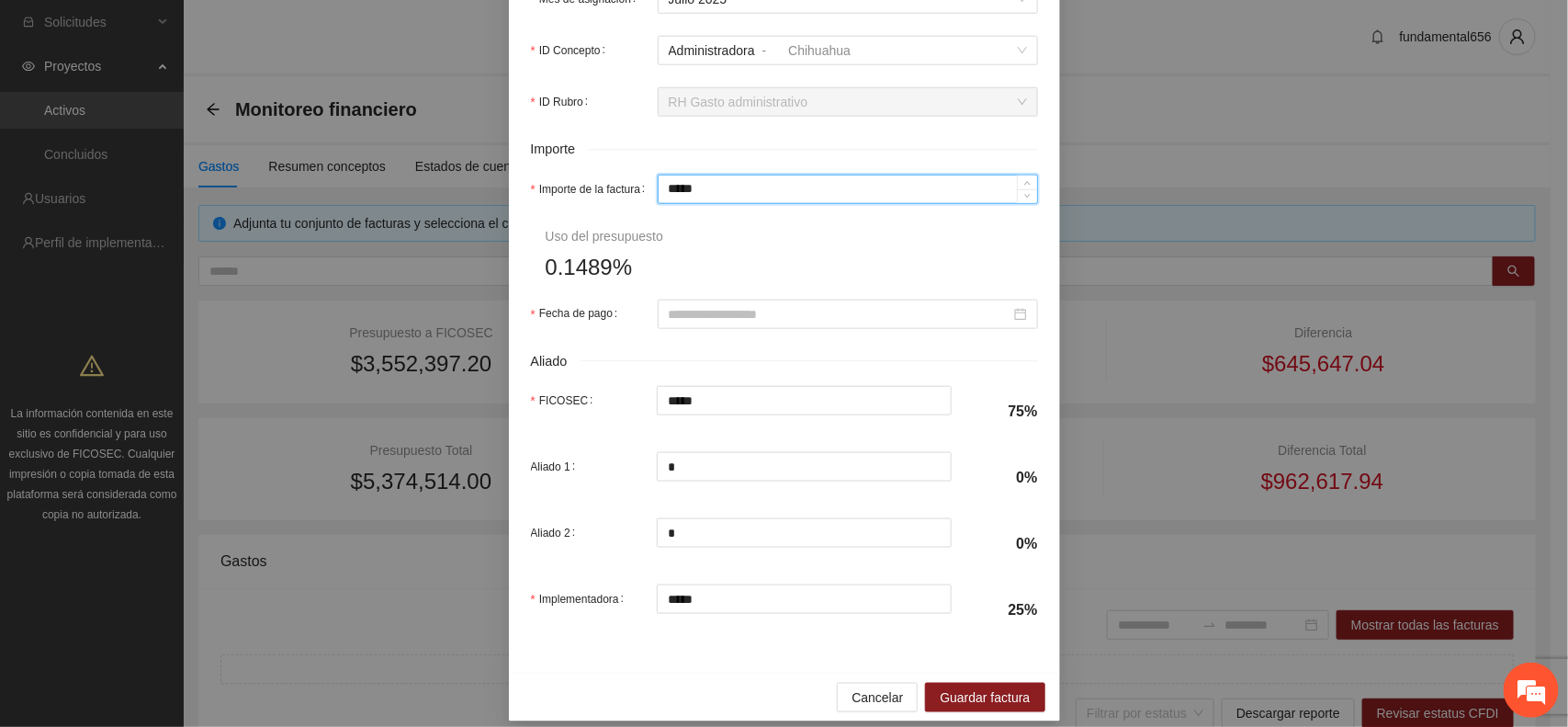 scroll, scrollTop: 804, scrollLeft: 0, axis: vertical 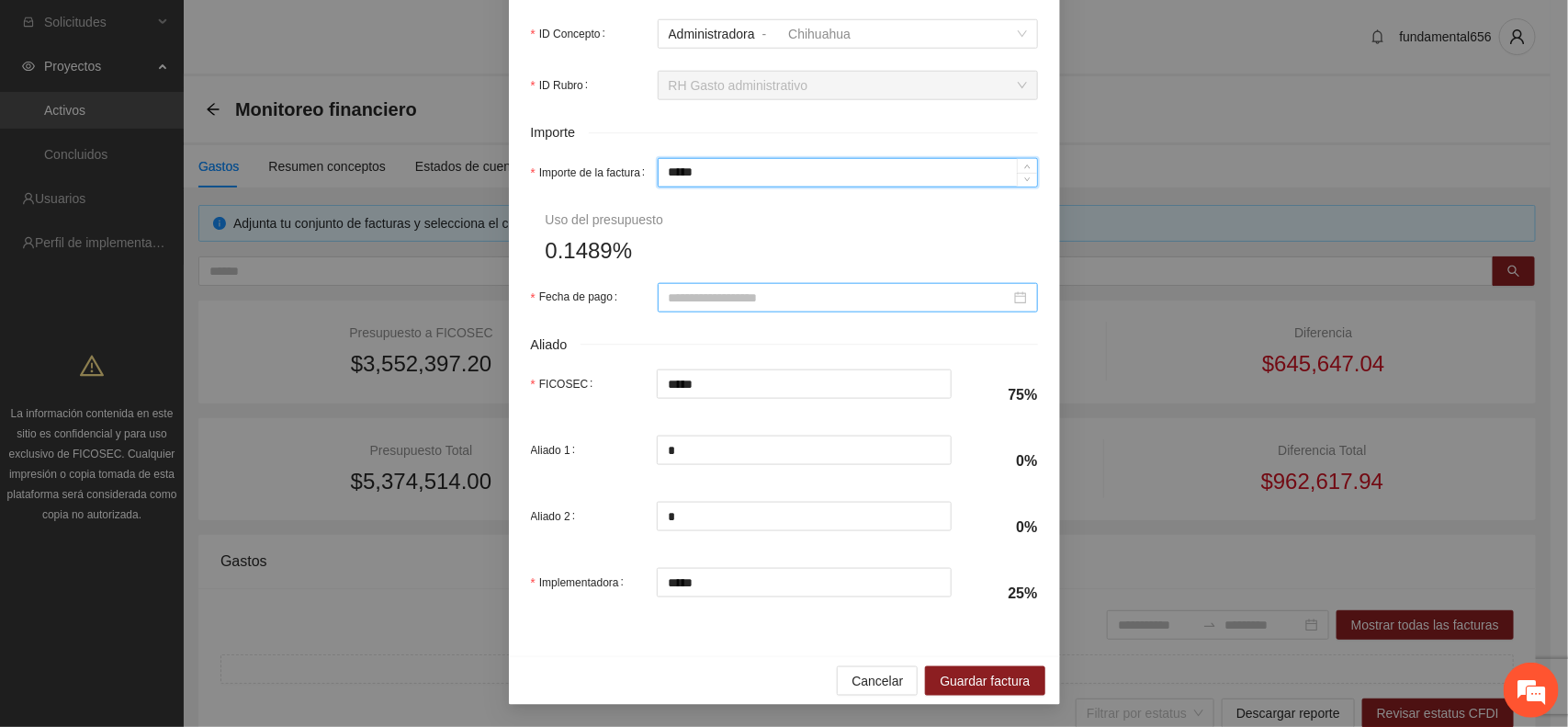 type on "*****" 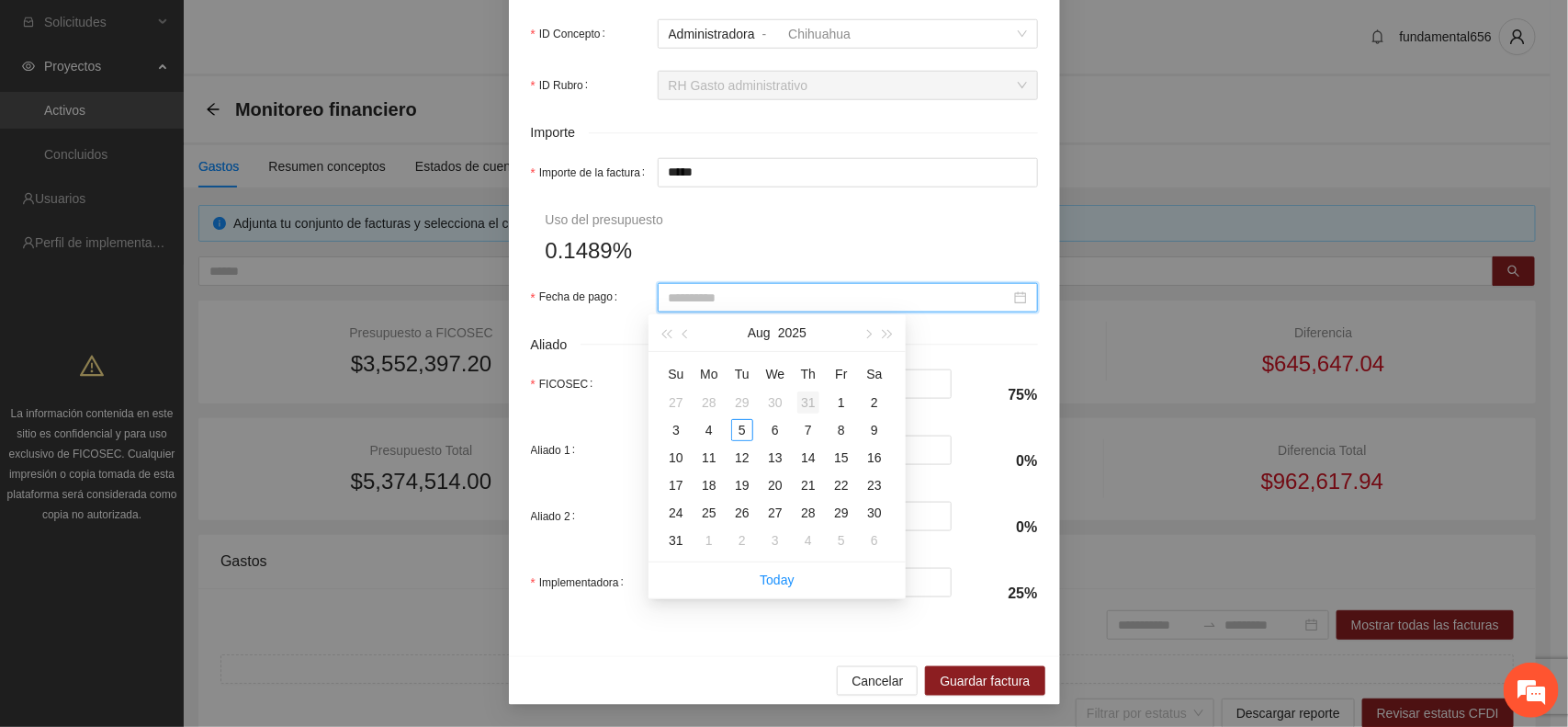 type on "**********" 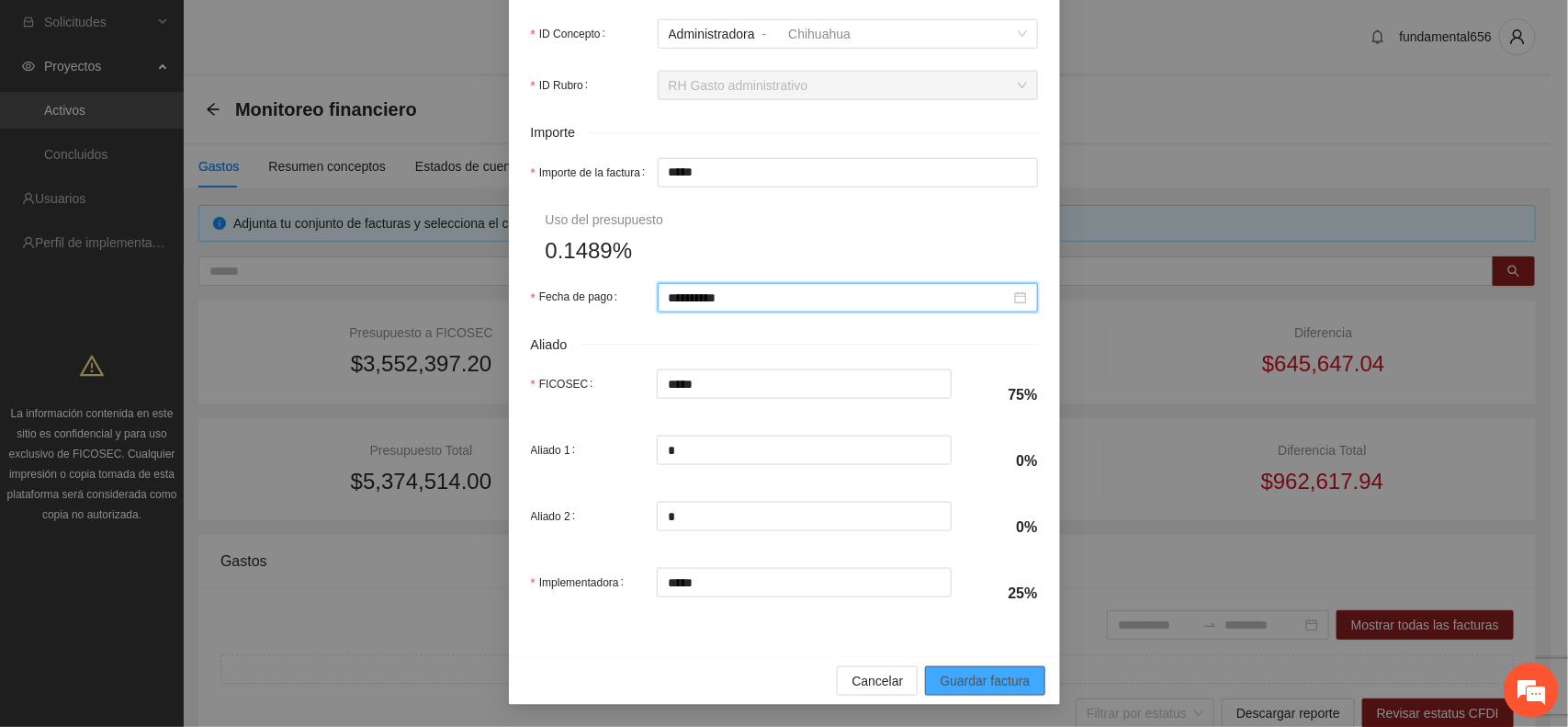 click on "Guardar factura" at bounding box center (985, 681) 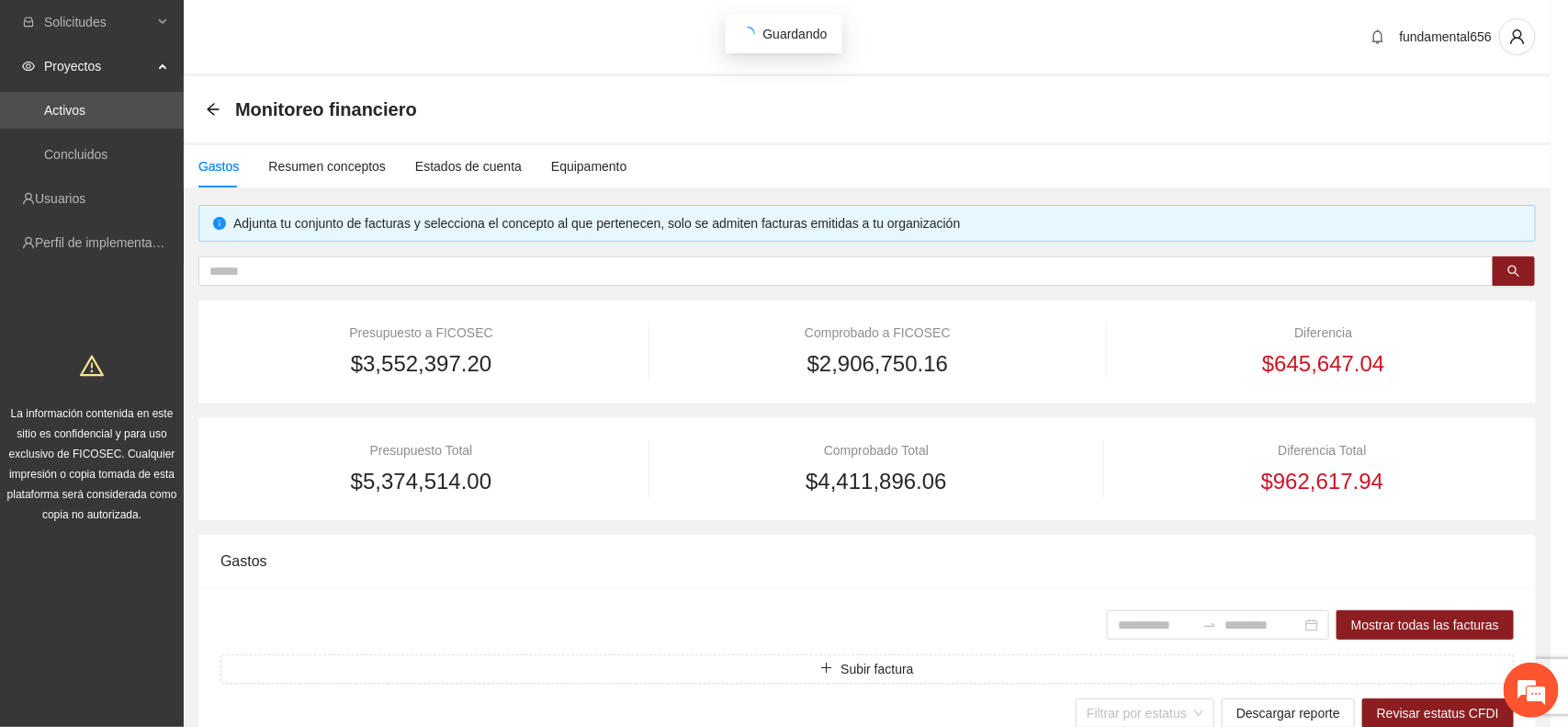 scroll, scrollTop: 658, scrollLeft: 0, axis: vertical 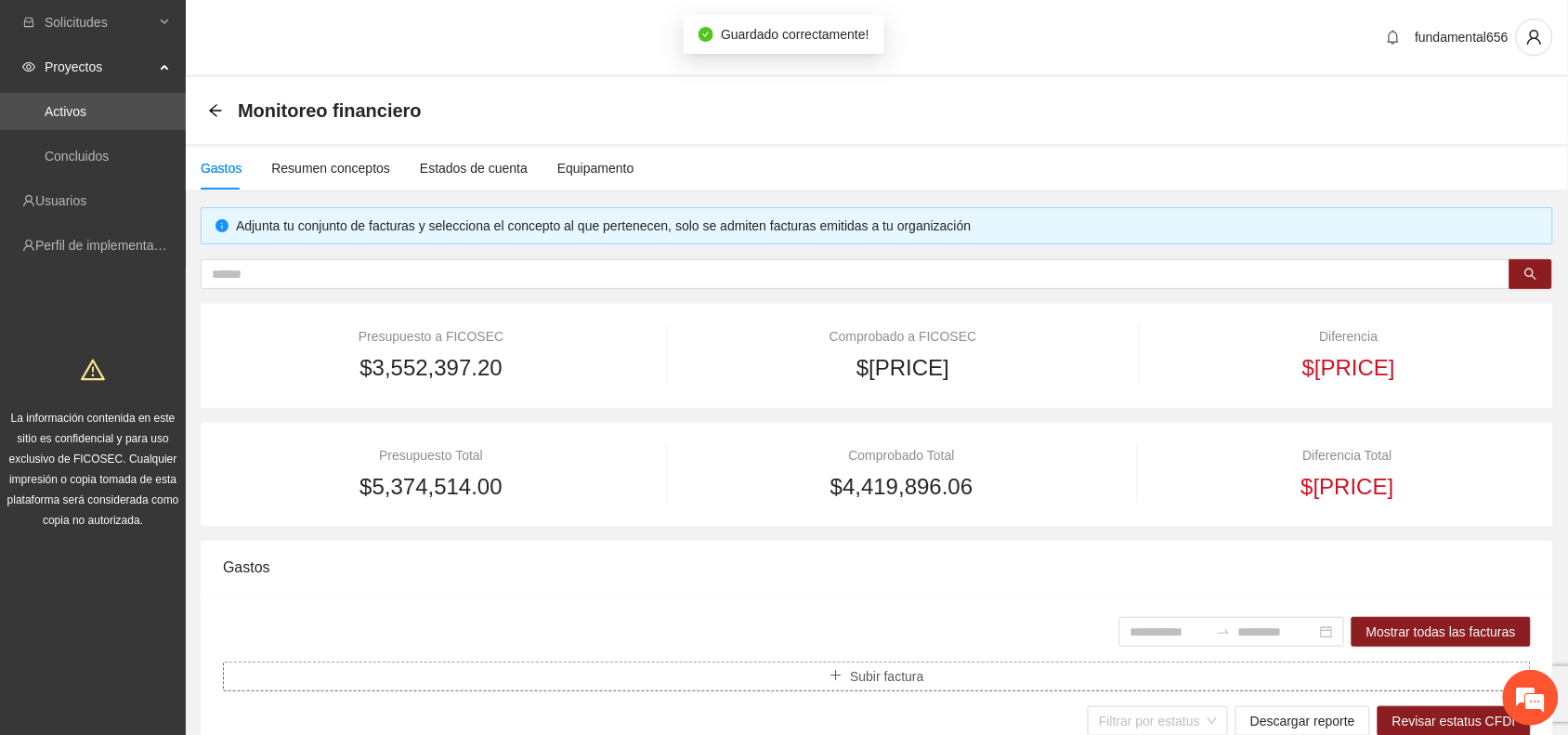 click 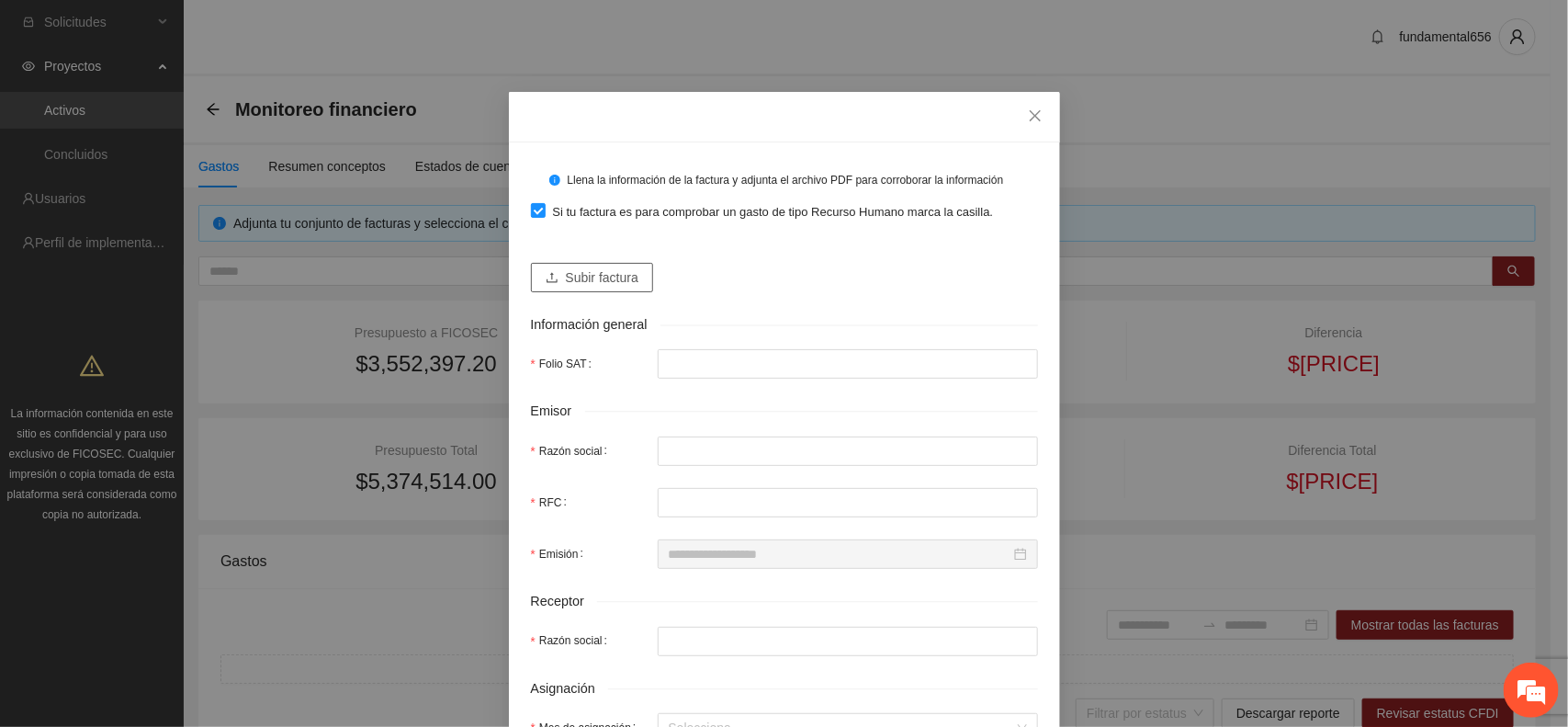click 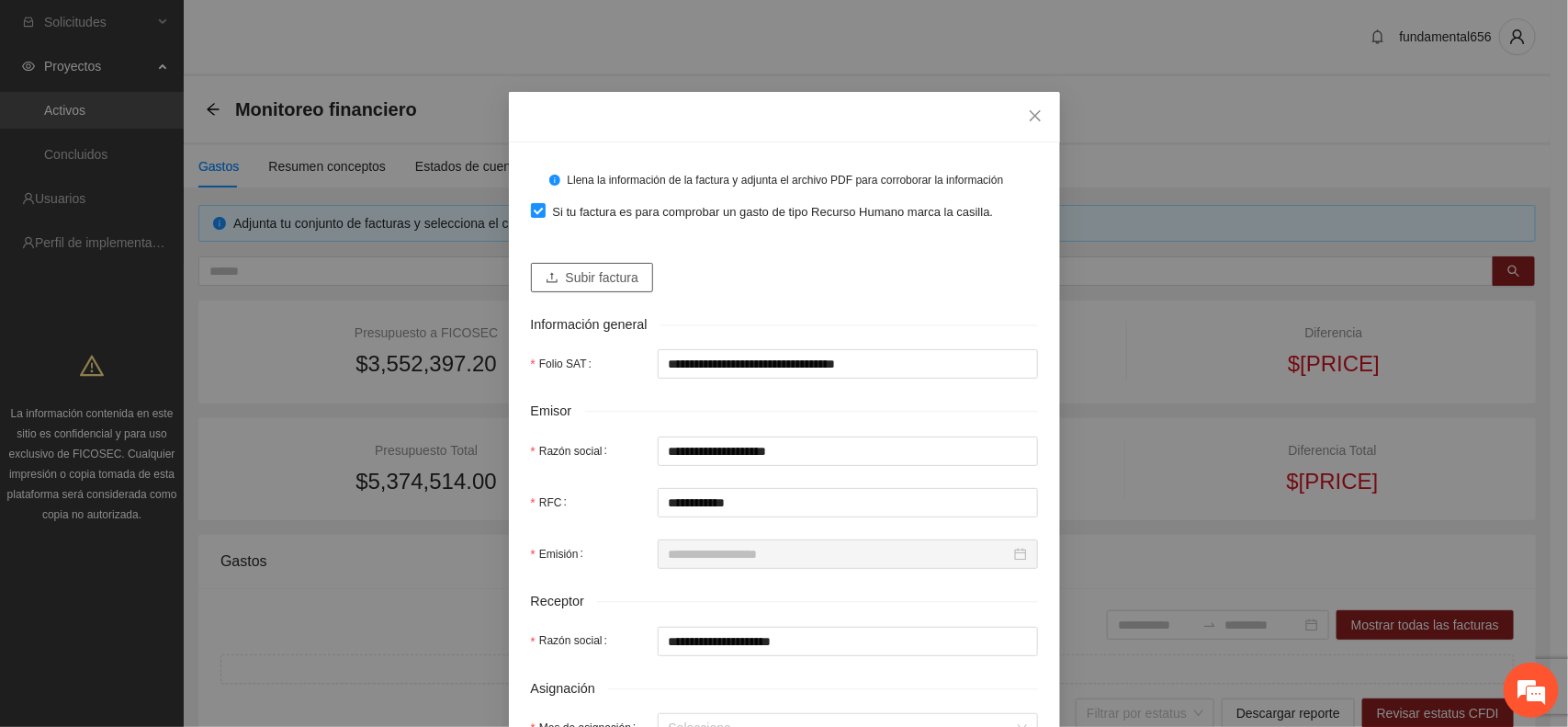 type on "**********" 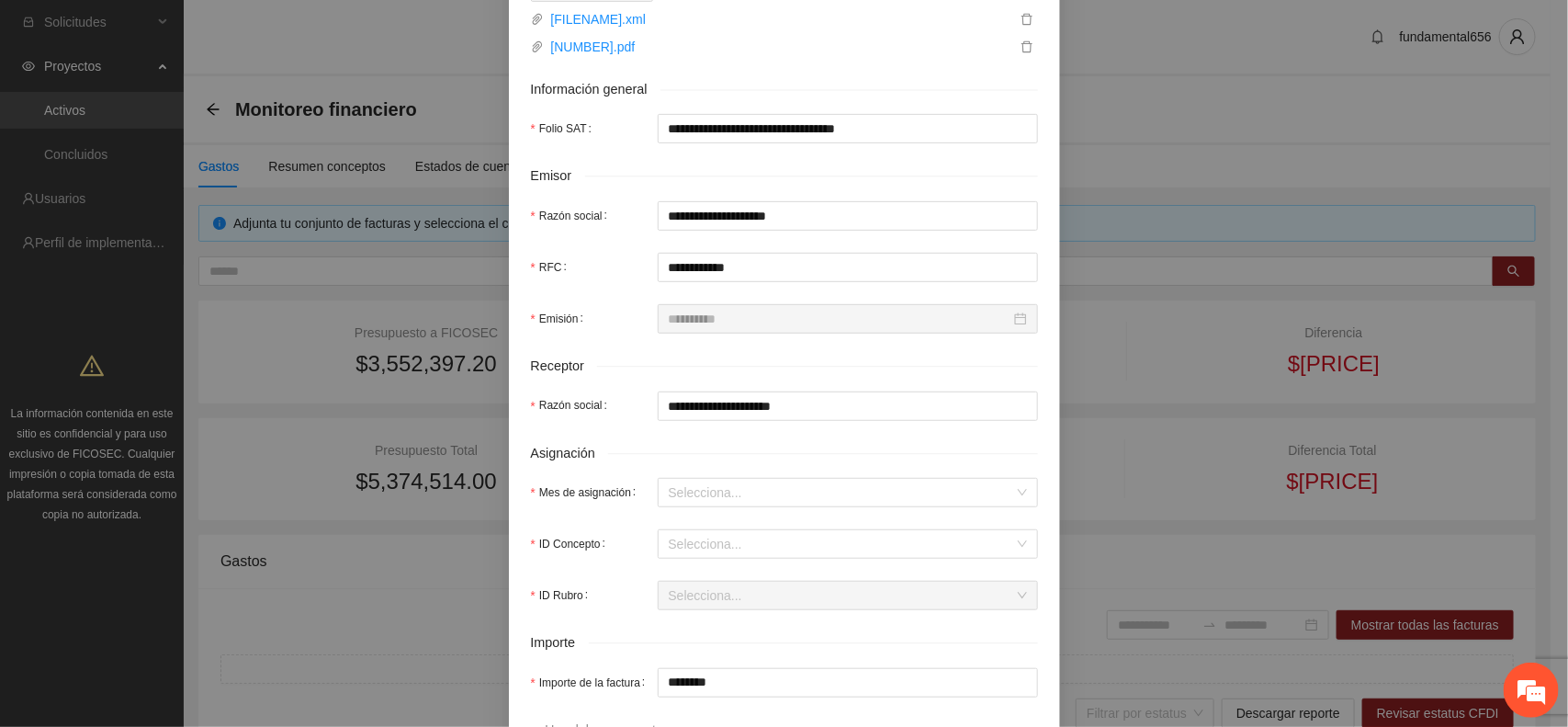 scroll, scrollTop: 345, scrollLeft: 0, axis: vertical 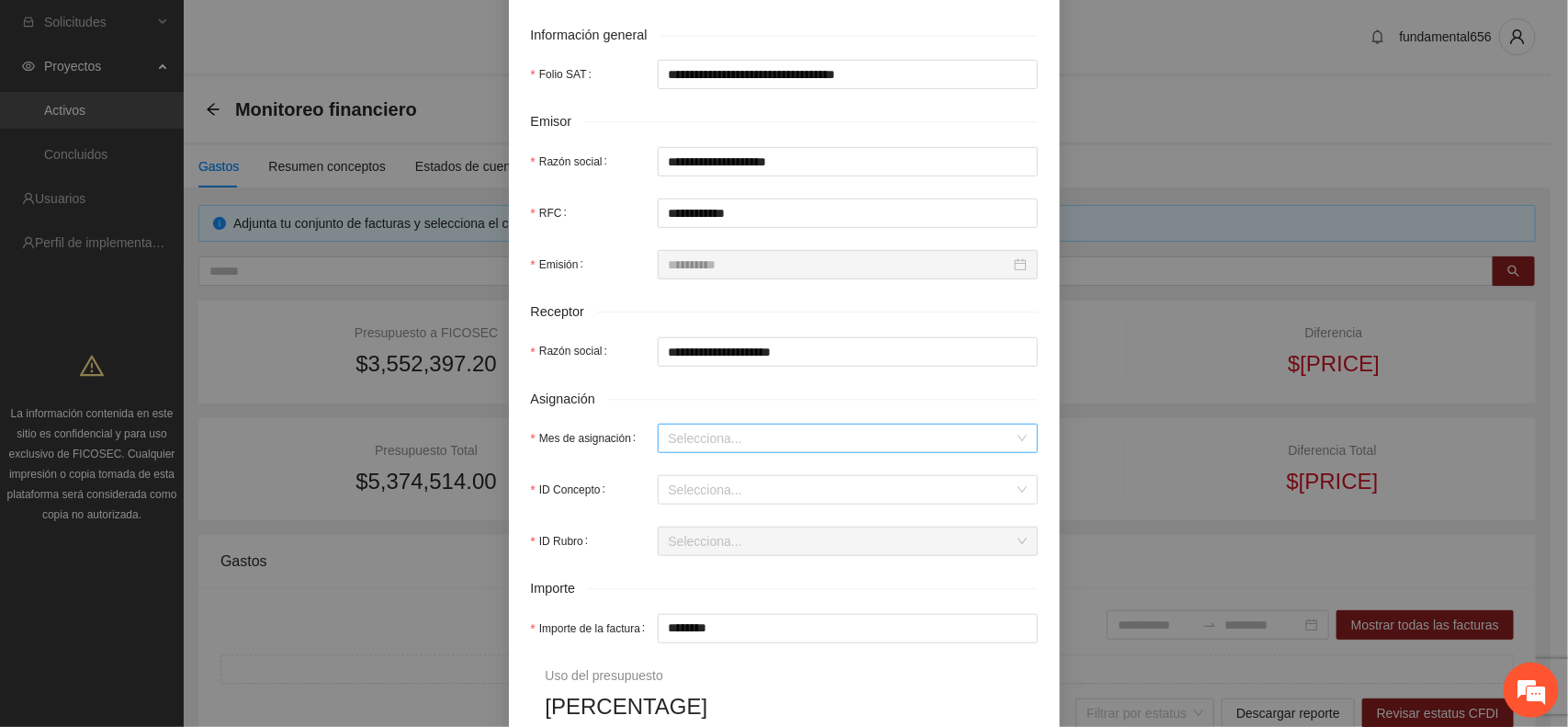 click on "Mes de asignación" at bounding box center [841, 438] 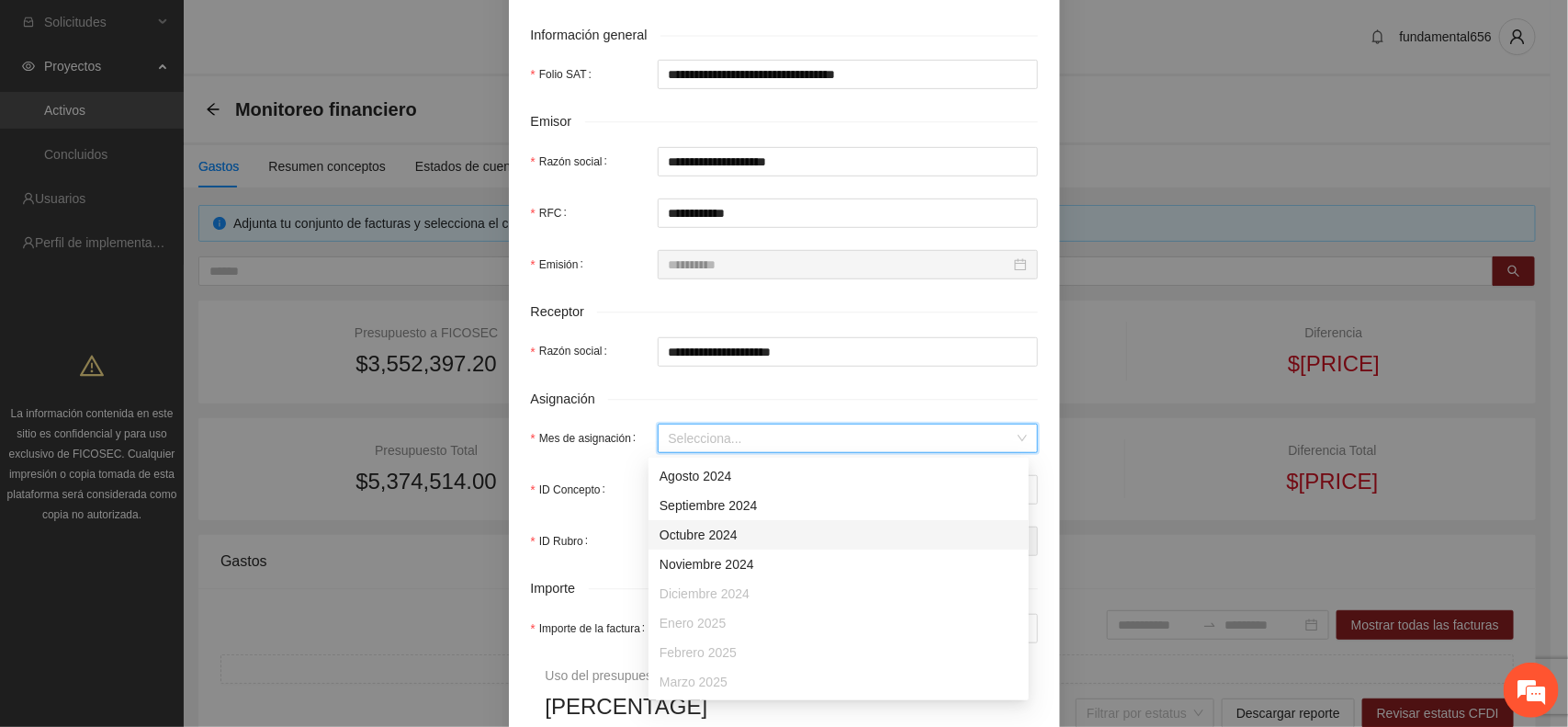 scroll, scrollTop: 117, scrollLeft: 0, axis: vertical 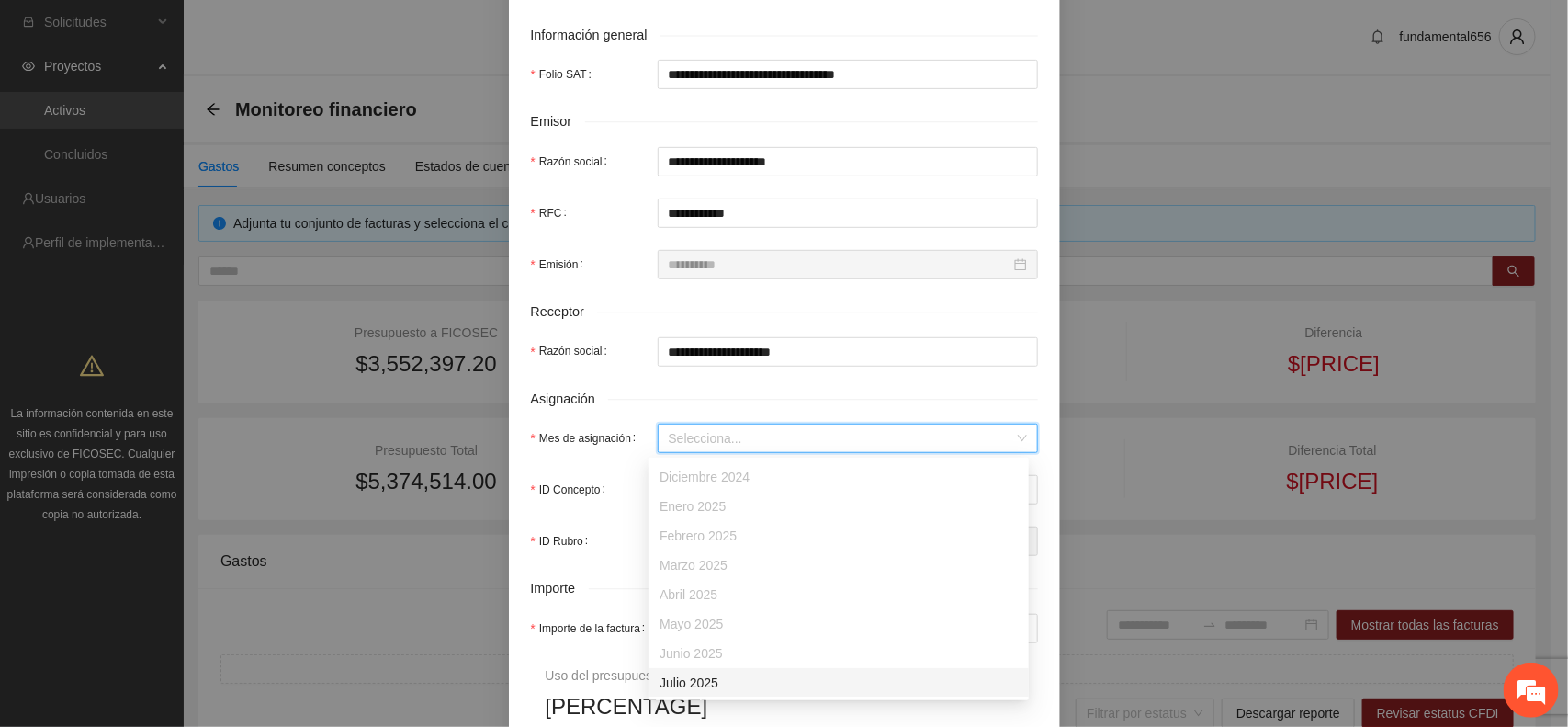 click on "Julio 2025" at bounding box center (839, 683) 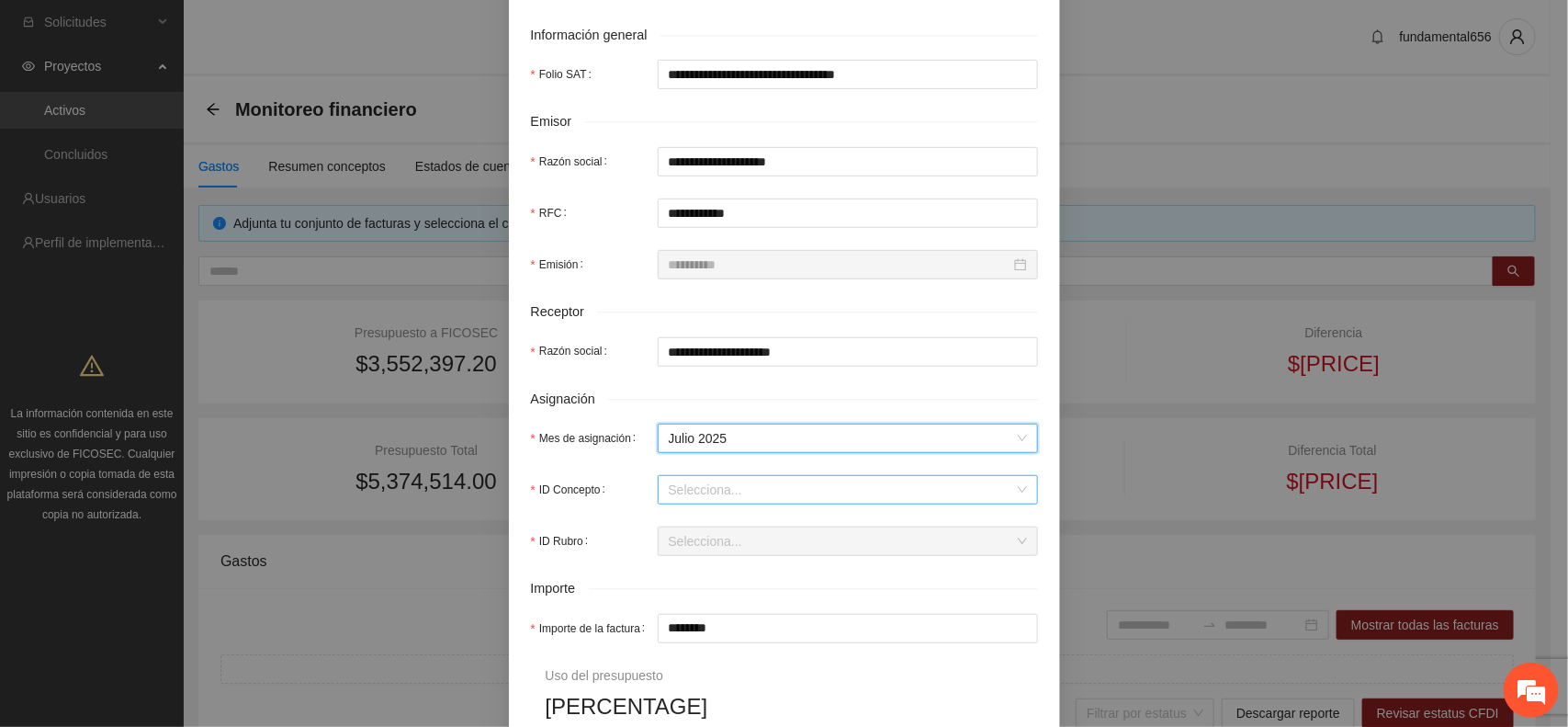 click on "ID Concepto" at bounding box center [841, 490] 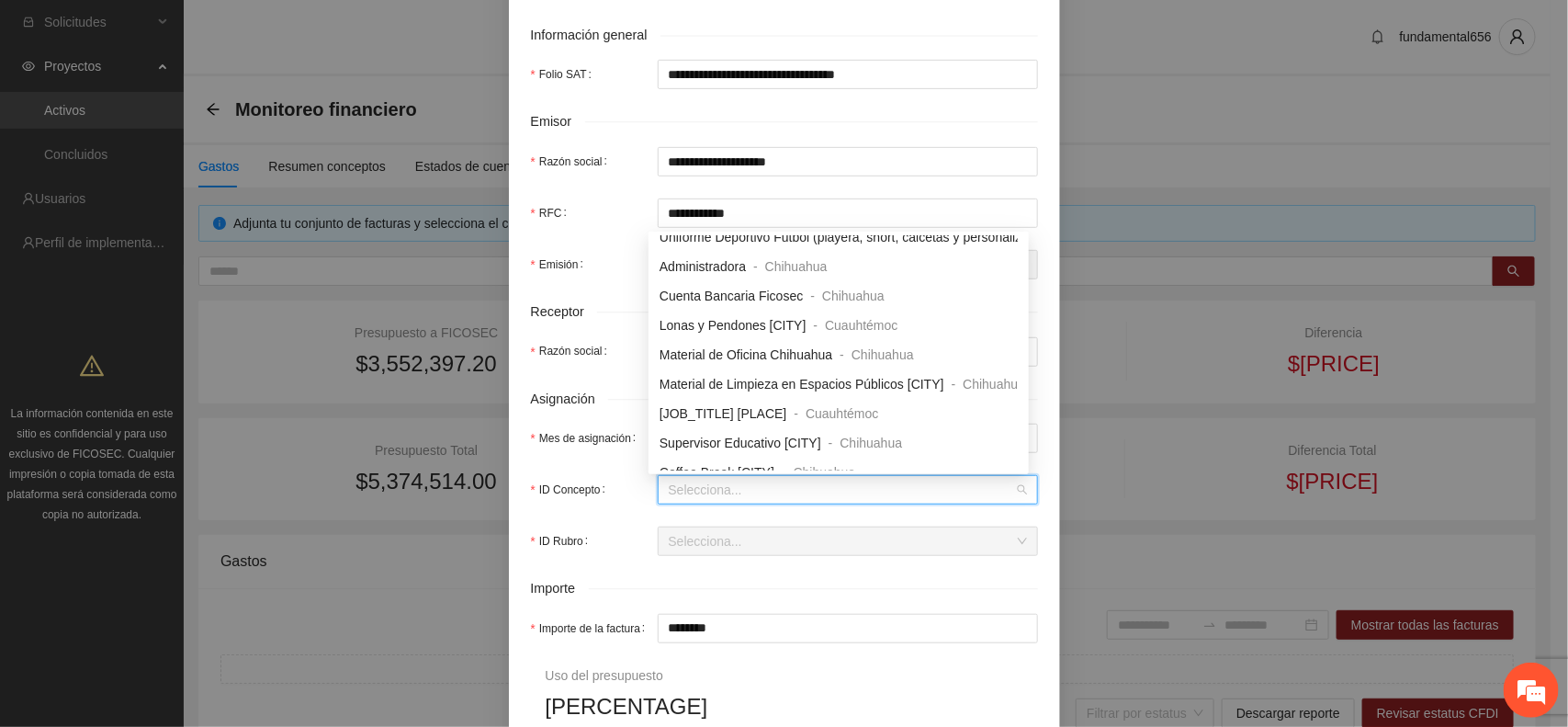 scroll, scrollTop: 804, scrollLeft: 0, axis: vertical 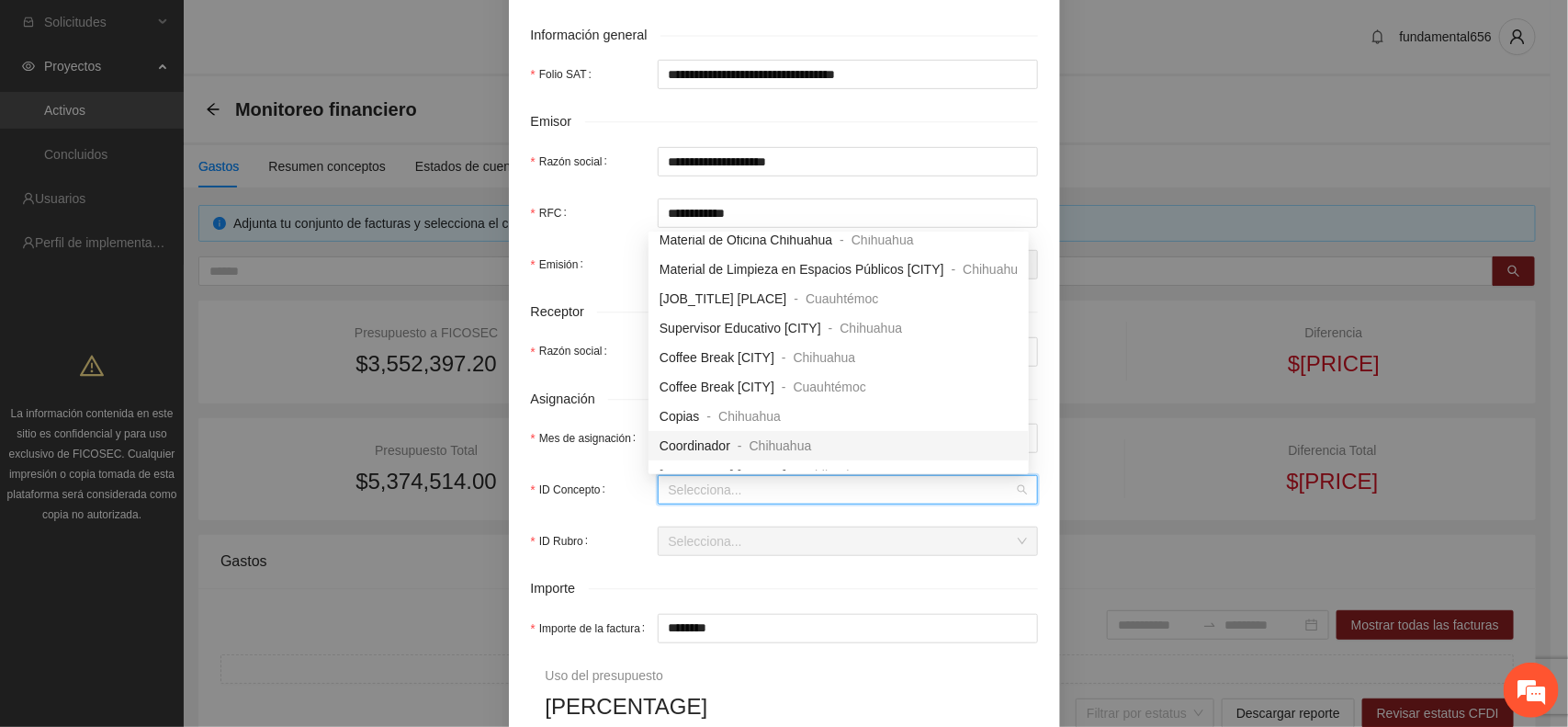 click on "Coordinador" at bounding box center (694, 446) 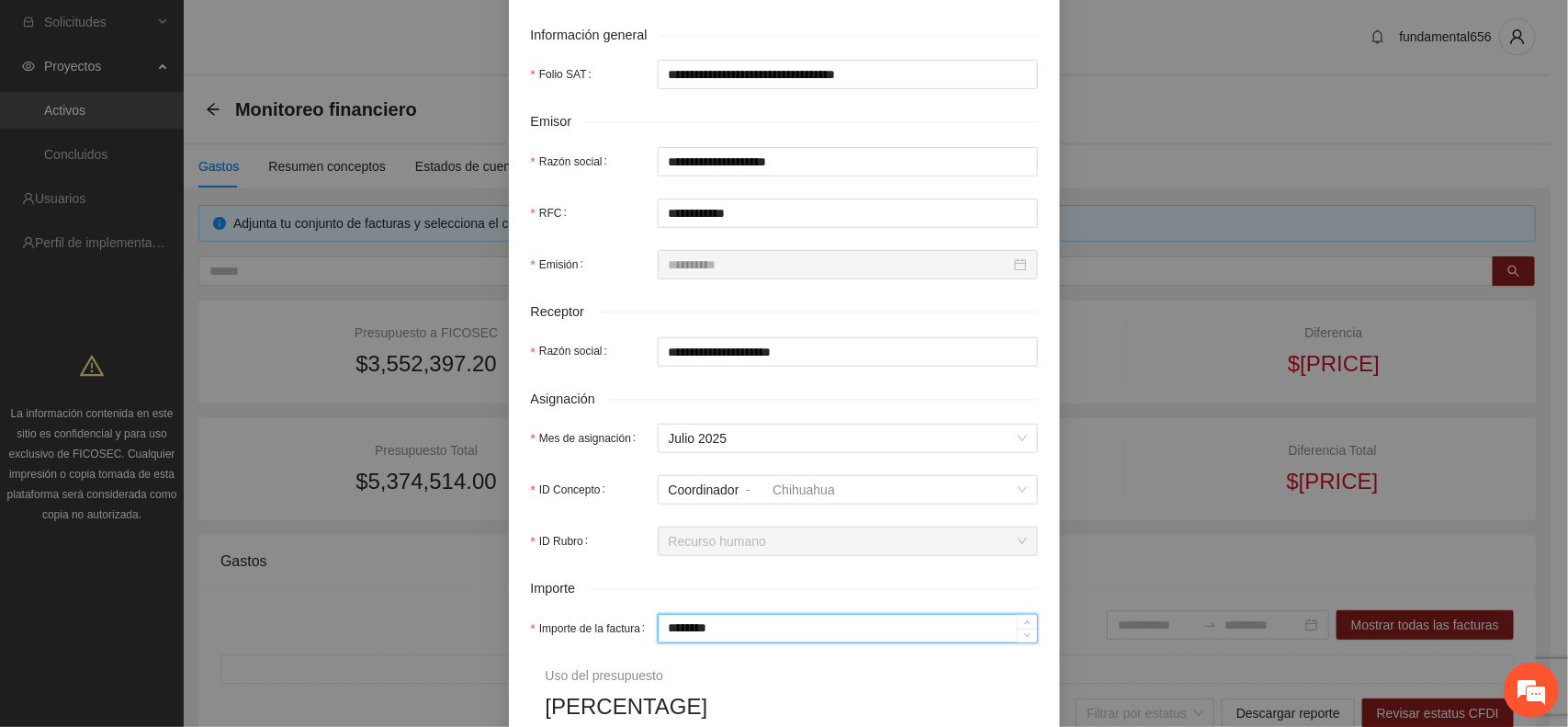 drag, startPoint x: 723, startPoint y: 635, endPoint x: 650, endPoint y: 653, distance: 75.18643 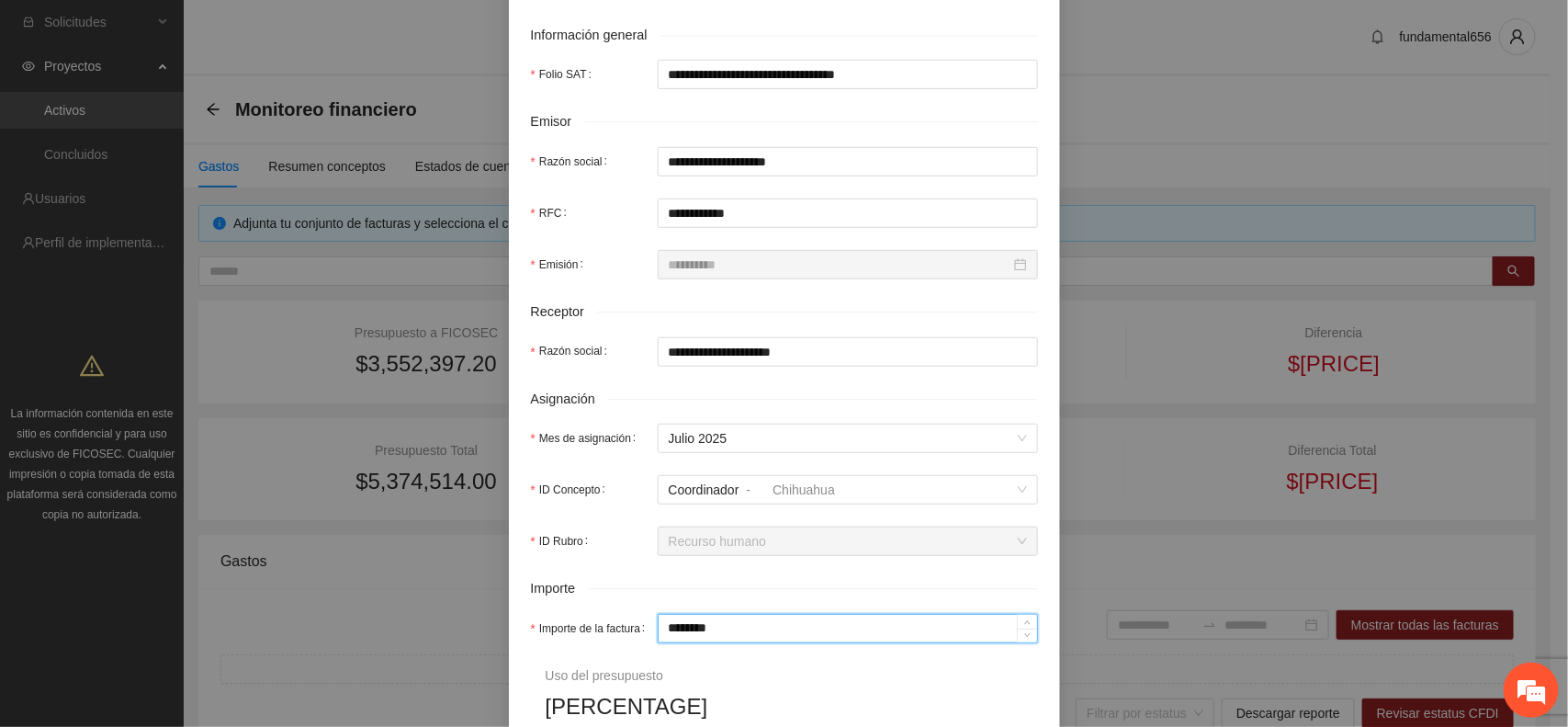 type on "*" 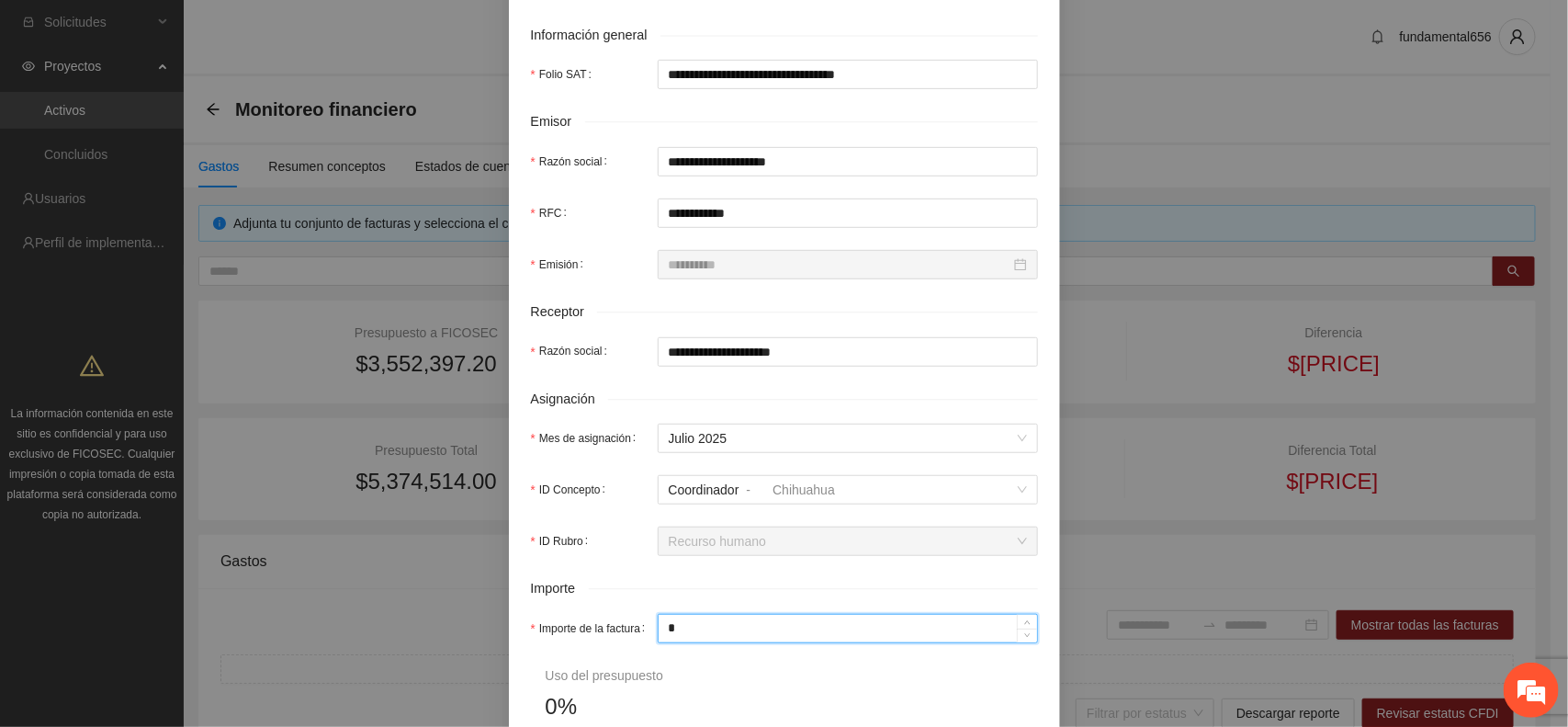 type on "**" 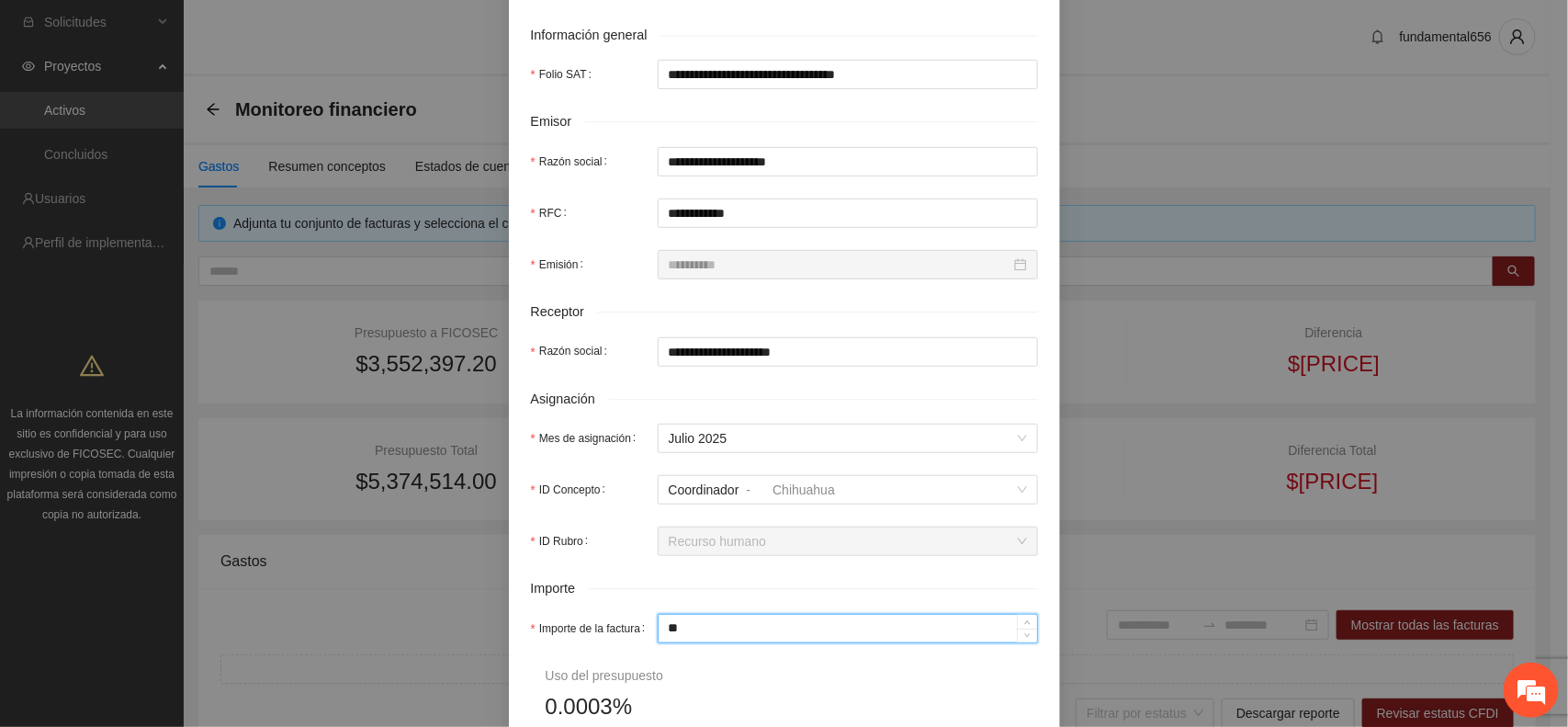 type on "***" 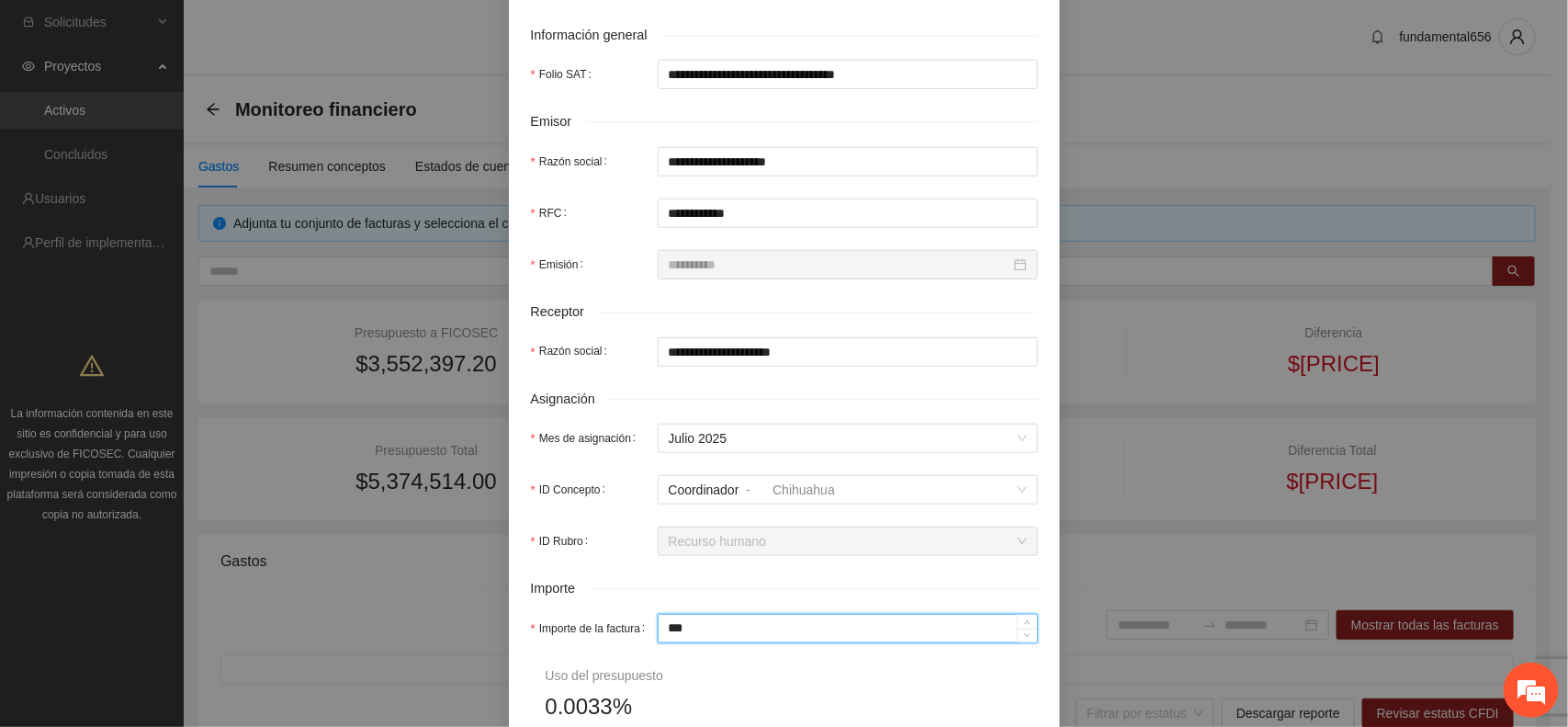 type on "*****" 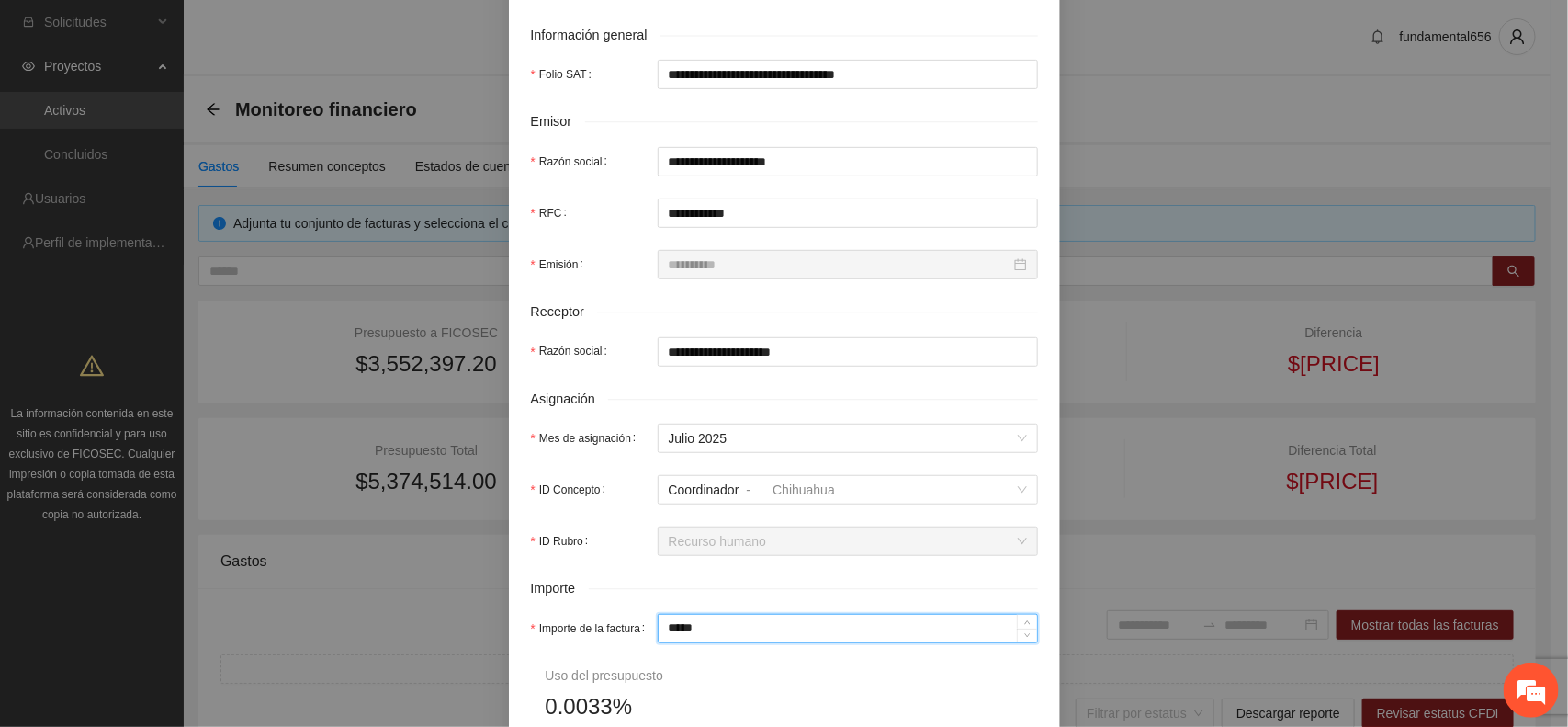 type on "******" 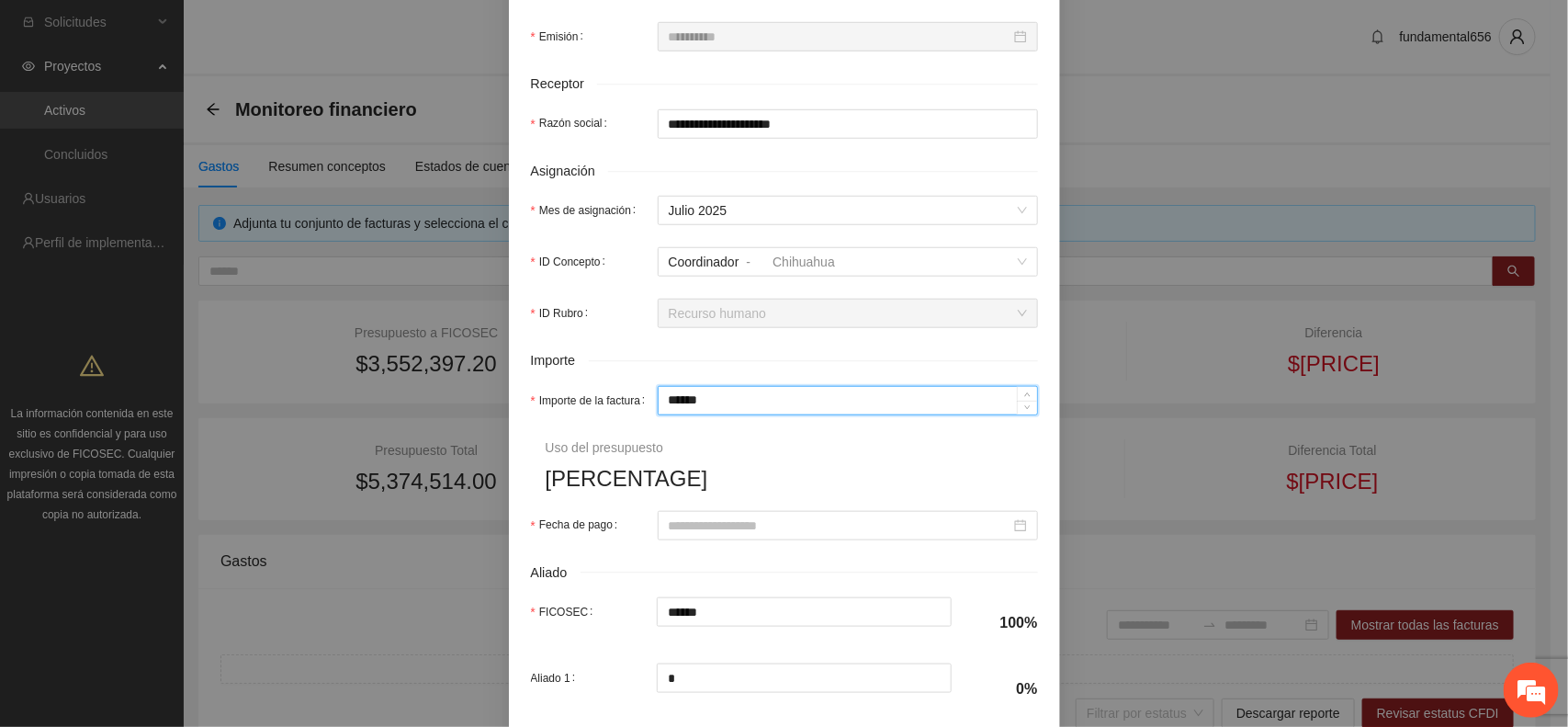 scroll, scrollTop: 574, scrollLeft: 0, axis: vertical 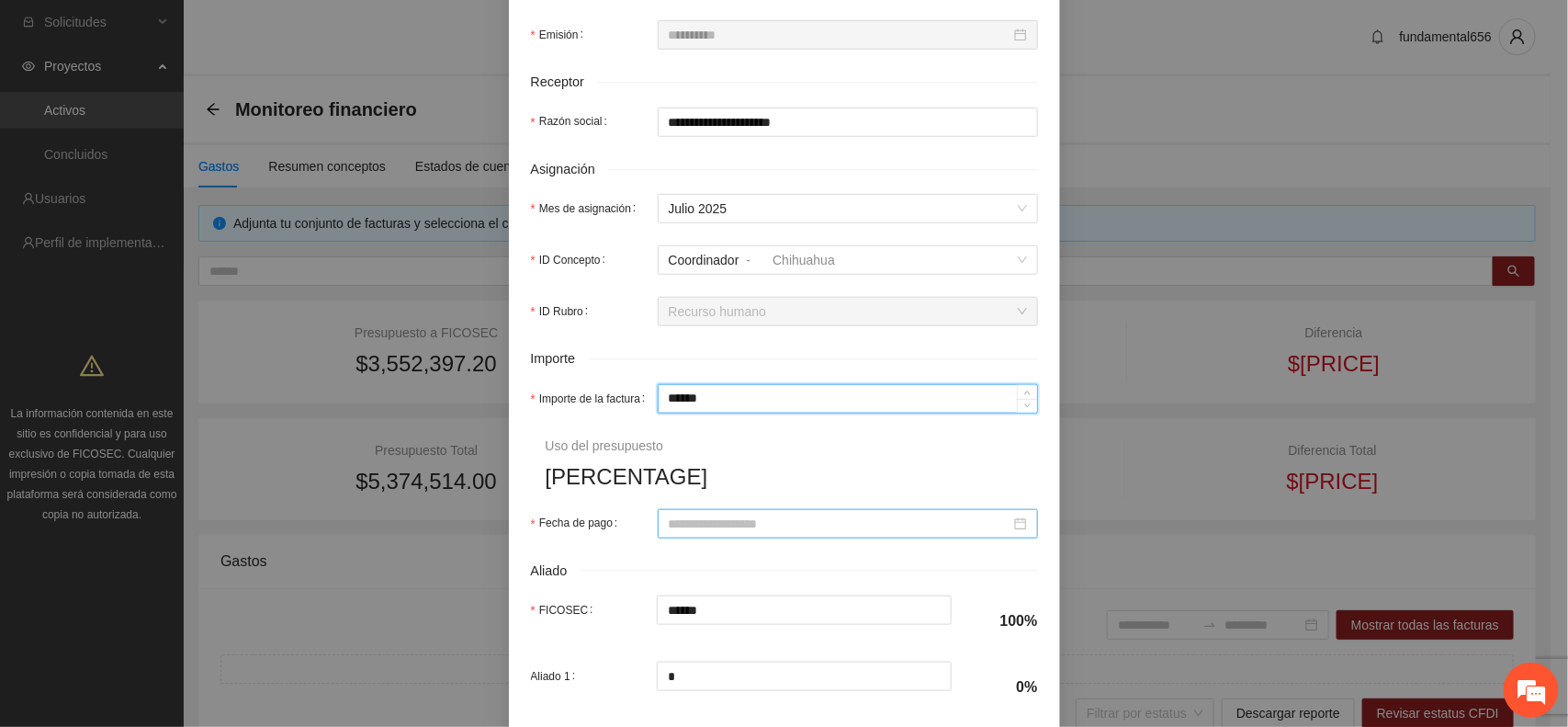 type on "******" 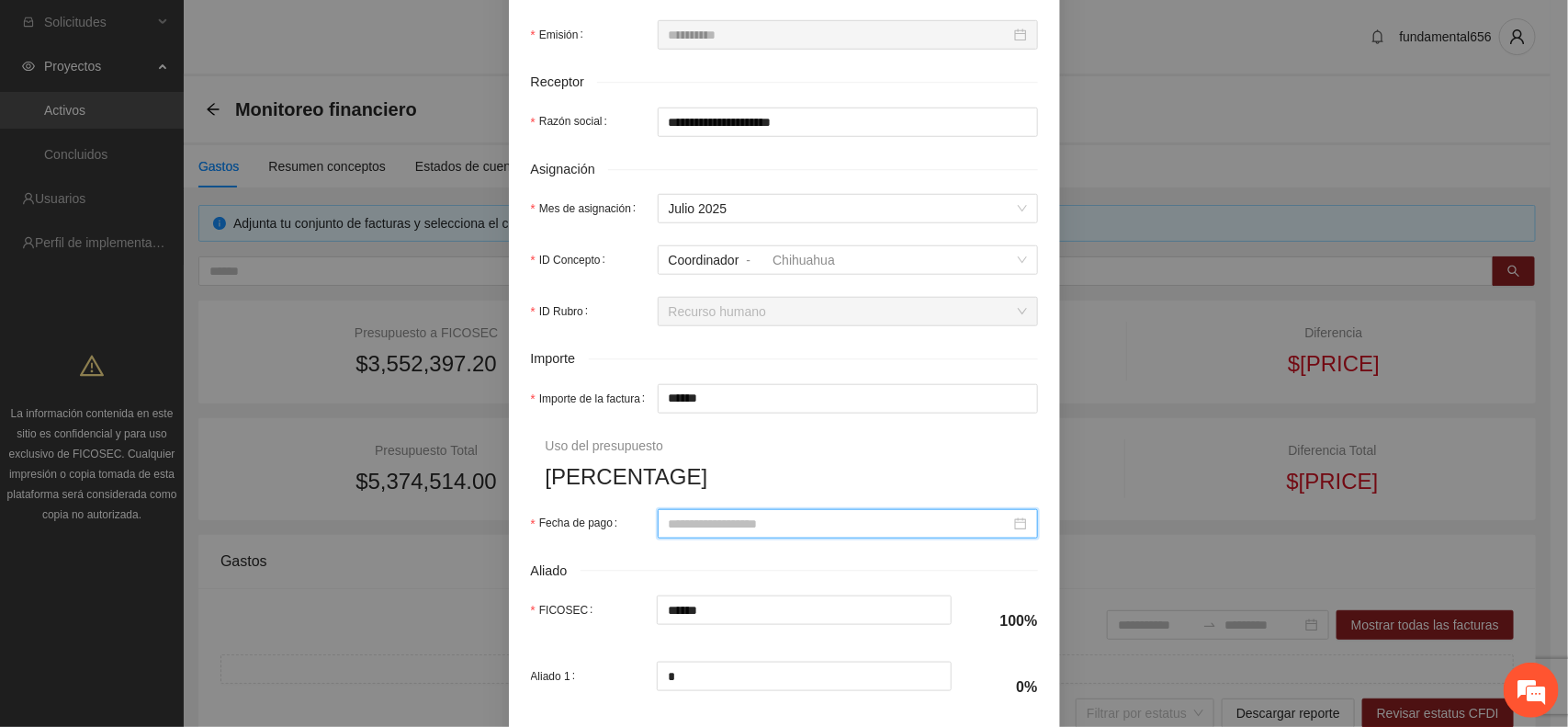 click on "Fecha de pago" at bounding box center (840, 524) 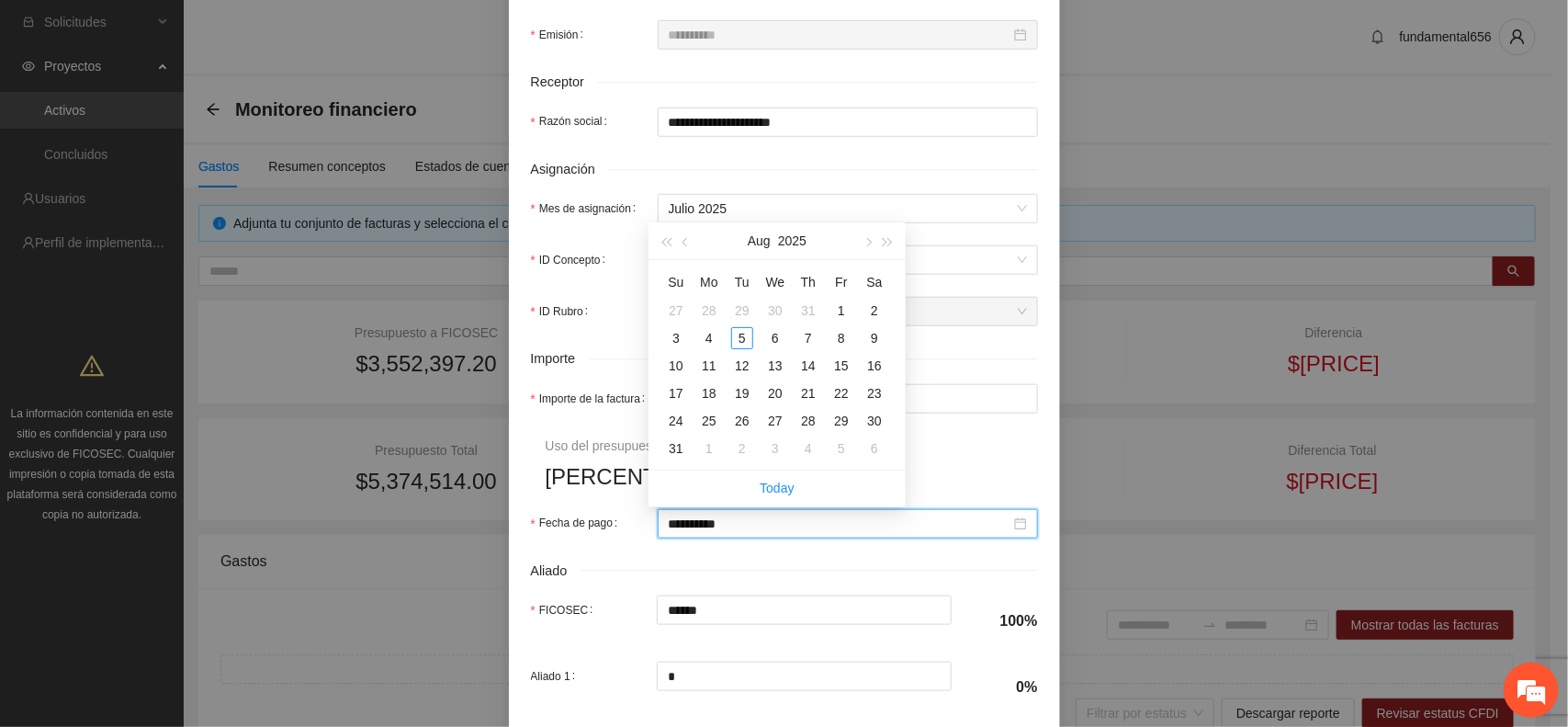 type on "**********" 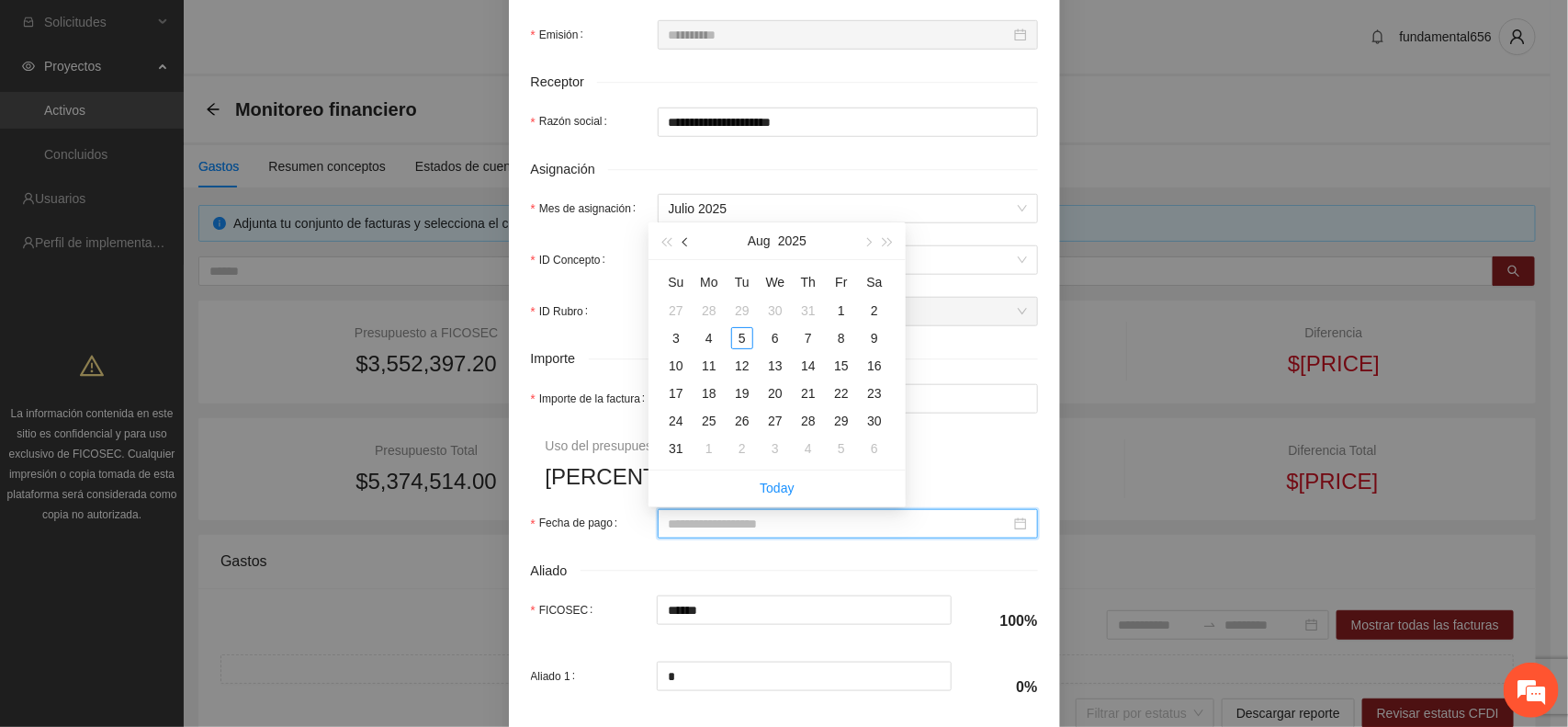 click at bounding box center [686, 241] 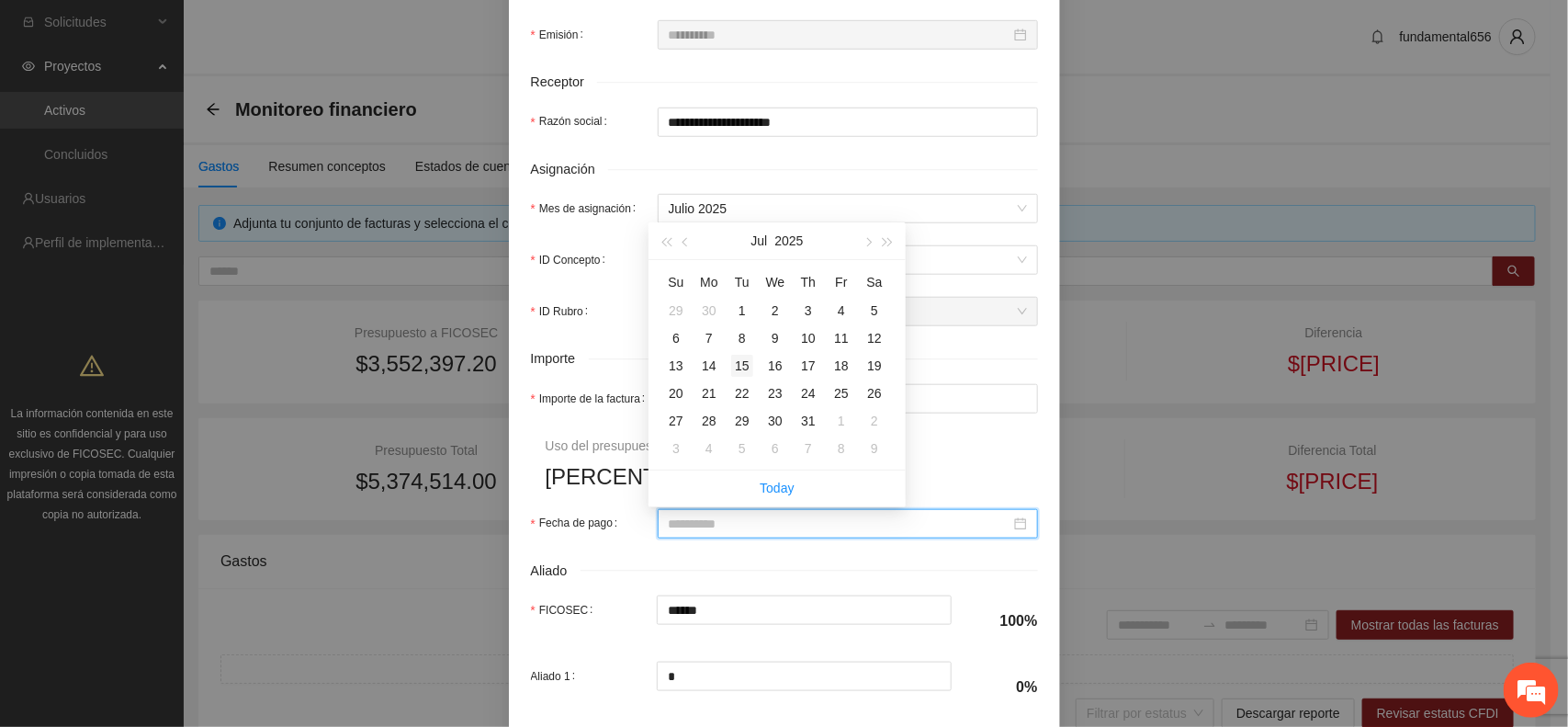 type on "**********" 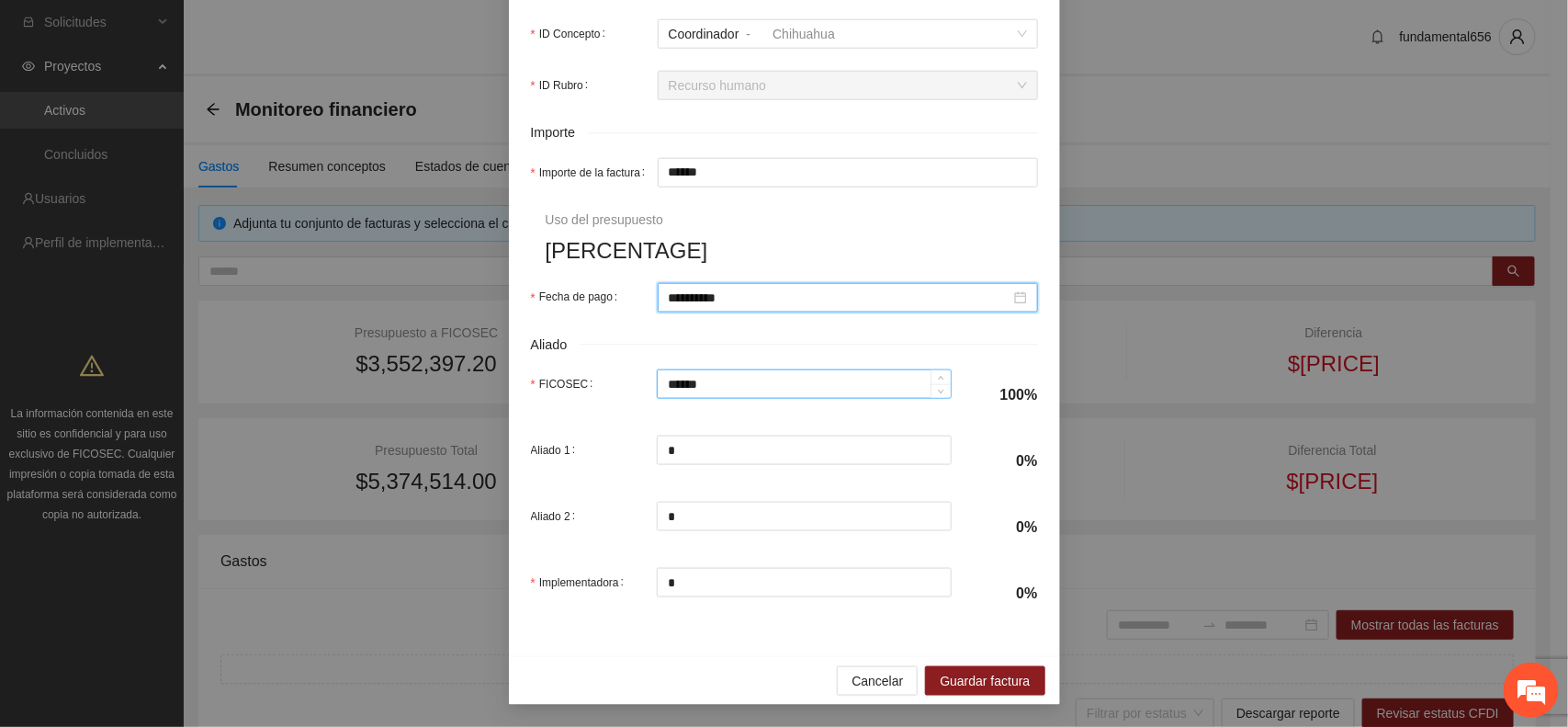 scroll, scrollTop: 805, scrollLeft: 0, axis: vertical 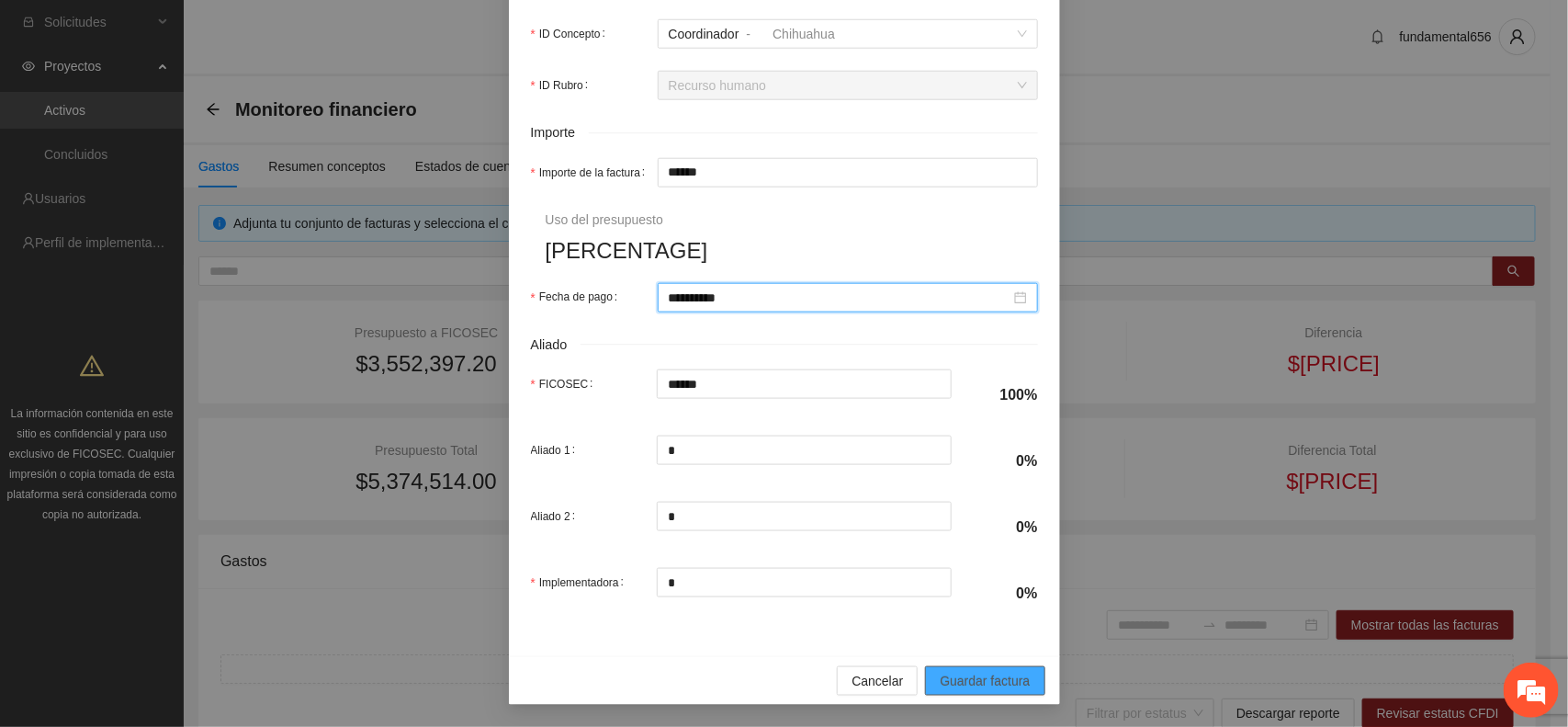 click on "Guardar factura" at bounding box center (985, 681) 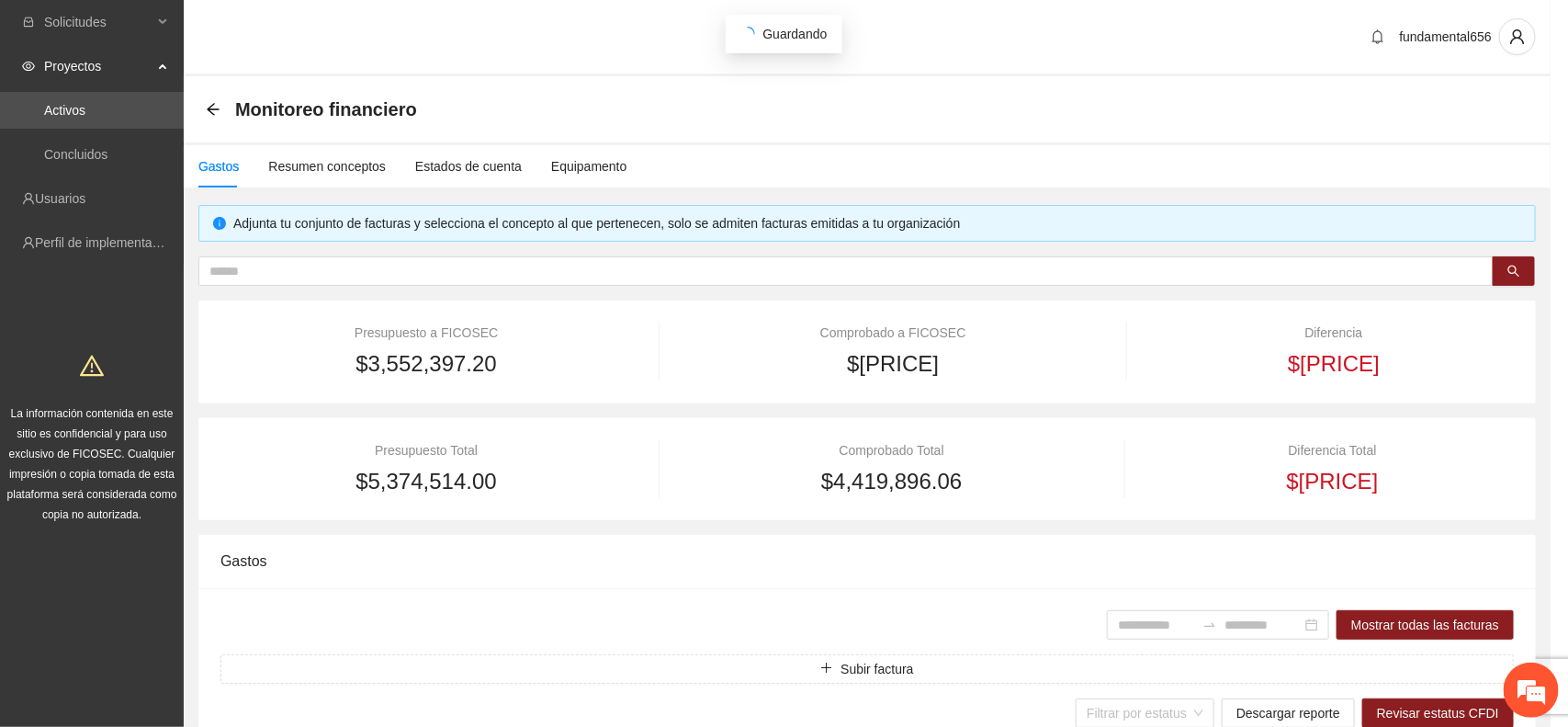 scroll, scrollTop: 658, scrollLeft: 0, axis: vertical 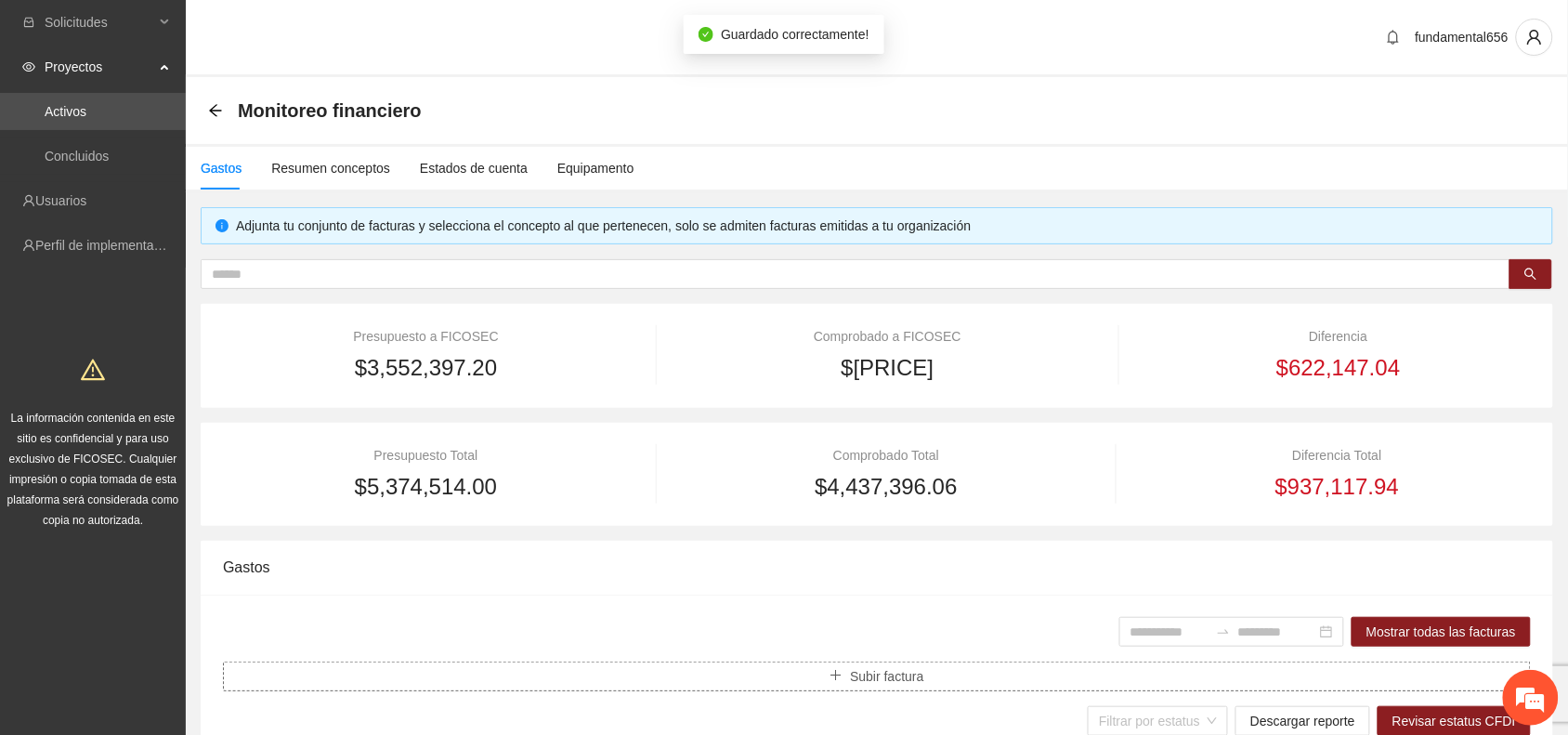 click on "Subir factura" at bounding box center [886, 676] 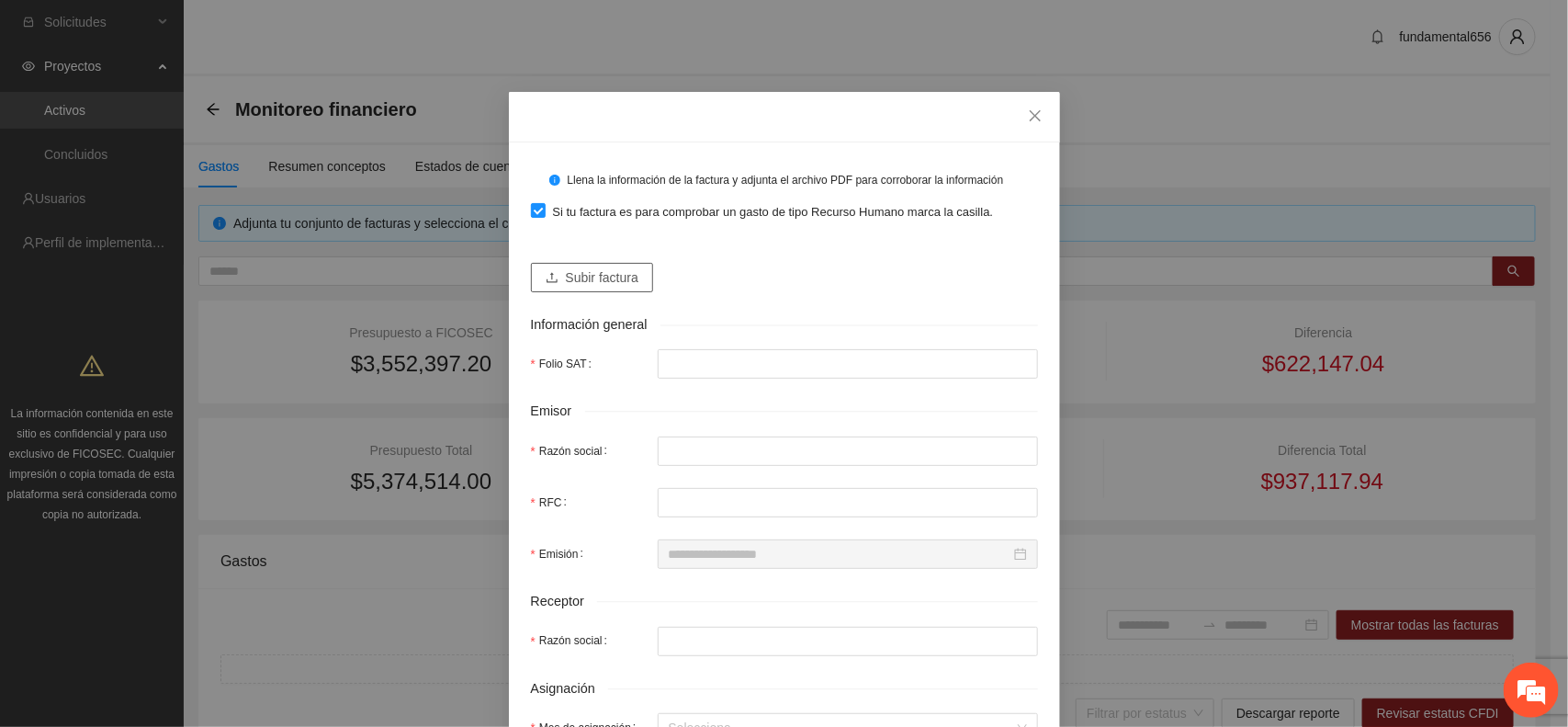 click on "Subir factura" at bounding box center [592, 278] 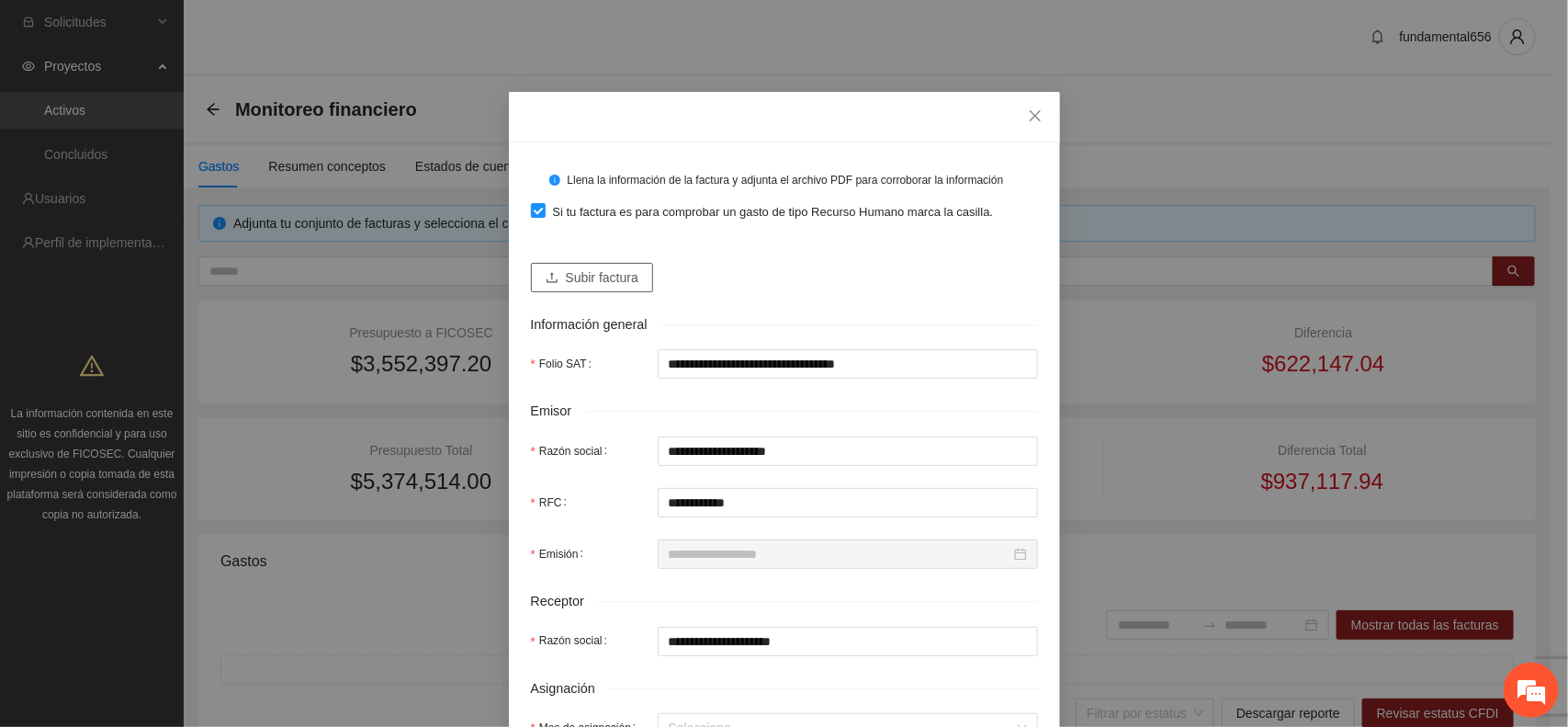 type on "**********" 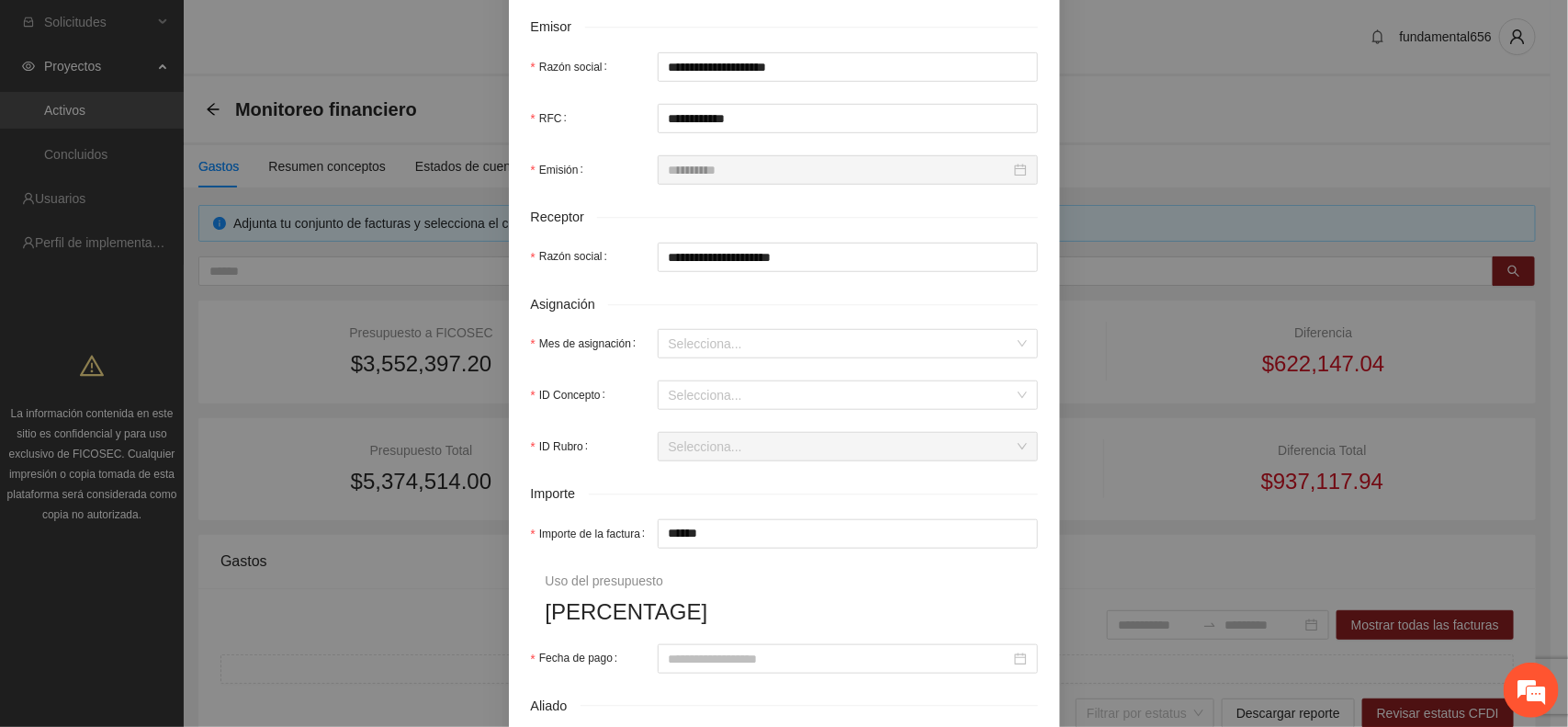 scroll, scrollTop: 460, scrollLeft: 0, axis: vertical 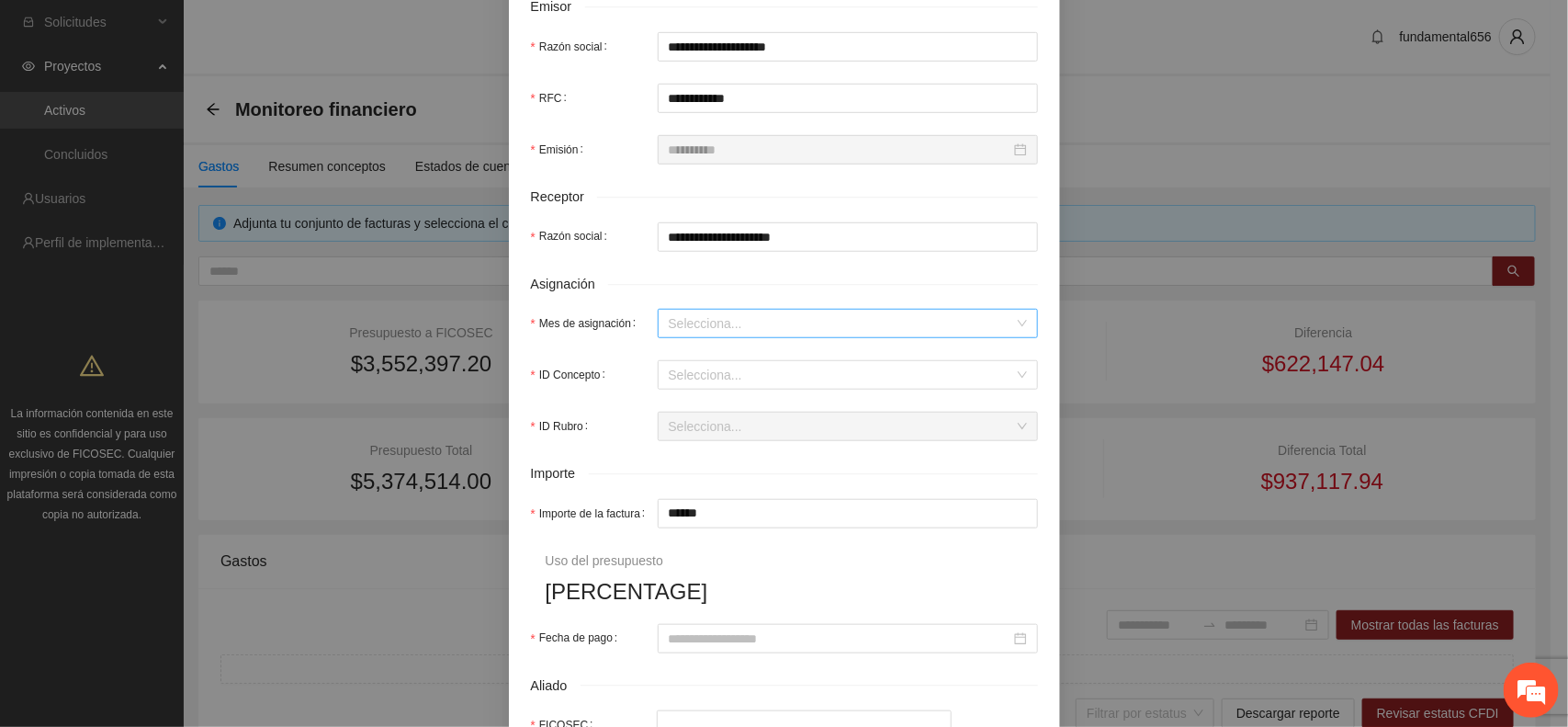 click on "Mes de asignación" at bounding box center [841, 324] 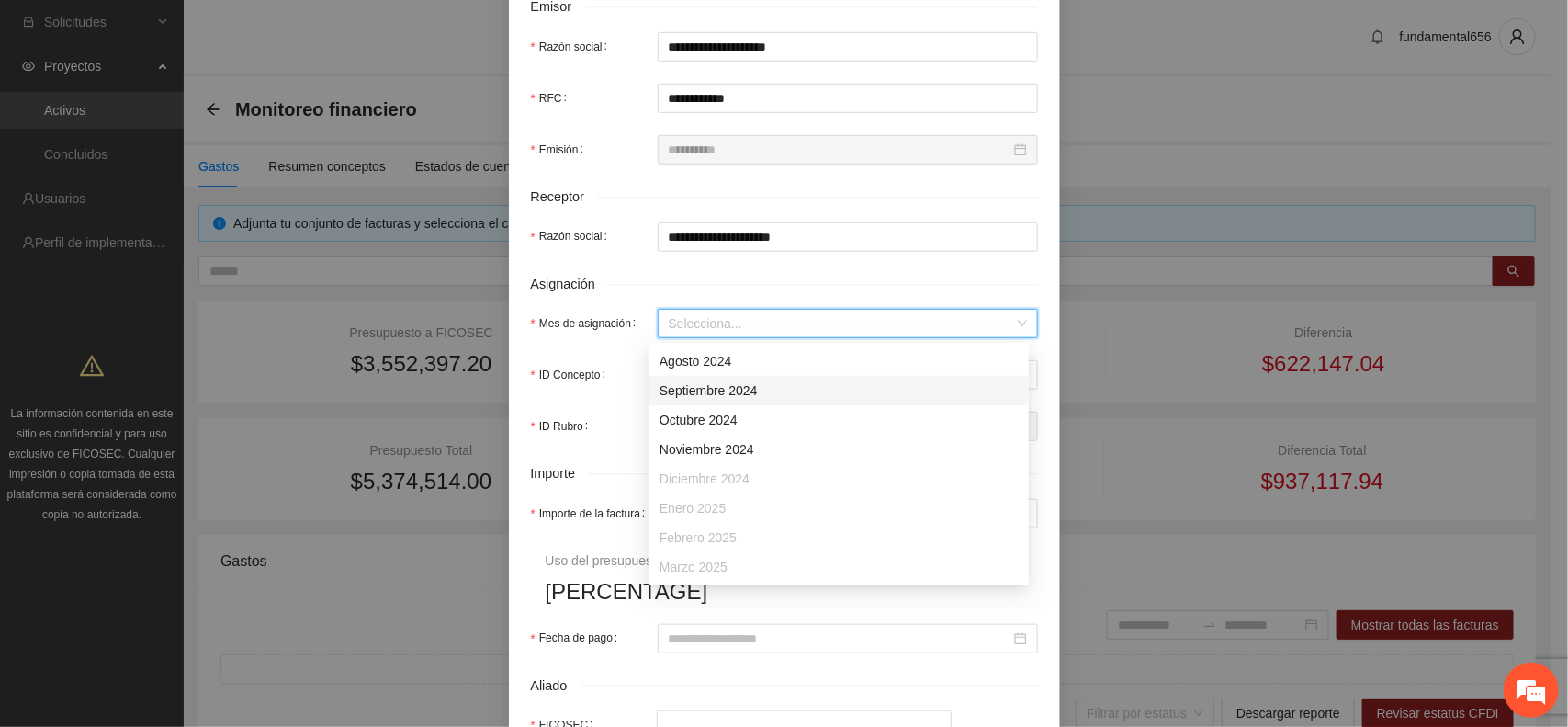 scroll, scrollTop: 117, scrollLeft: 0, axis: vertical 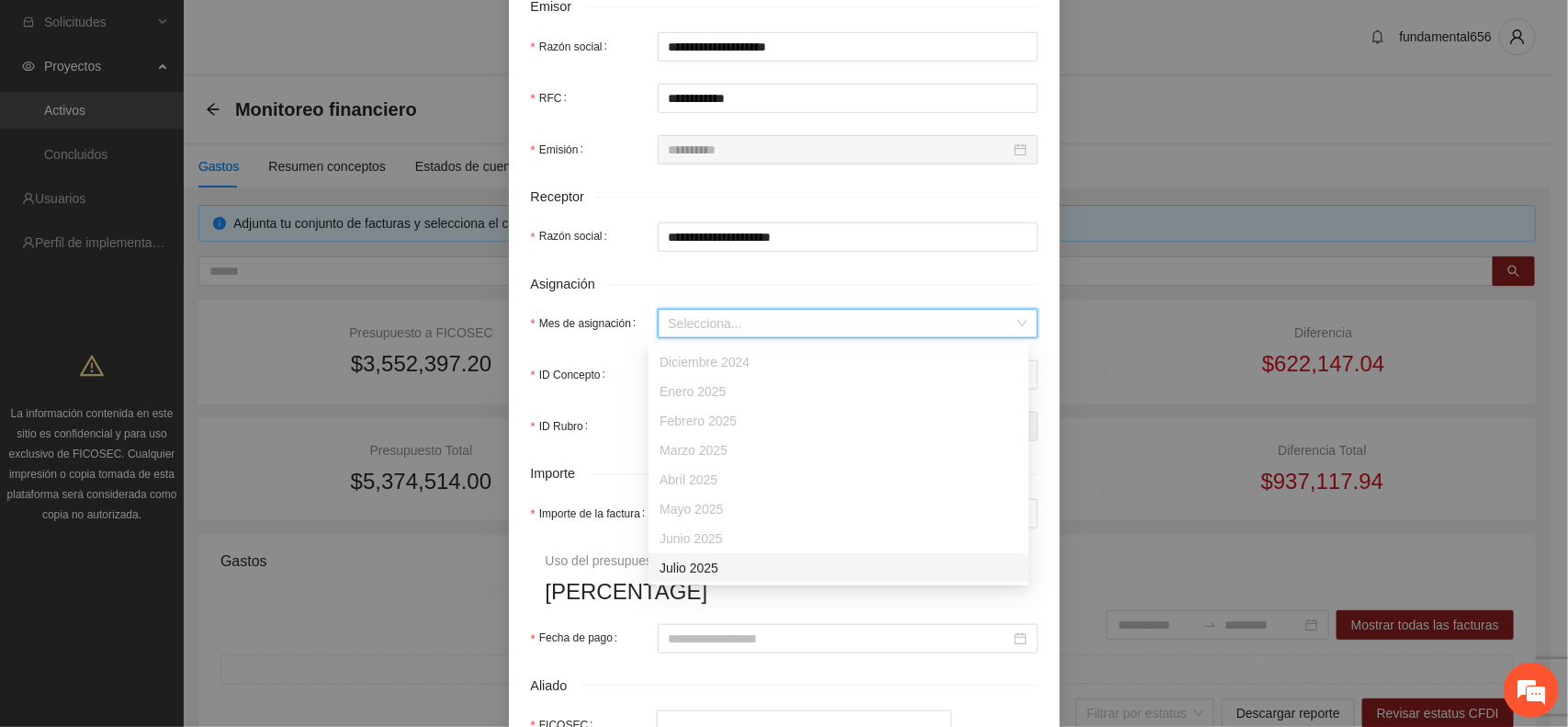 click on "Julio 2025" at bounding box center (839, 568) 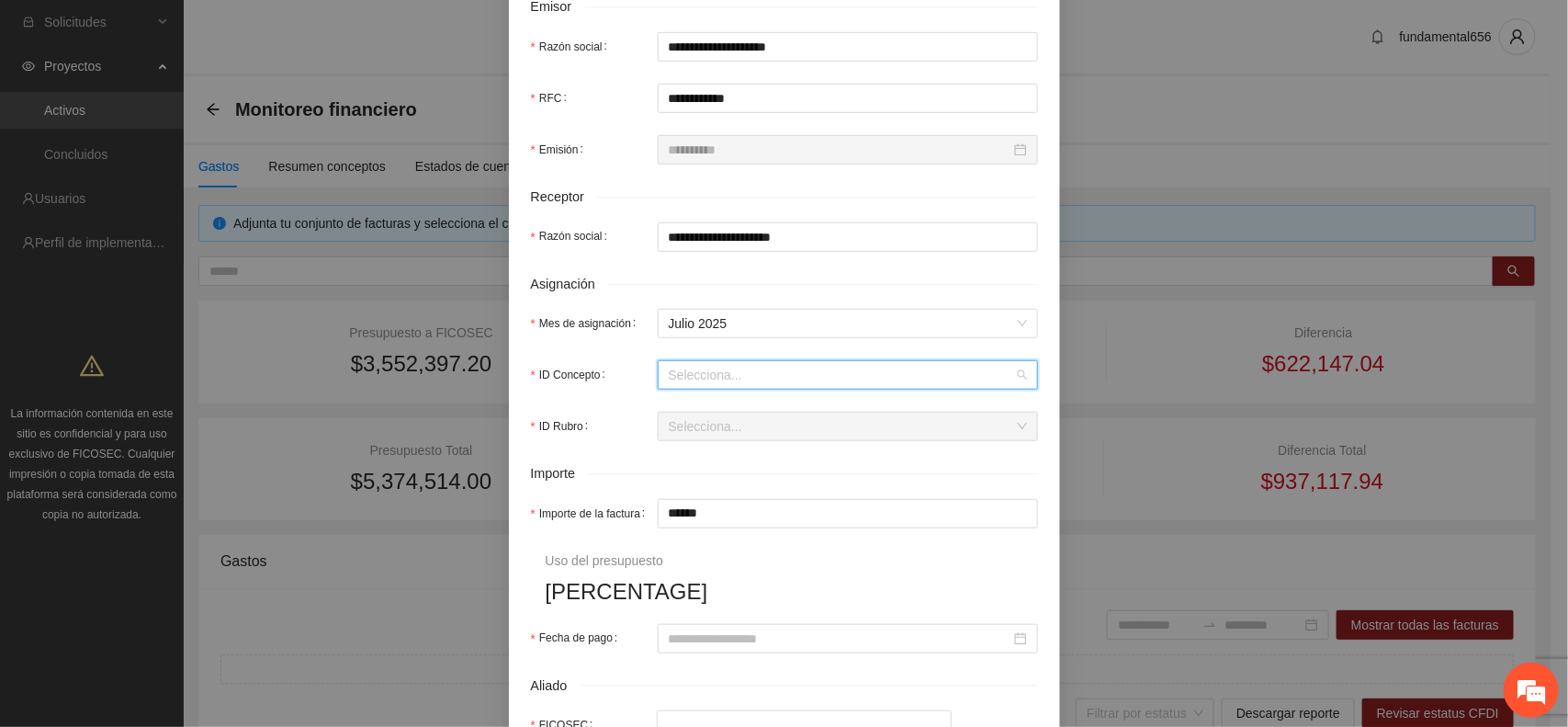 click on "ID Concepto" at bounding box center (841, 375) 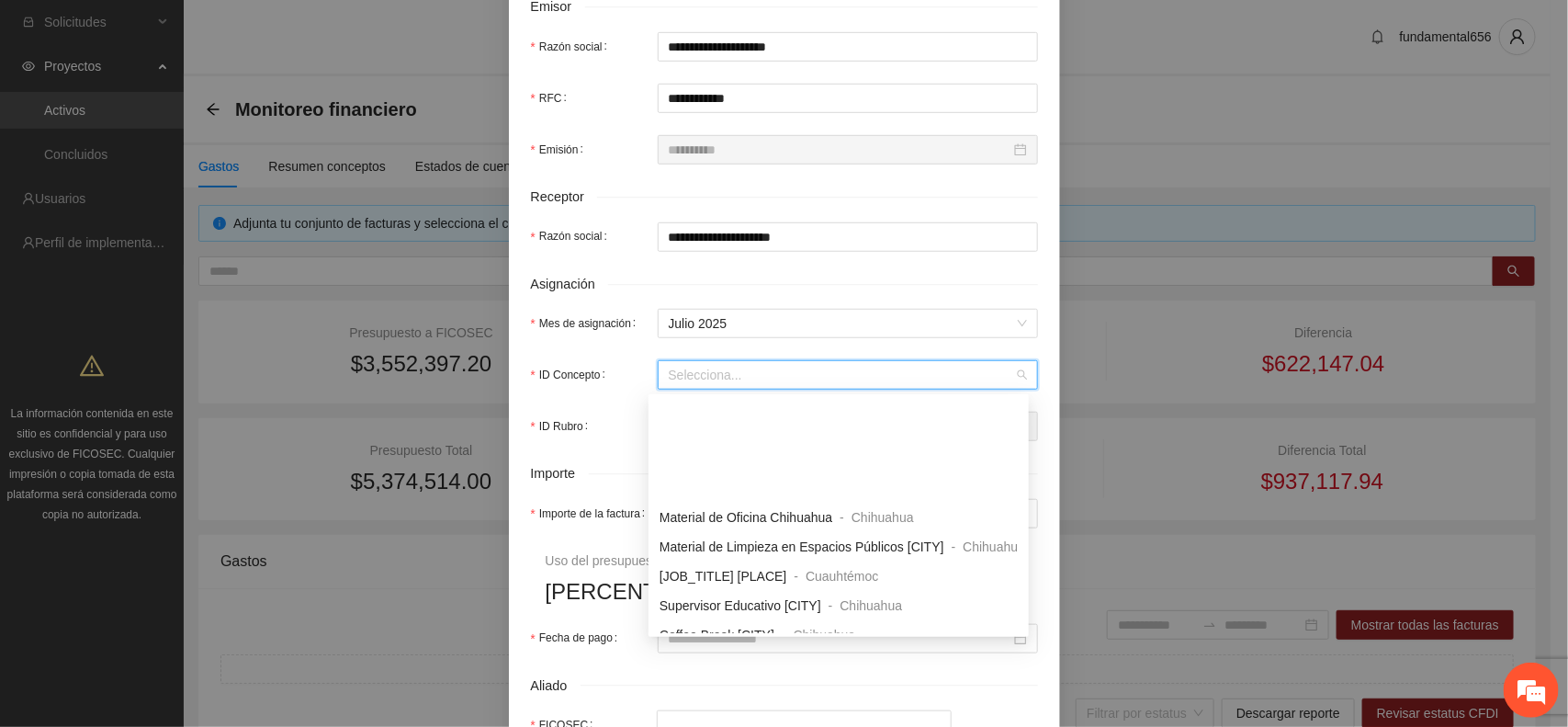 scroll, scrollTop: 804, scrollLeft: 0, axis: vertical 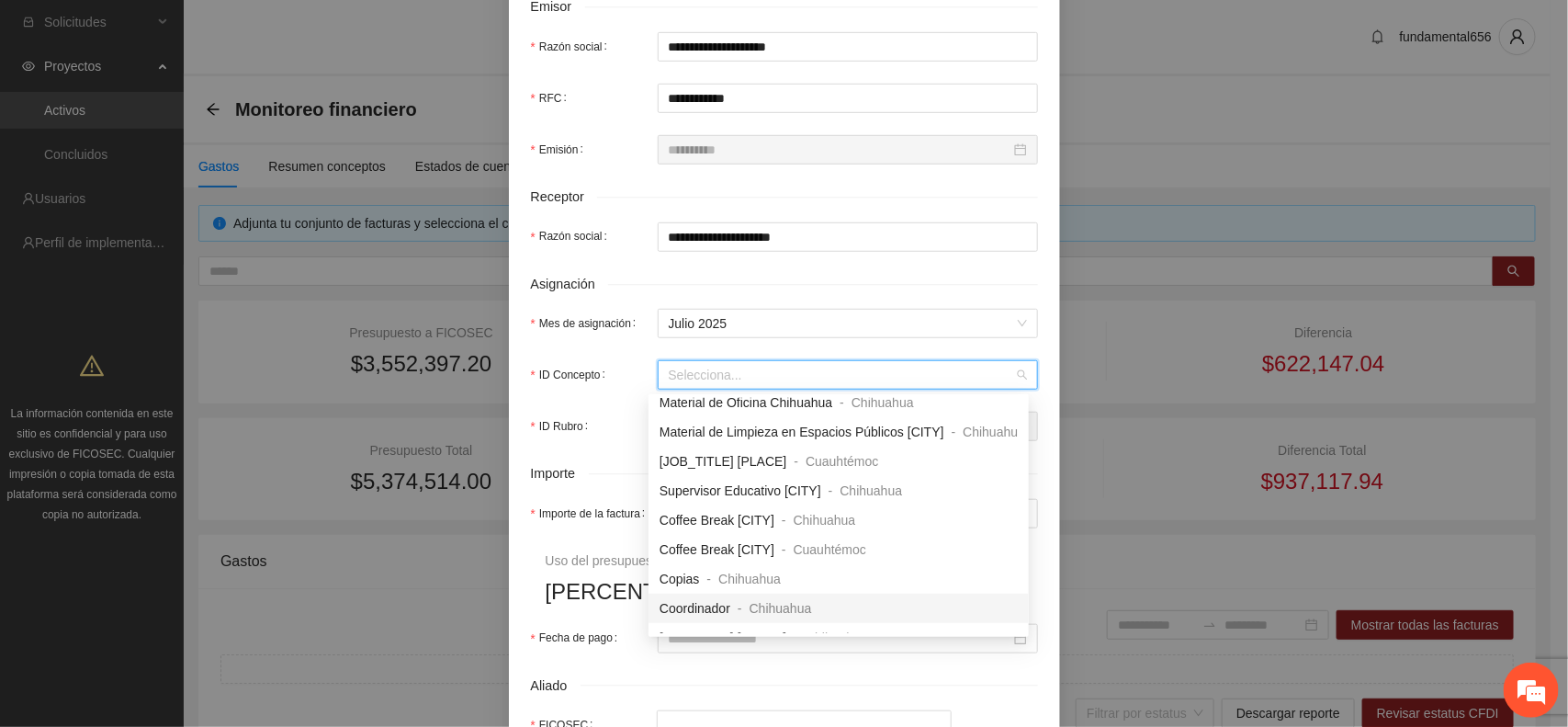 click on "Coordinador" at bounding box center [694, 608] 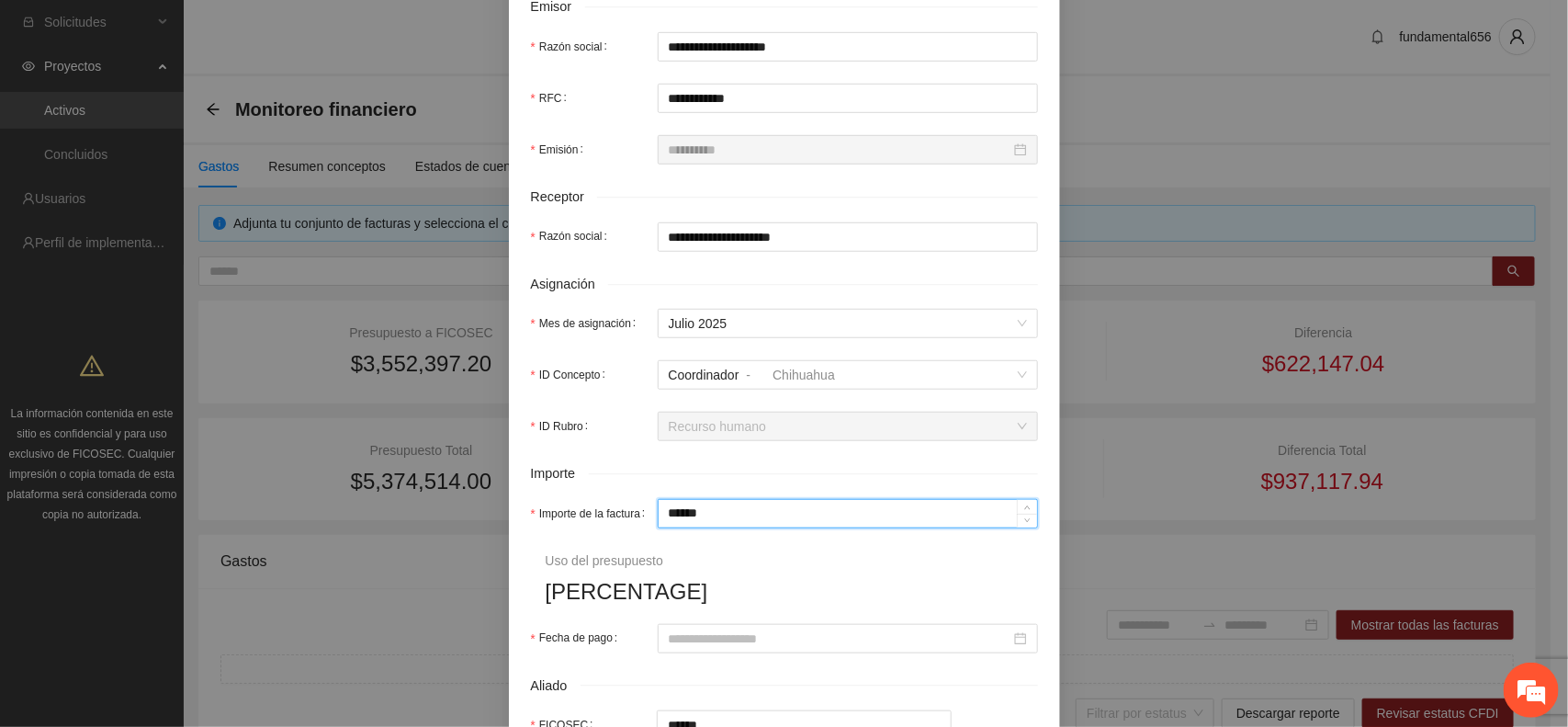 drag, startPoint x: 716, startPoint y: 513, endPoint x: 636, endPoint y: 529, distance: 81.584312 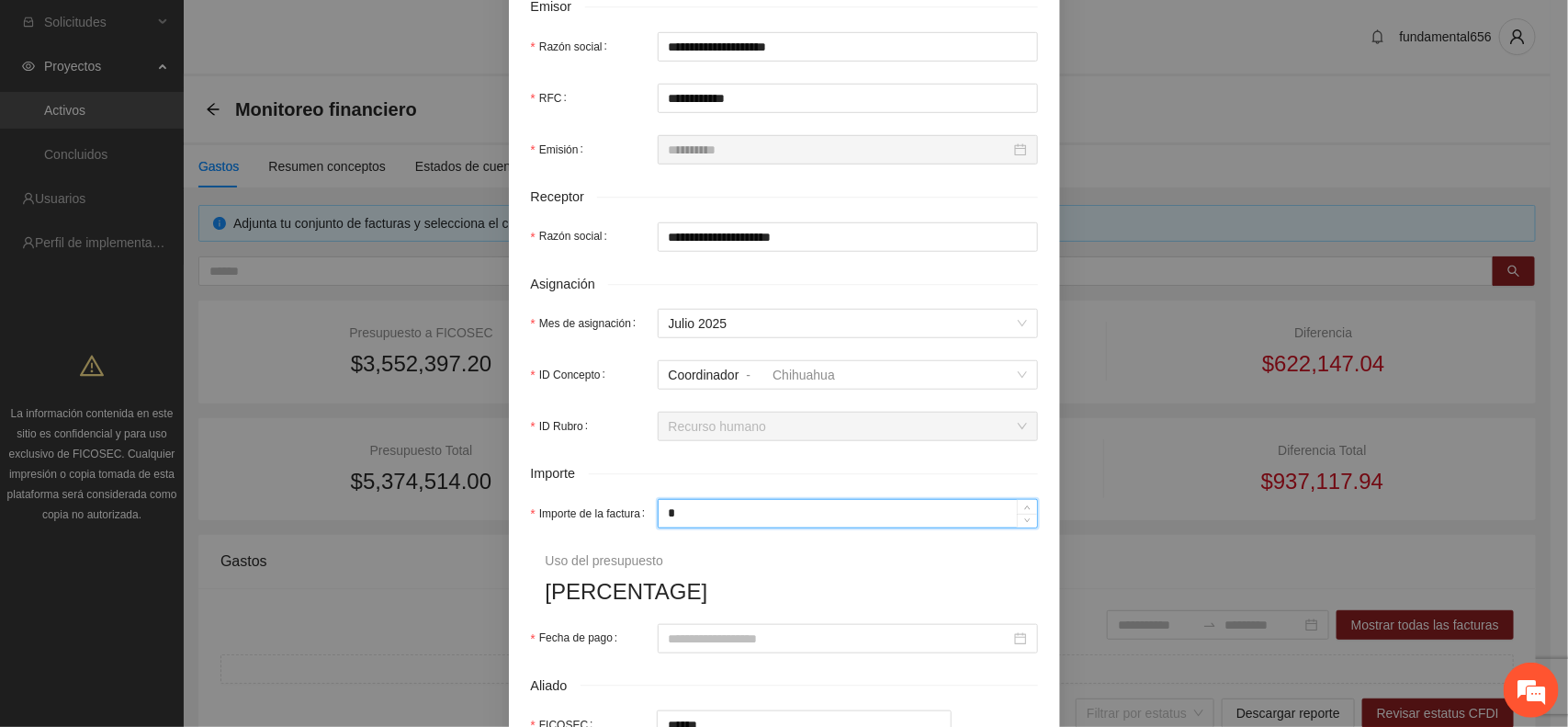 type on "*" 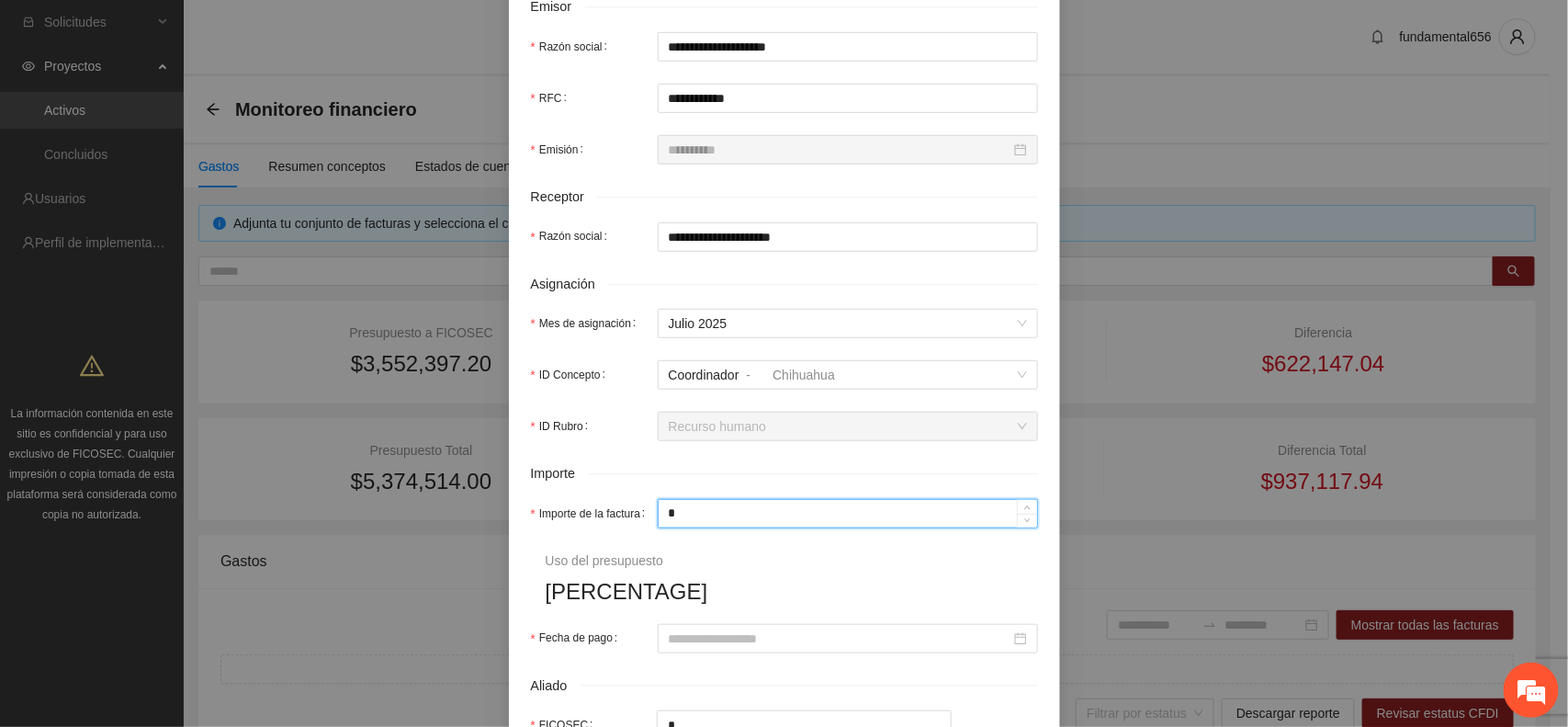 type on "**" 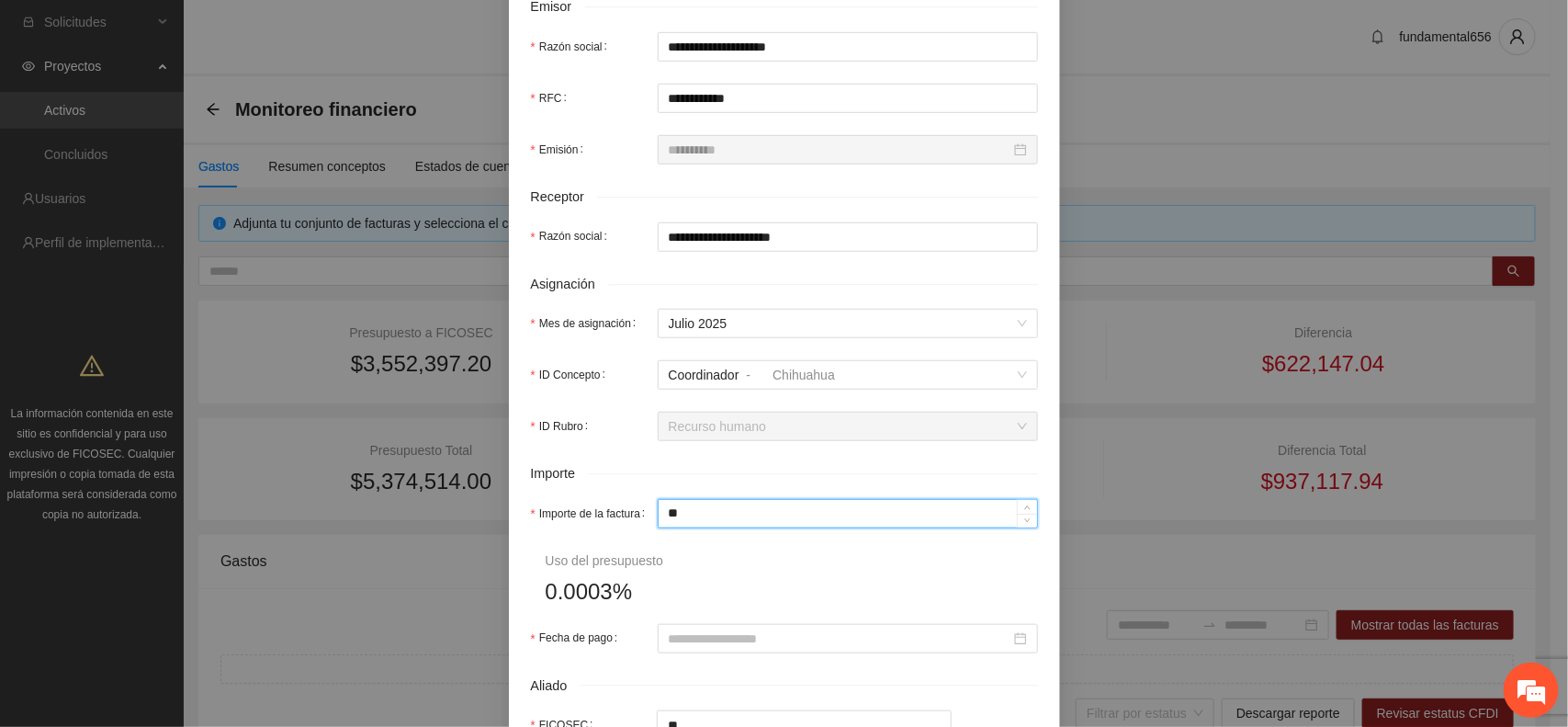 type on "***" 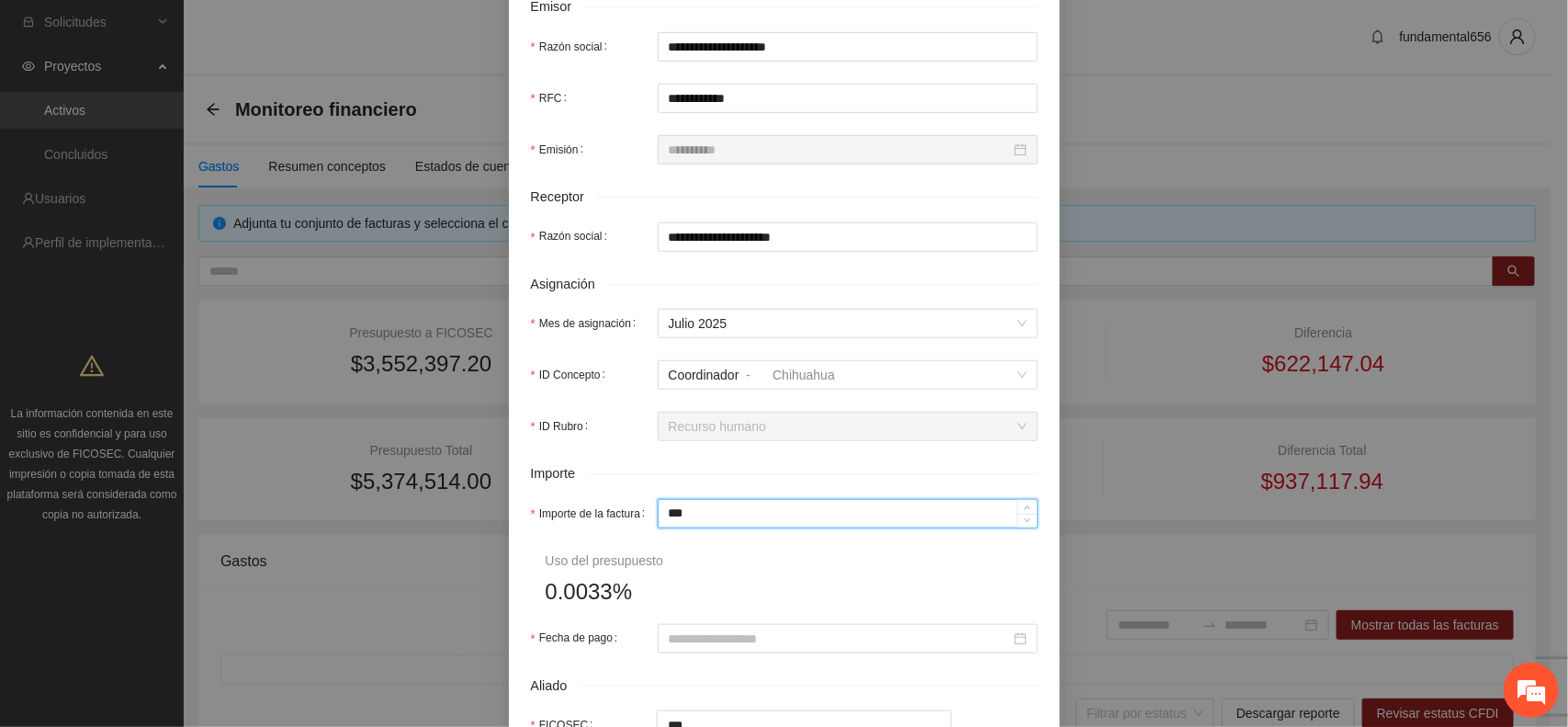 type on "*****" 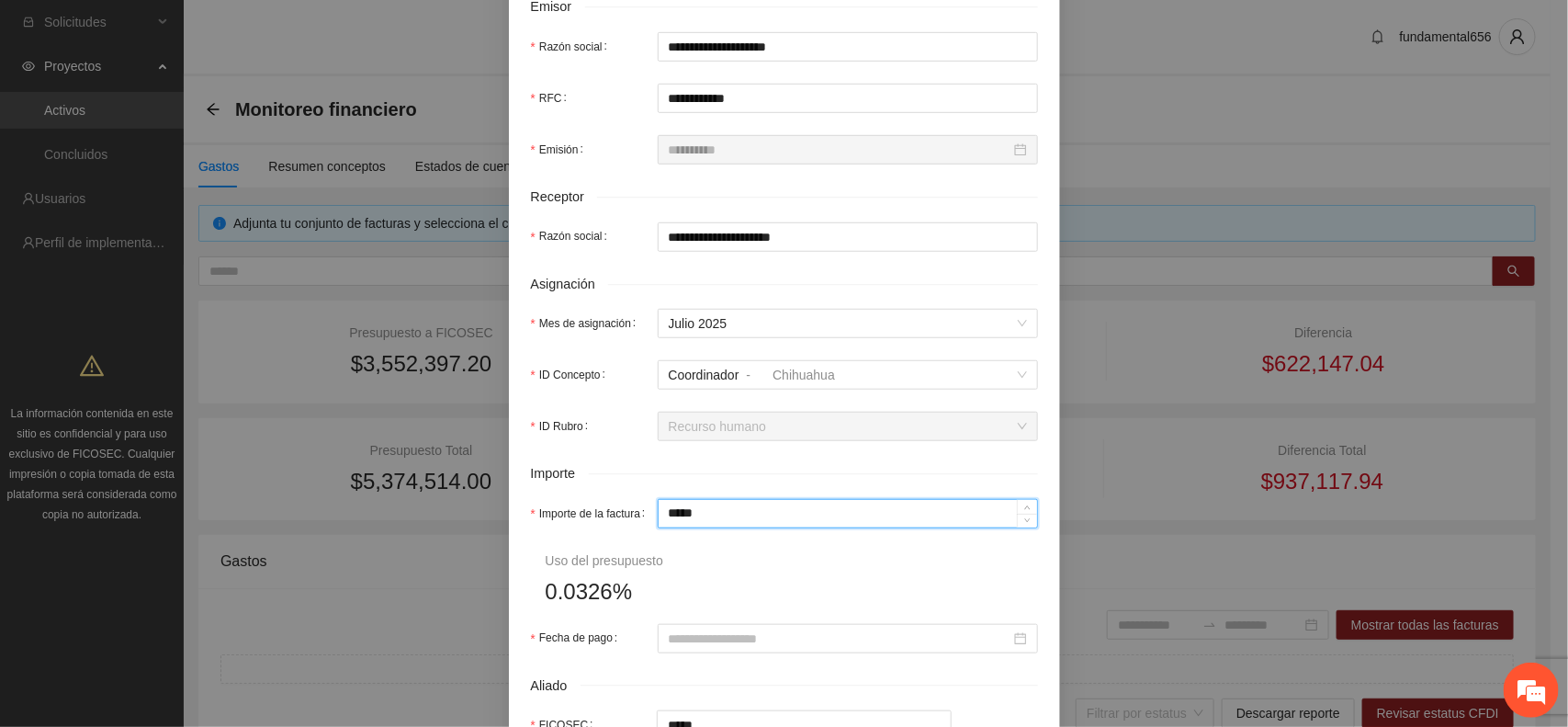 type on "******" 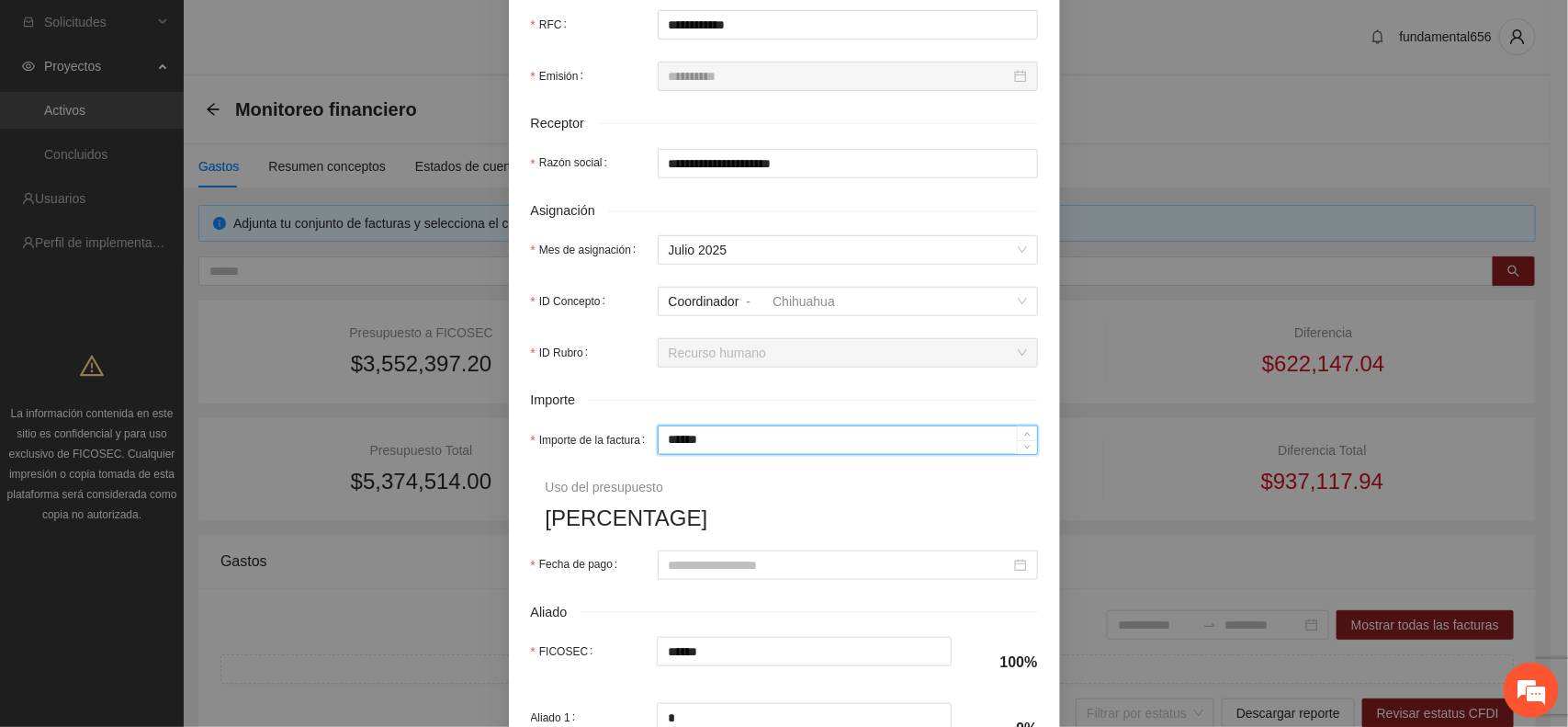 scroll, scrollTop: 574, scrollLeft: 0, axis: vertical 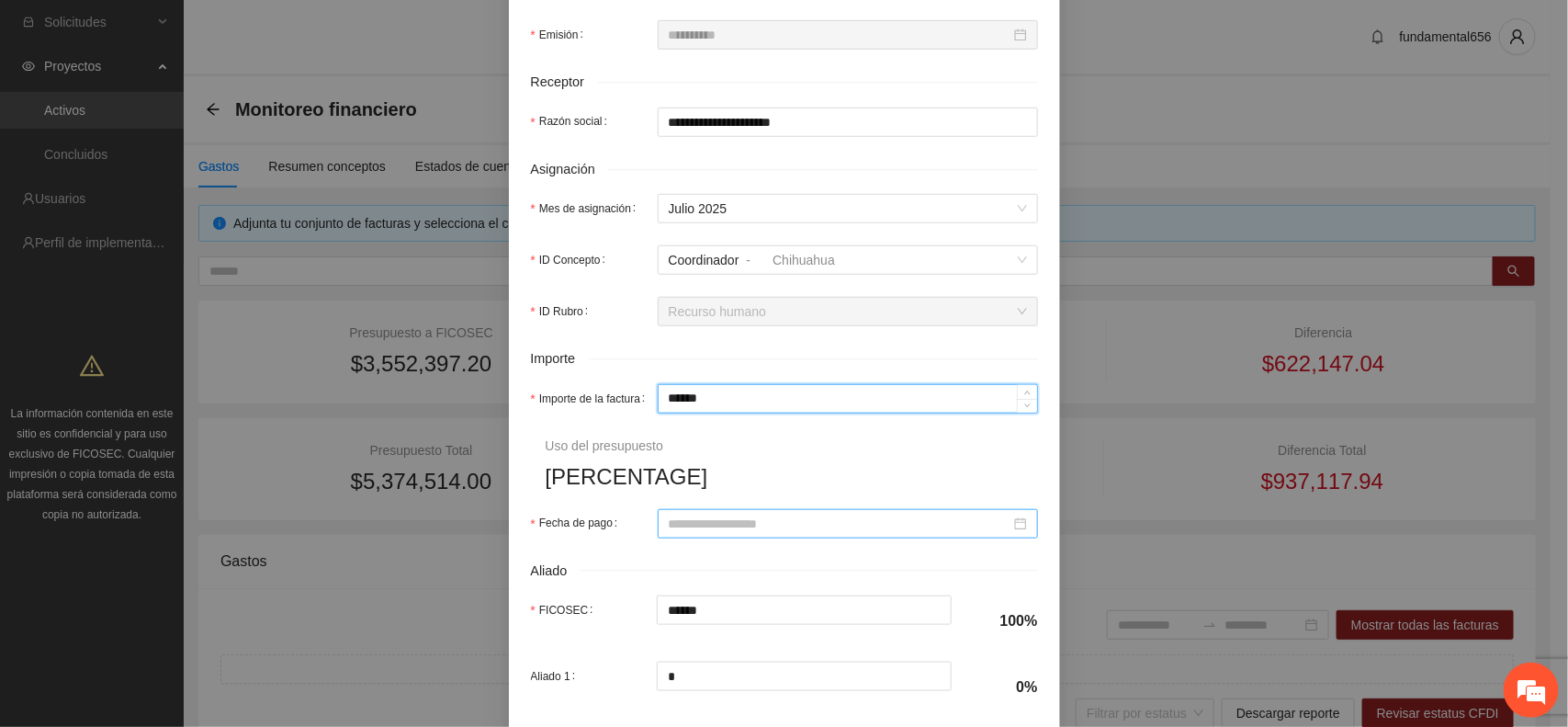 type on "******" 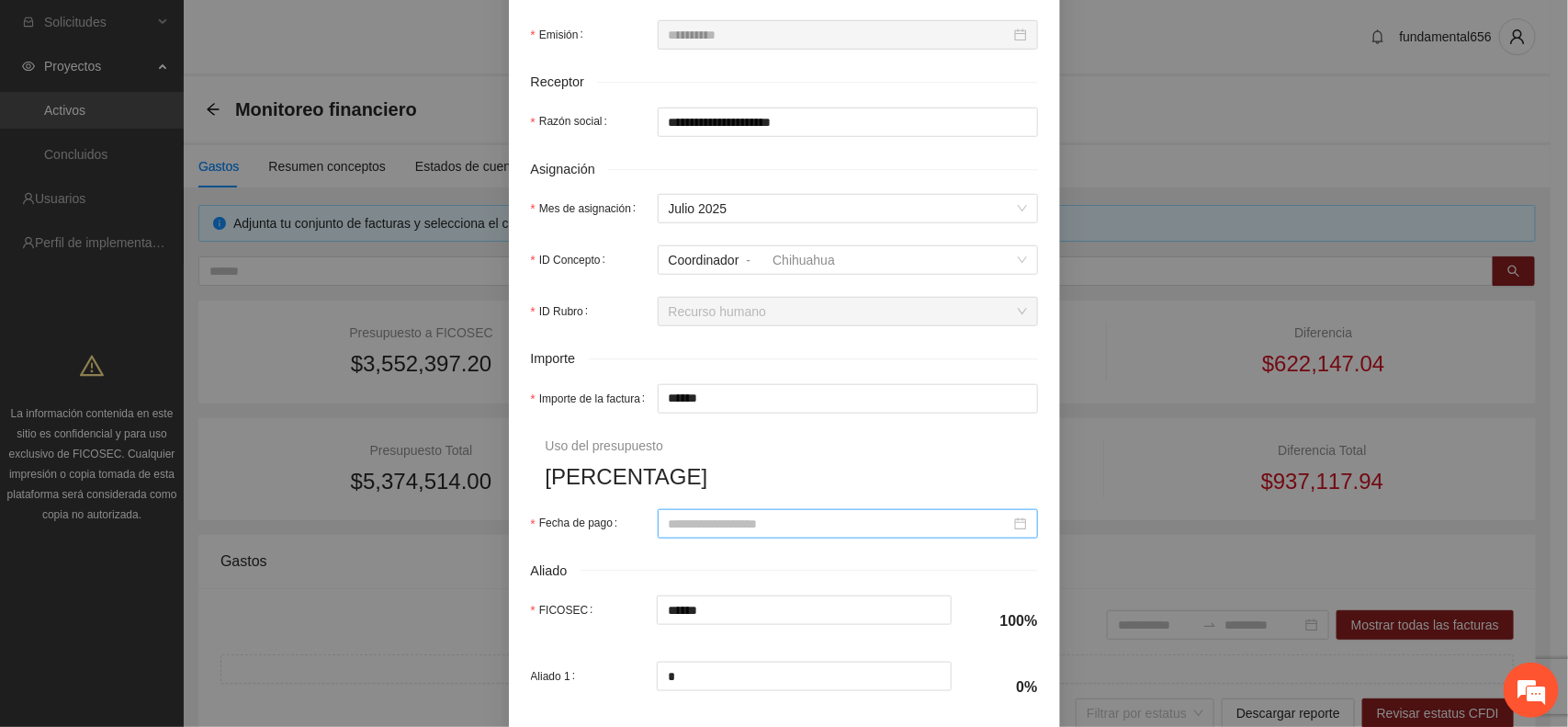 click at bounding box center [848, 524] 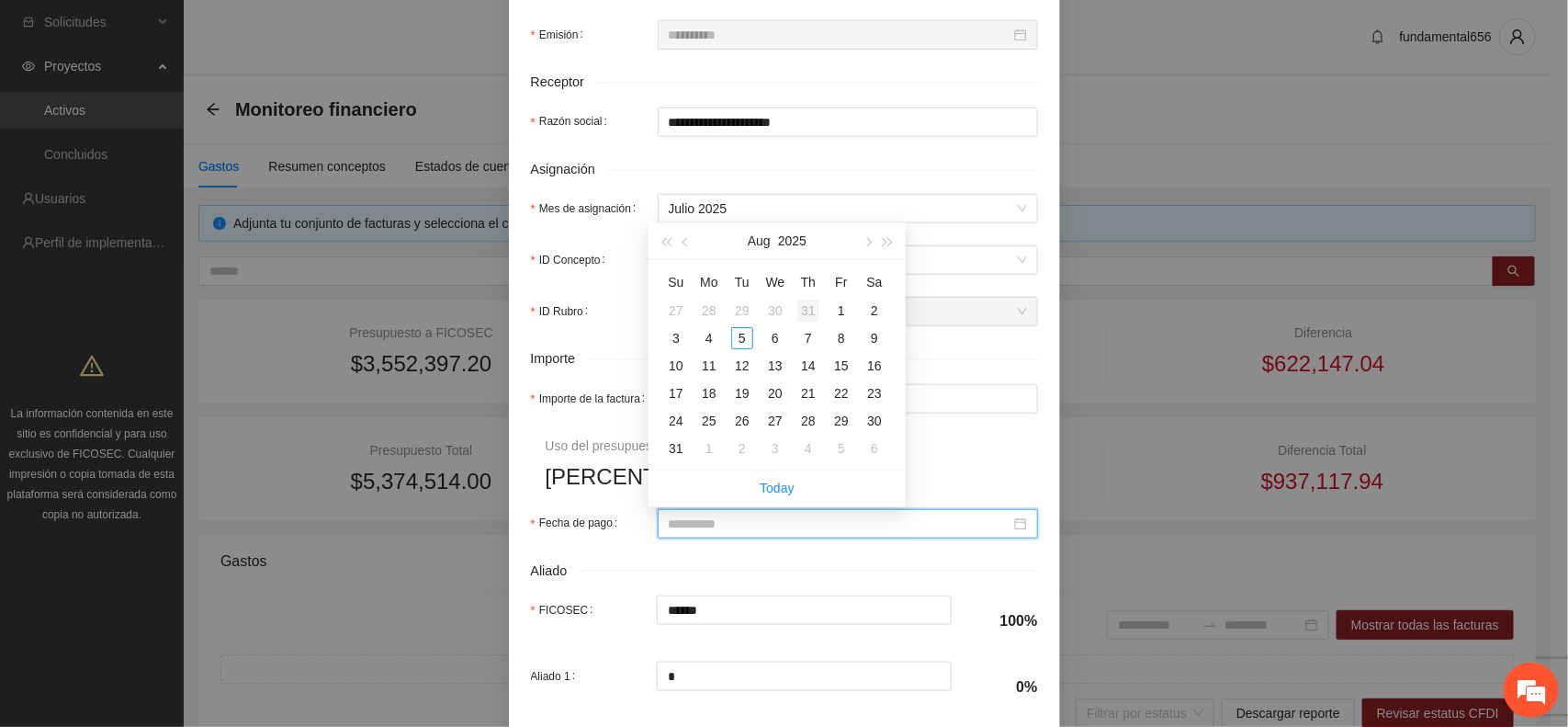 type on "**********" 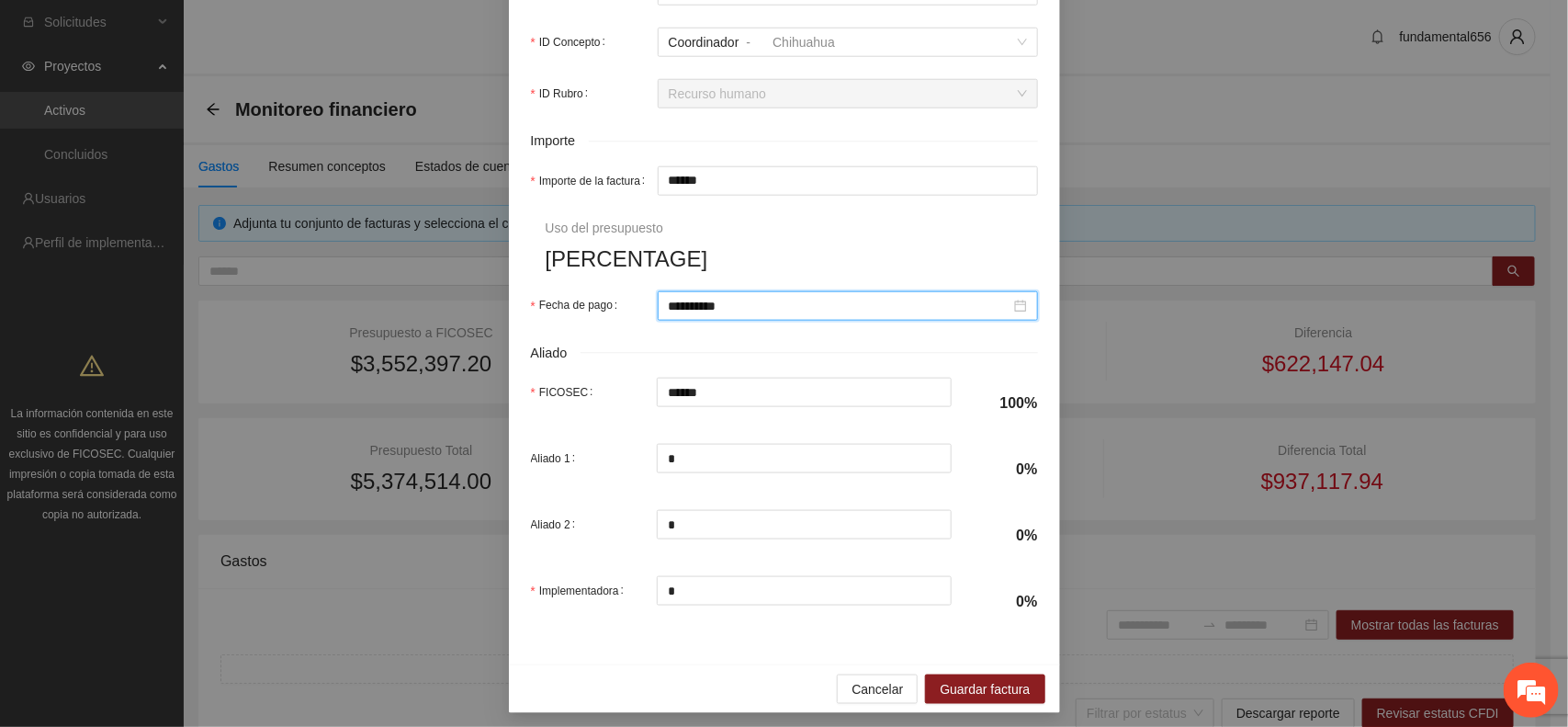 scroll, scrollTop: 805, scrollLeft: 0, axis: vertical 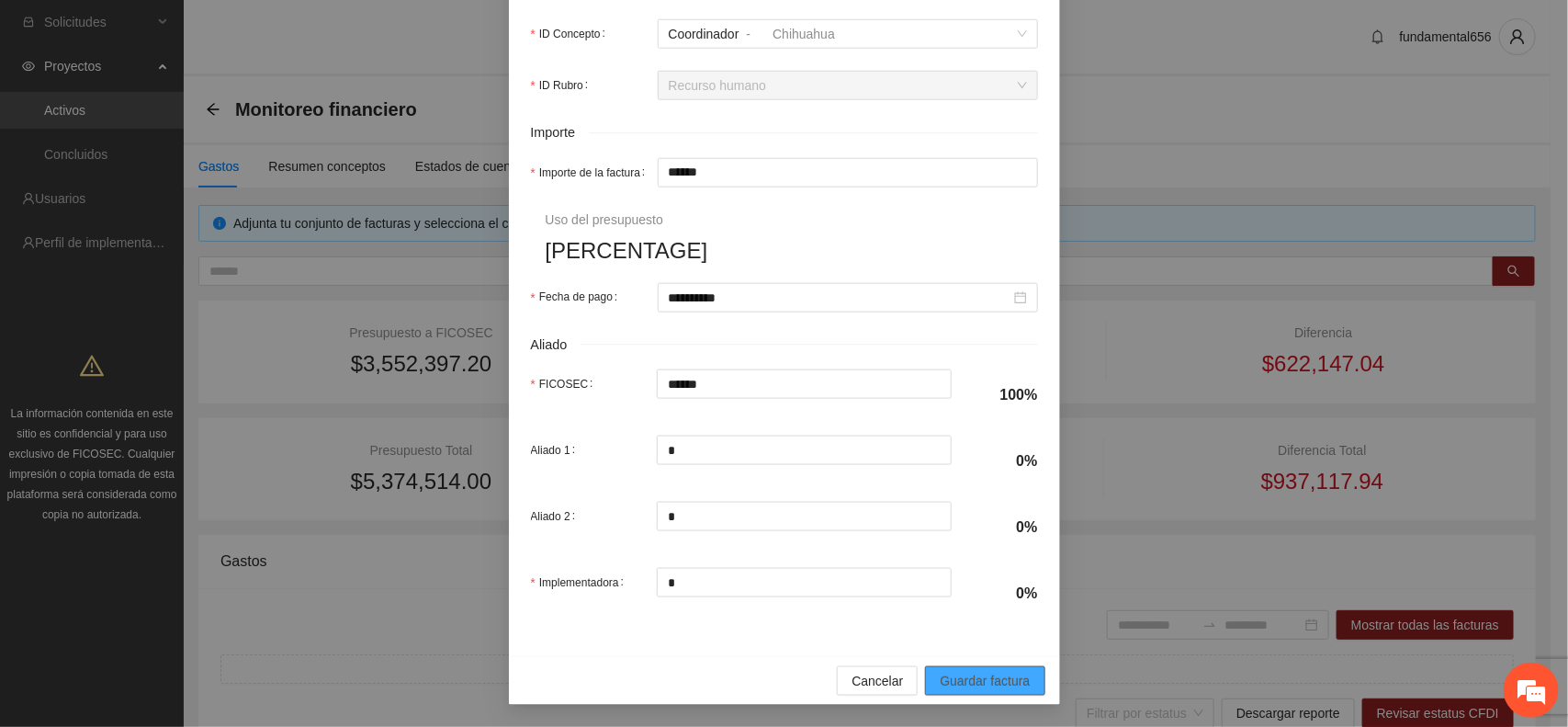 click on "Guardar factura" at bounding box center (985, 681) 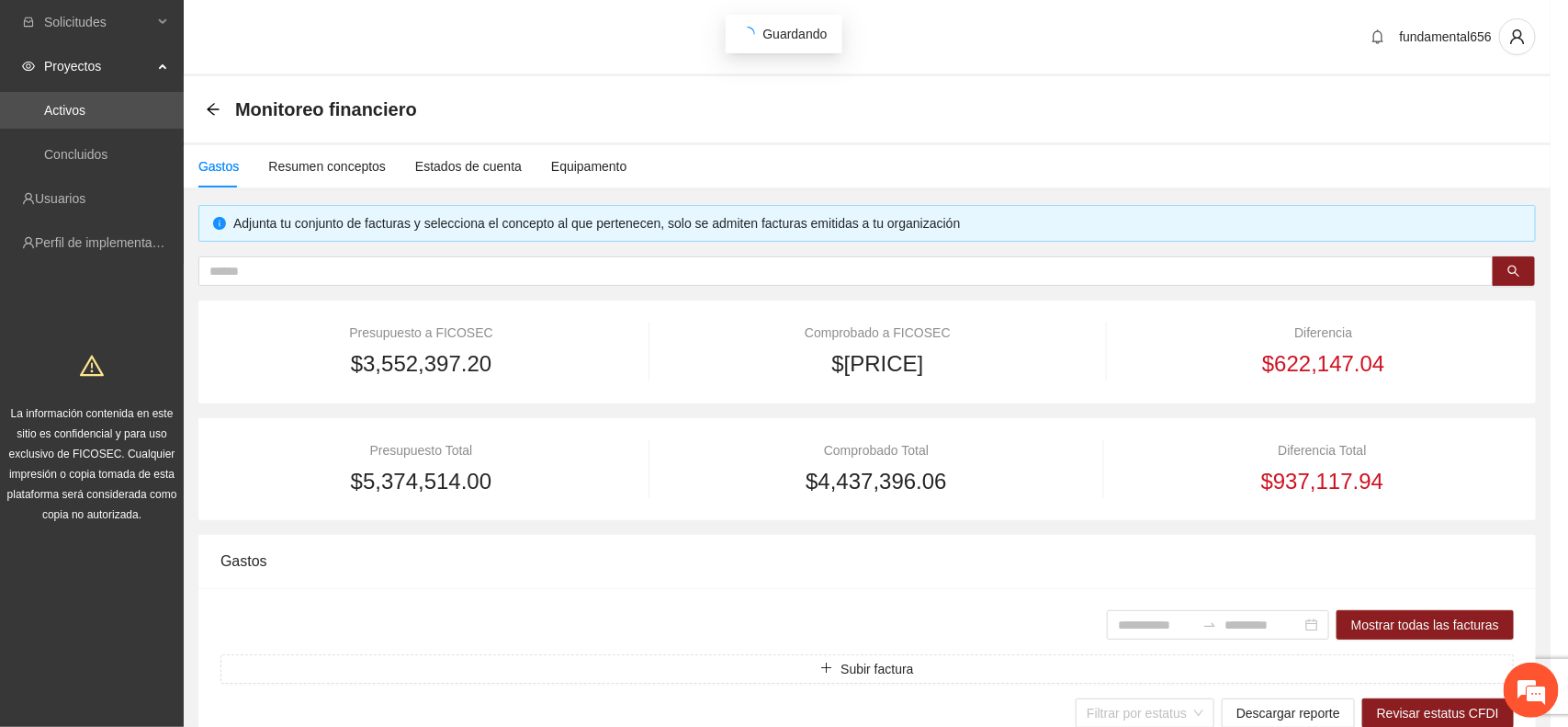 scroll, scrollTop: 658, scrollLeft: 0, axis: vertical 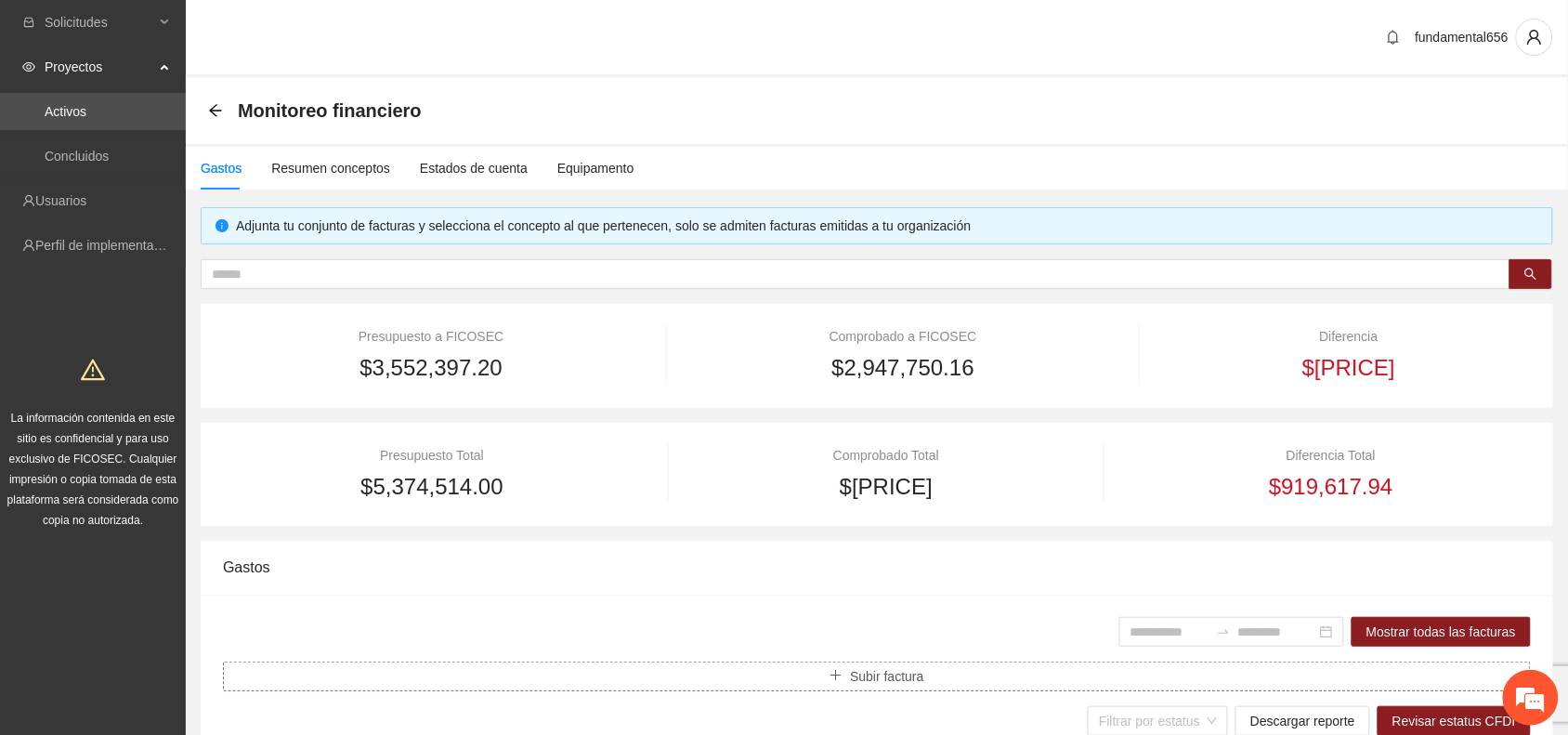 click on "Subir factura" at bounding box center [886, 676] 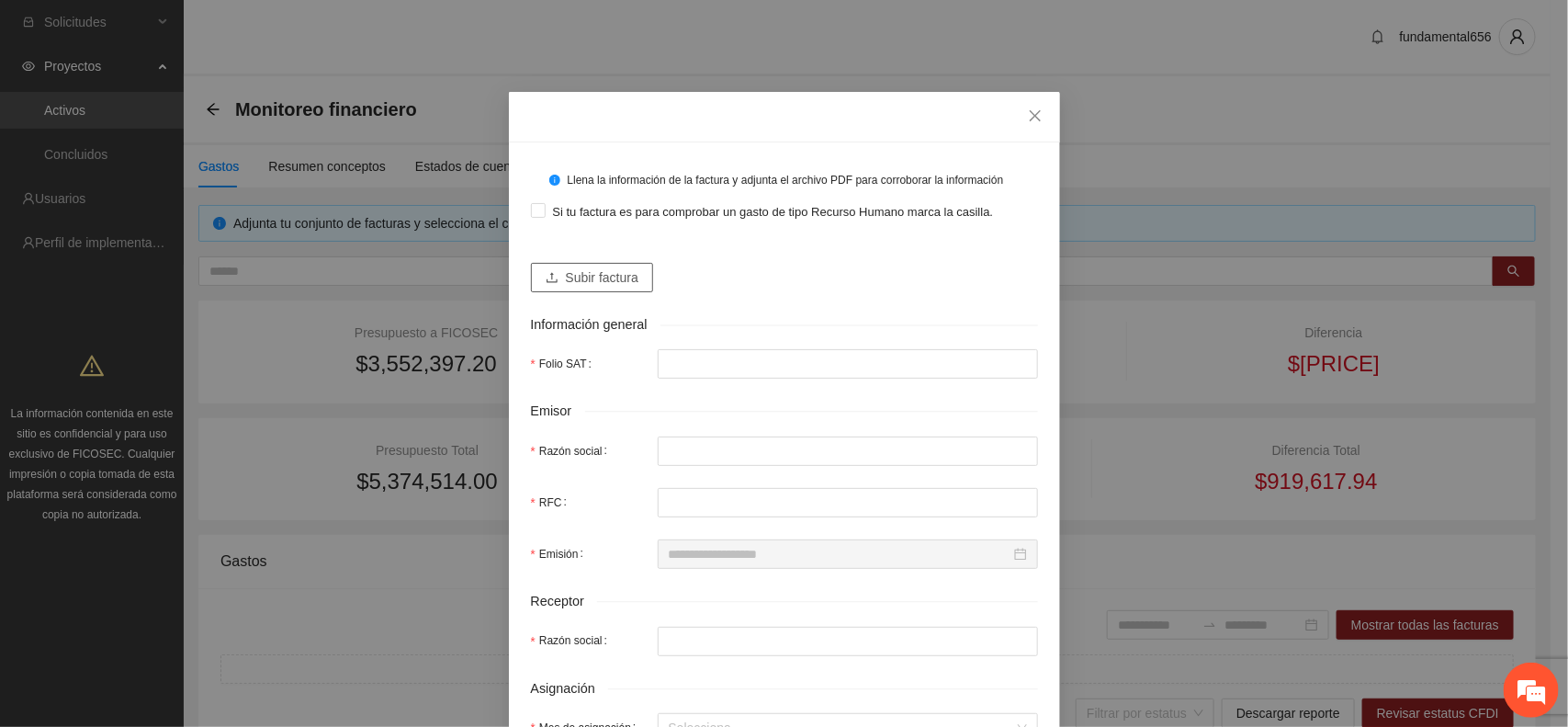 click on "Subir factura" at bounding box center [602, 278] 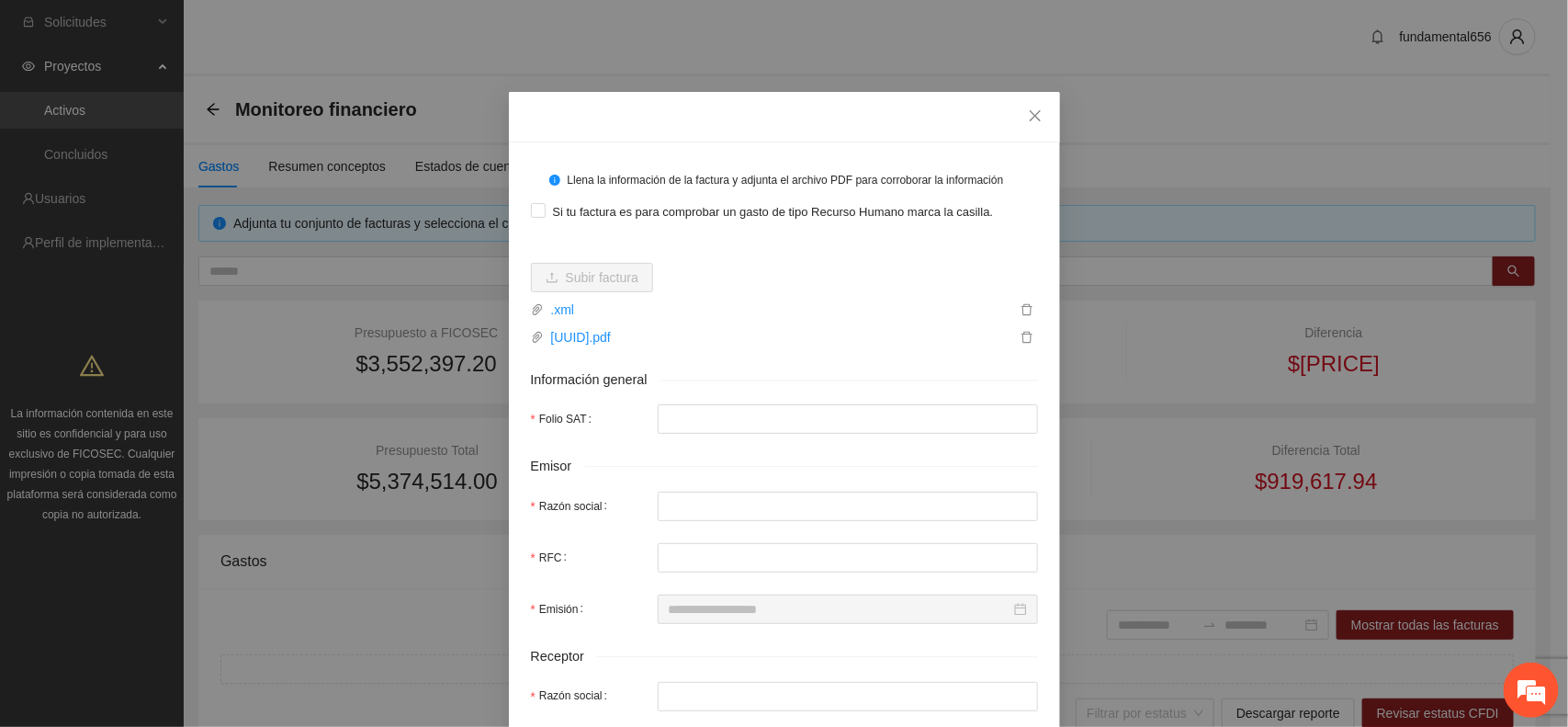 type on "**********" 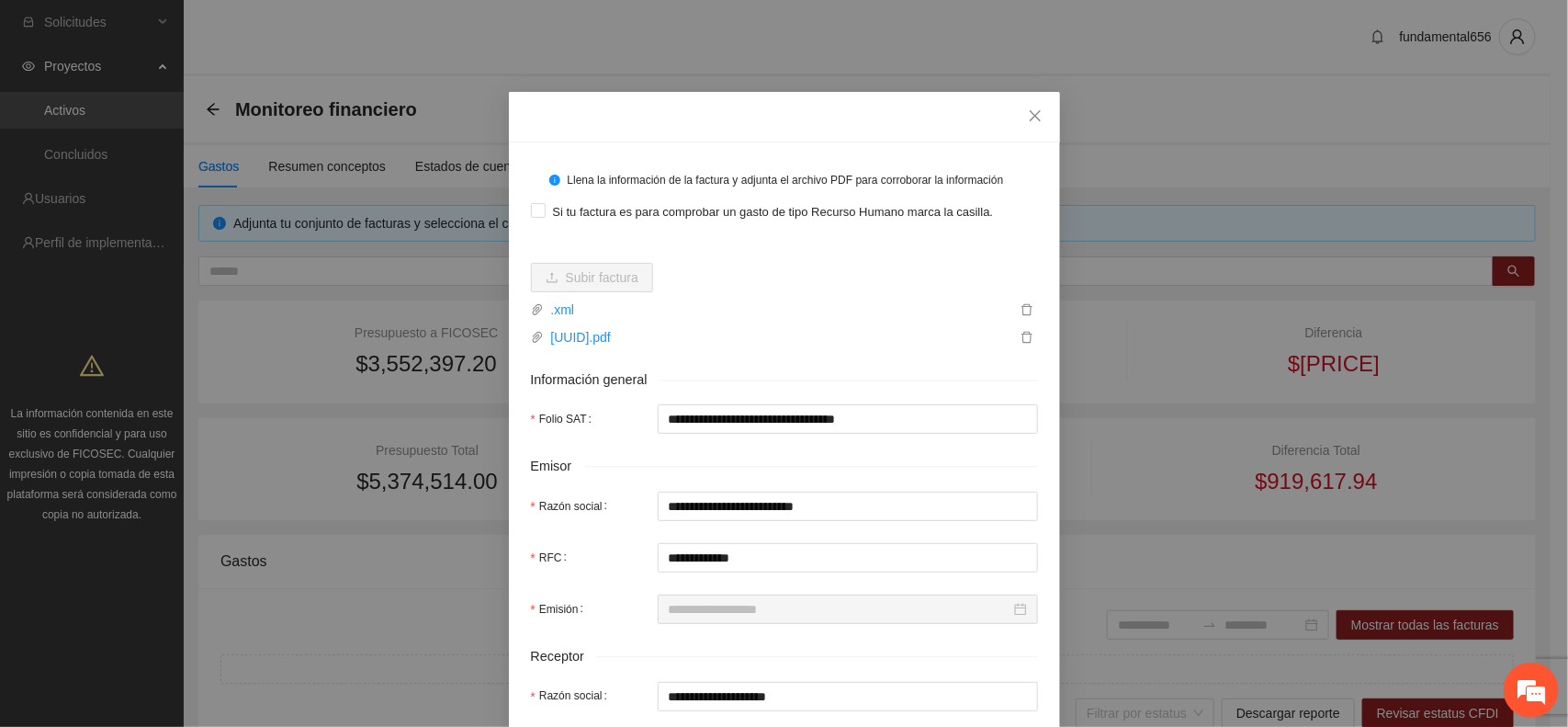 type on "**********" 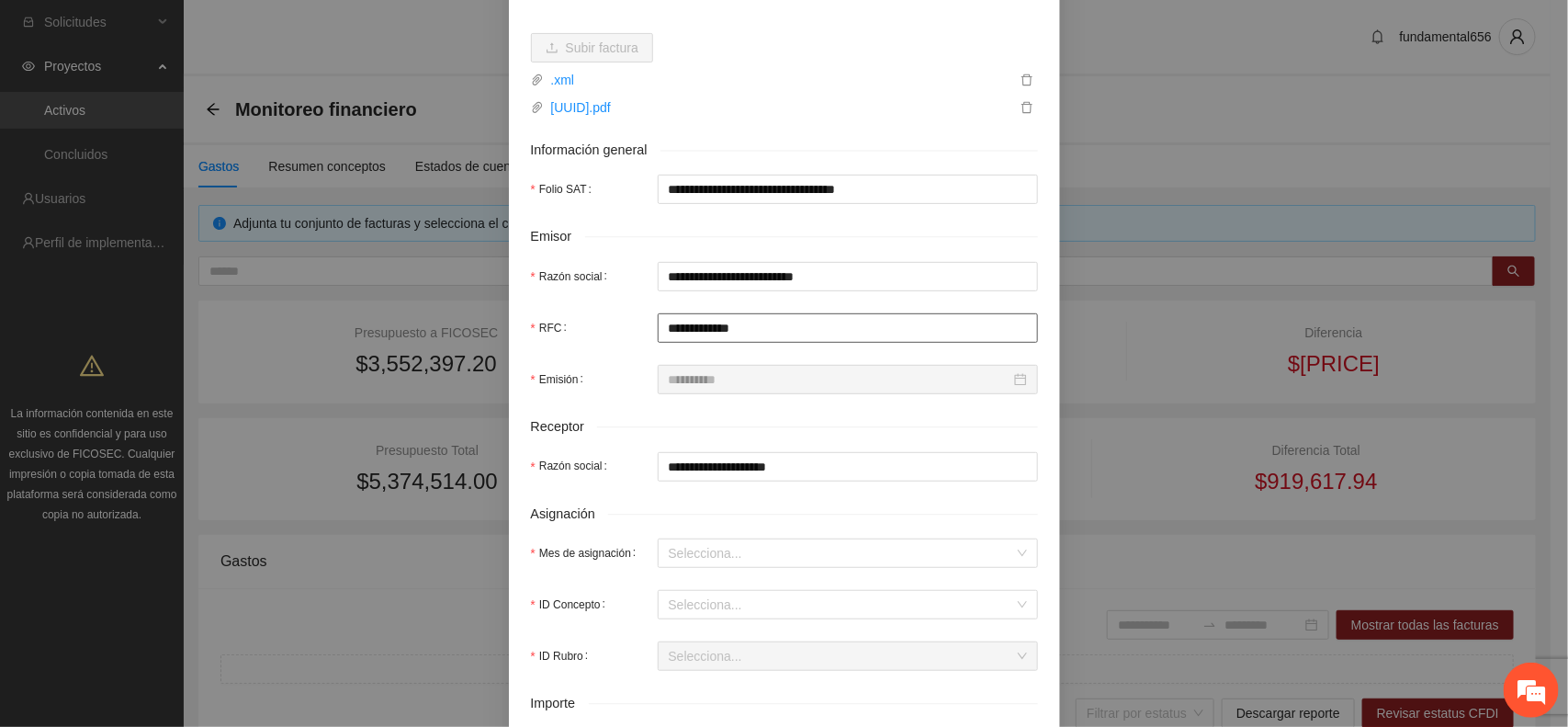 scroll, scrollTop: 345, scrollLeft: 0, axis: vertical 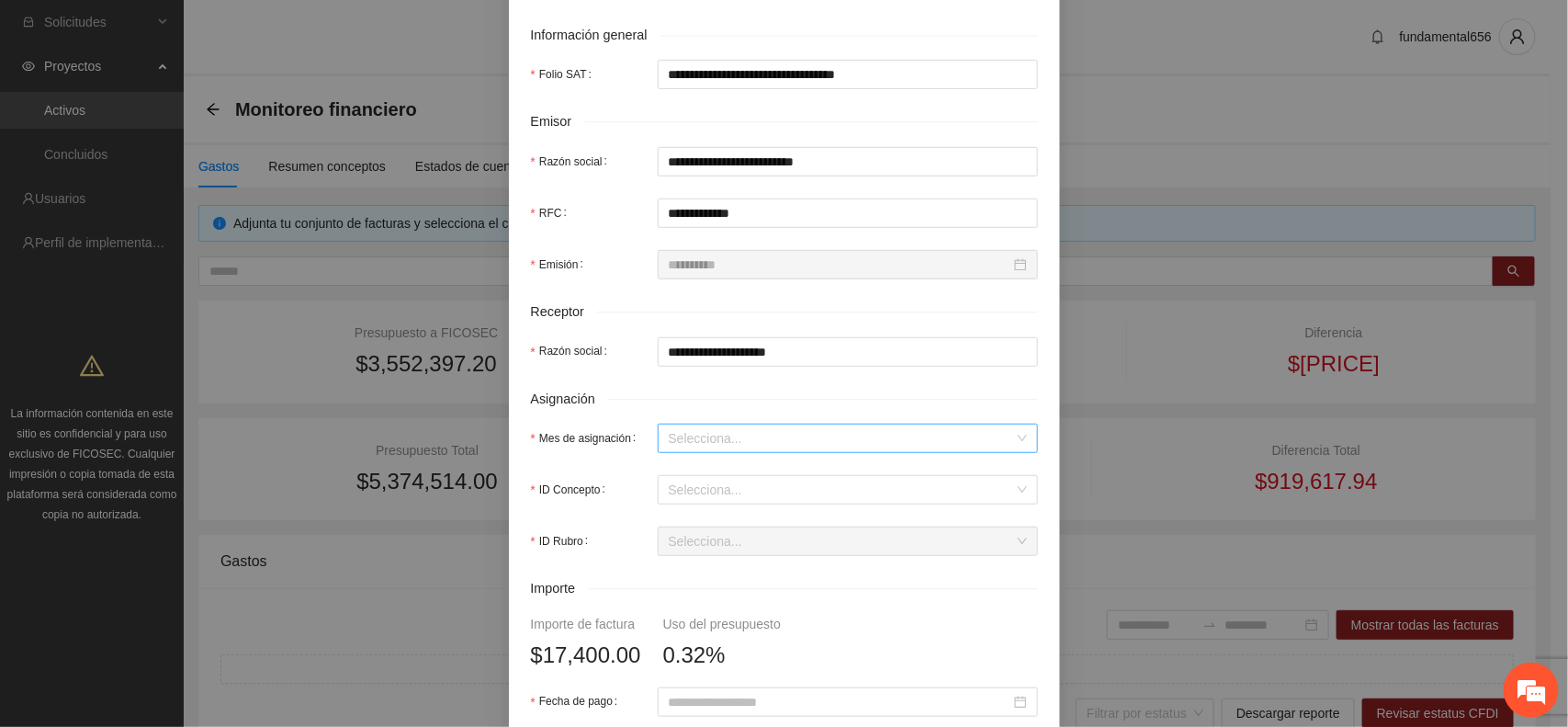 click on "Mes de asignación" at bounding box center [841, 438] 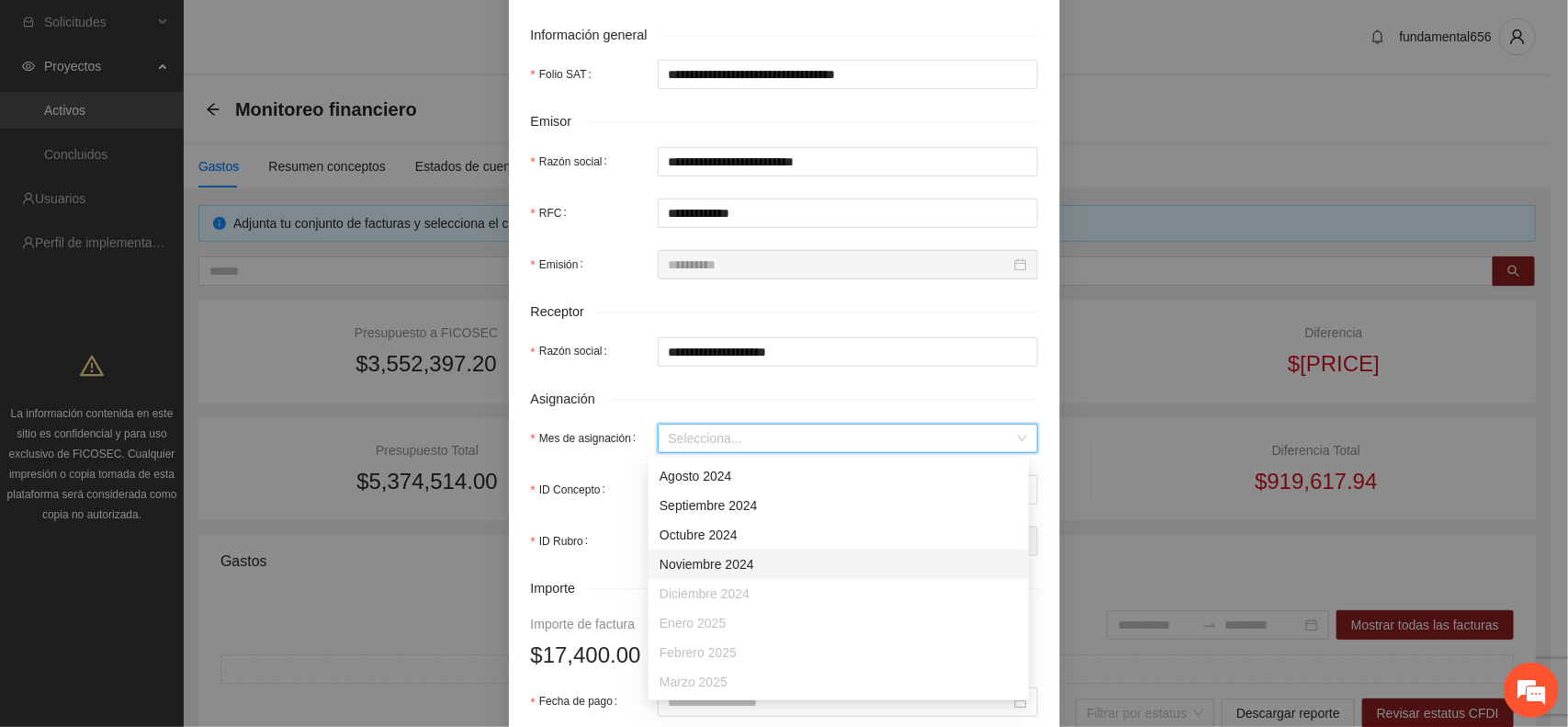 scroll, scrollTop: 117, scrollLeft: 0, axis: vertical 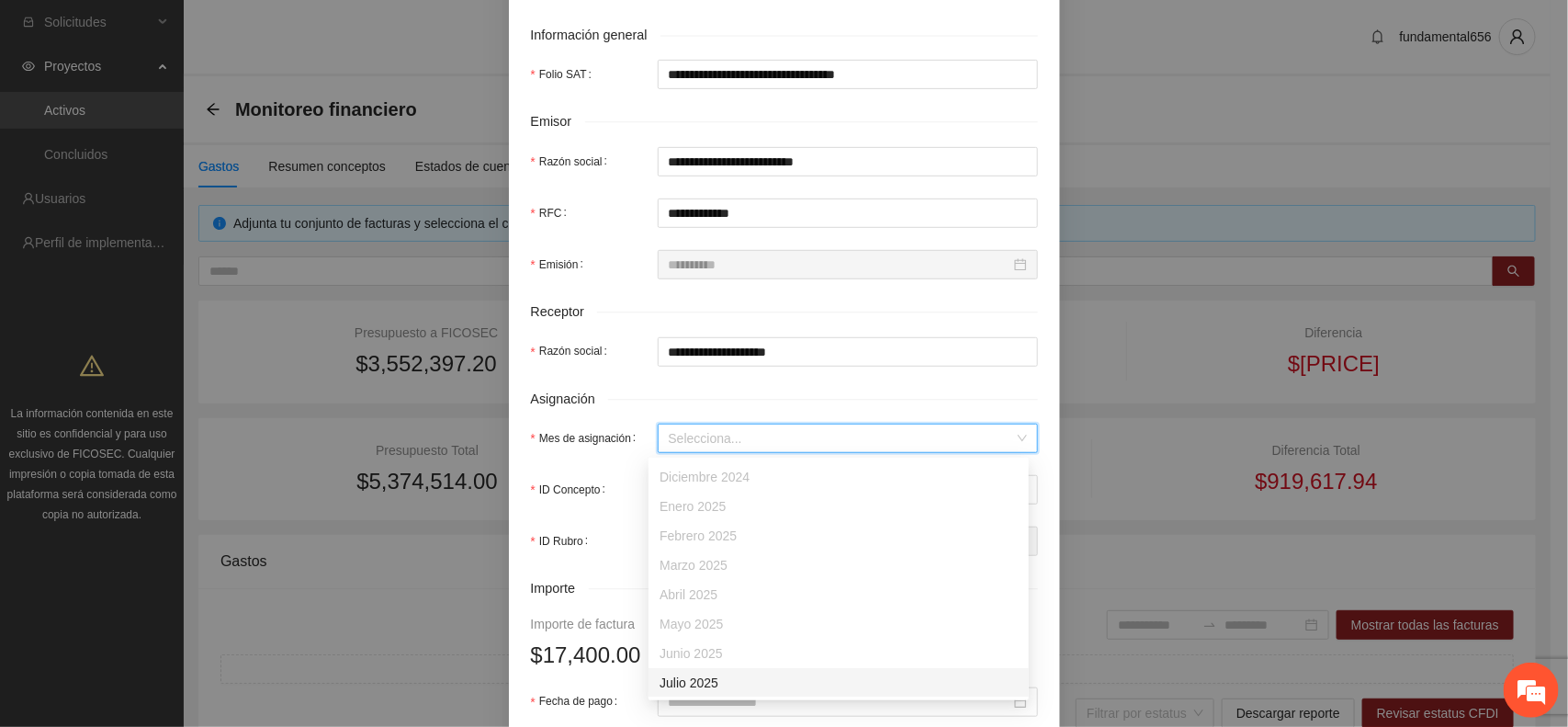 click on "Julio 2025" at bounding box center [839, 683] 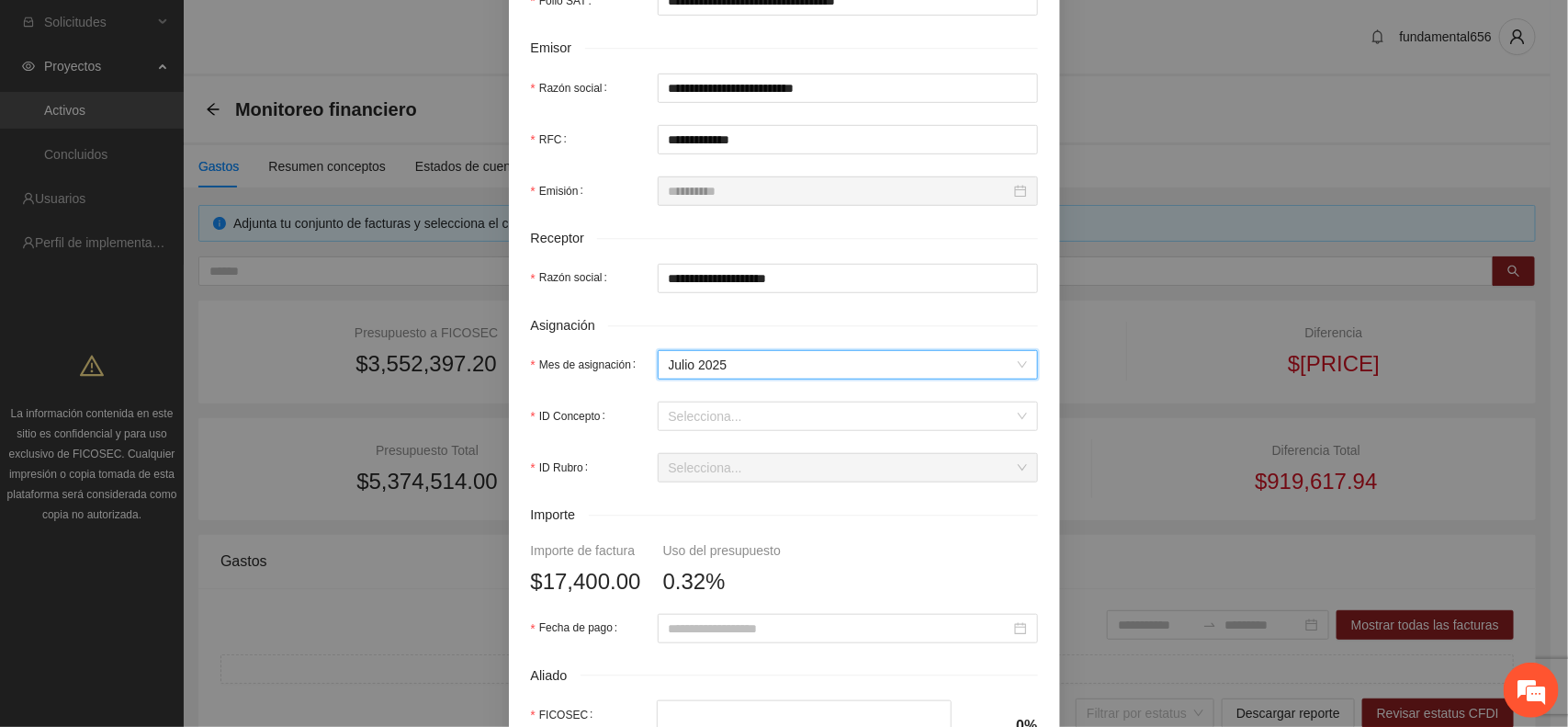 scroll, scrollTop: 460, scrollLeft: 0, axis: vertical 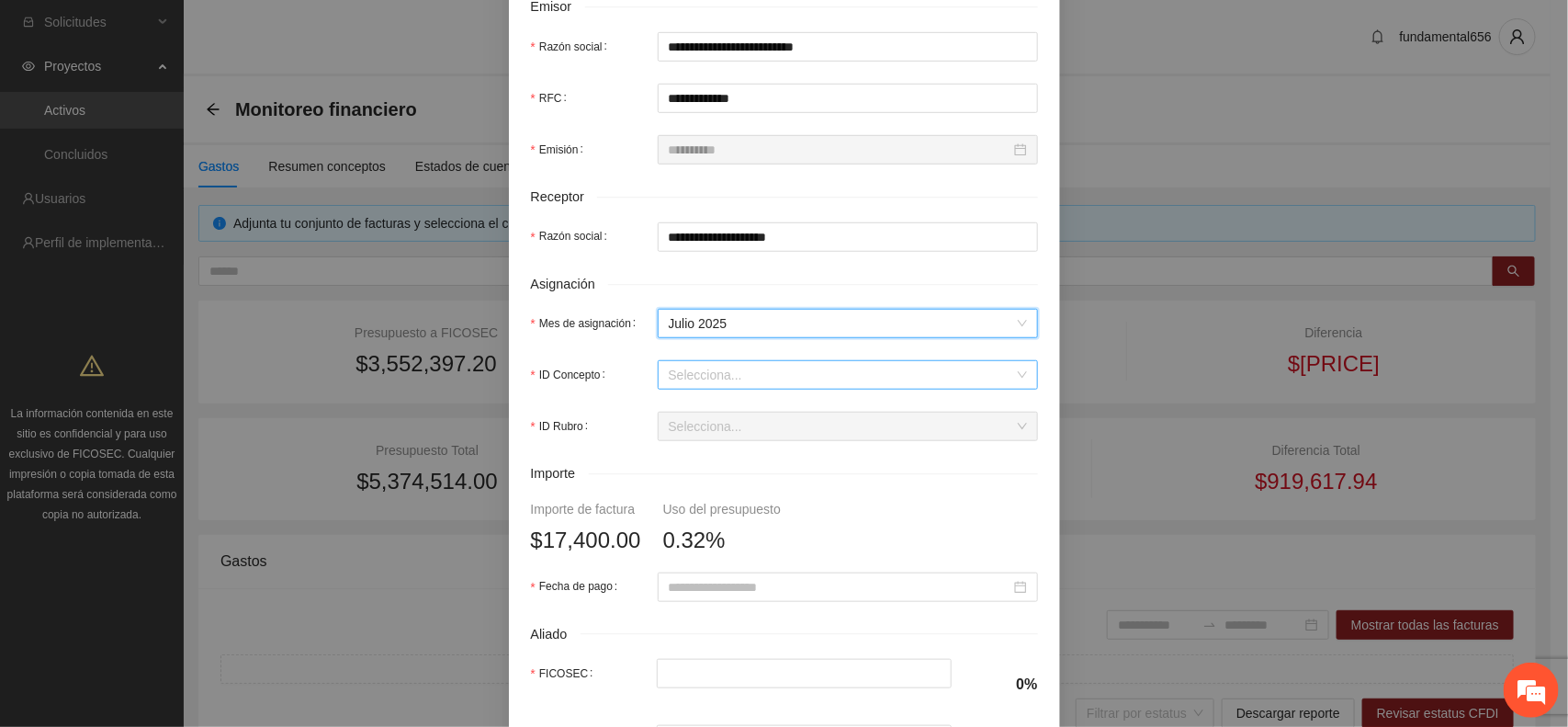 click on "ID Concepto" at bounding box center [841, 375] 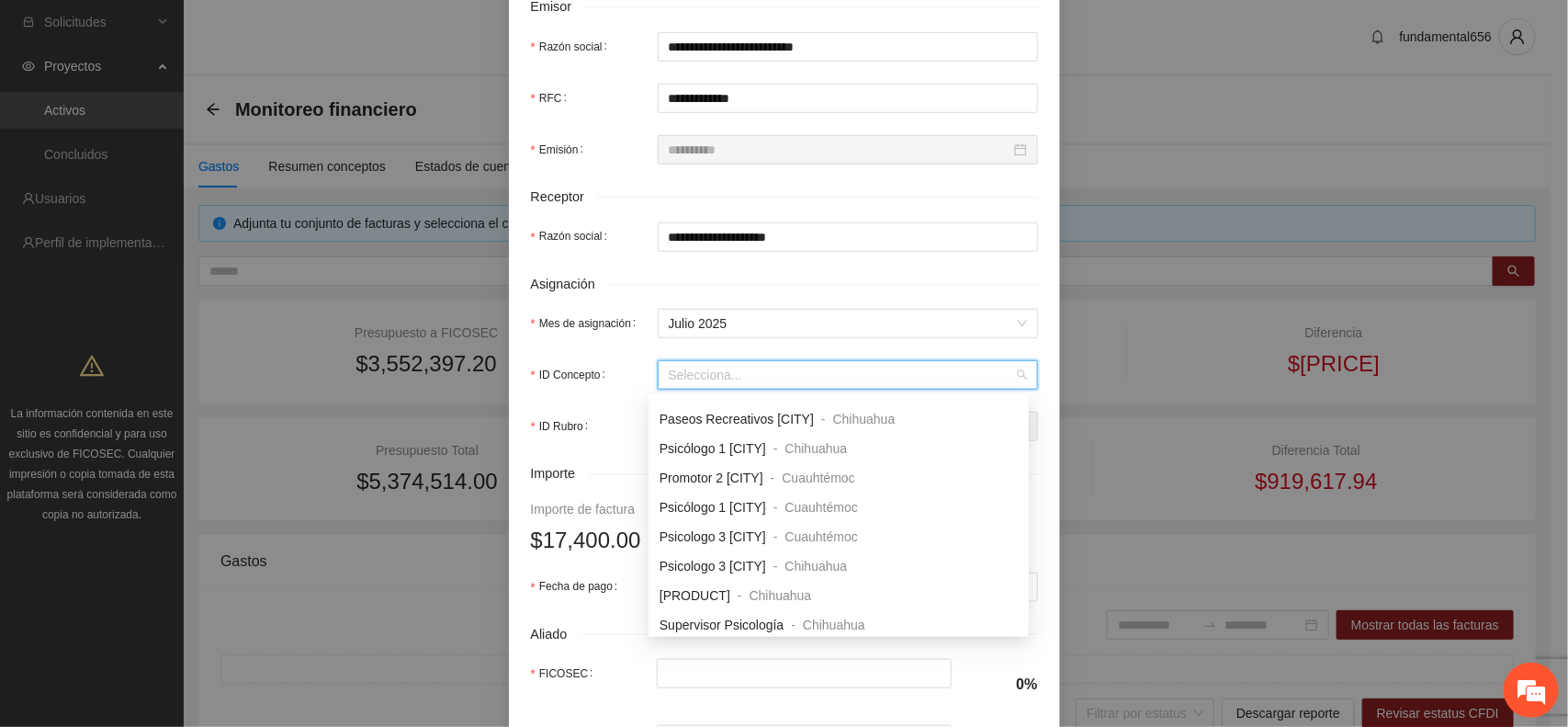 scroll, scrollTop: 1528, scrollLeft: 0, axis: vertical 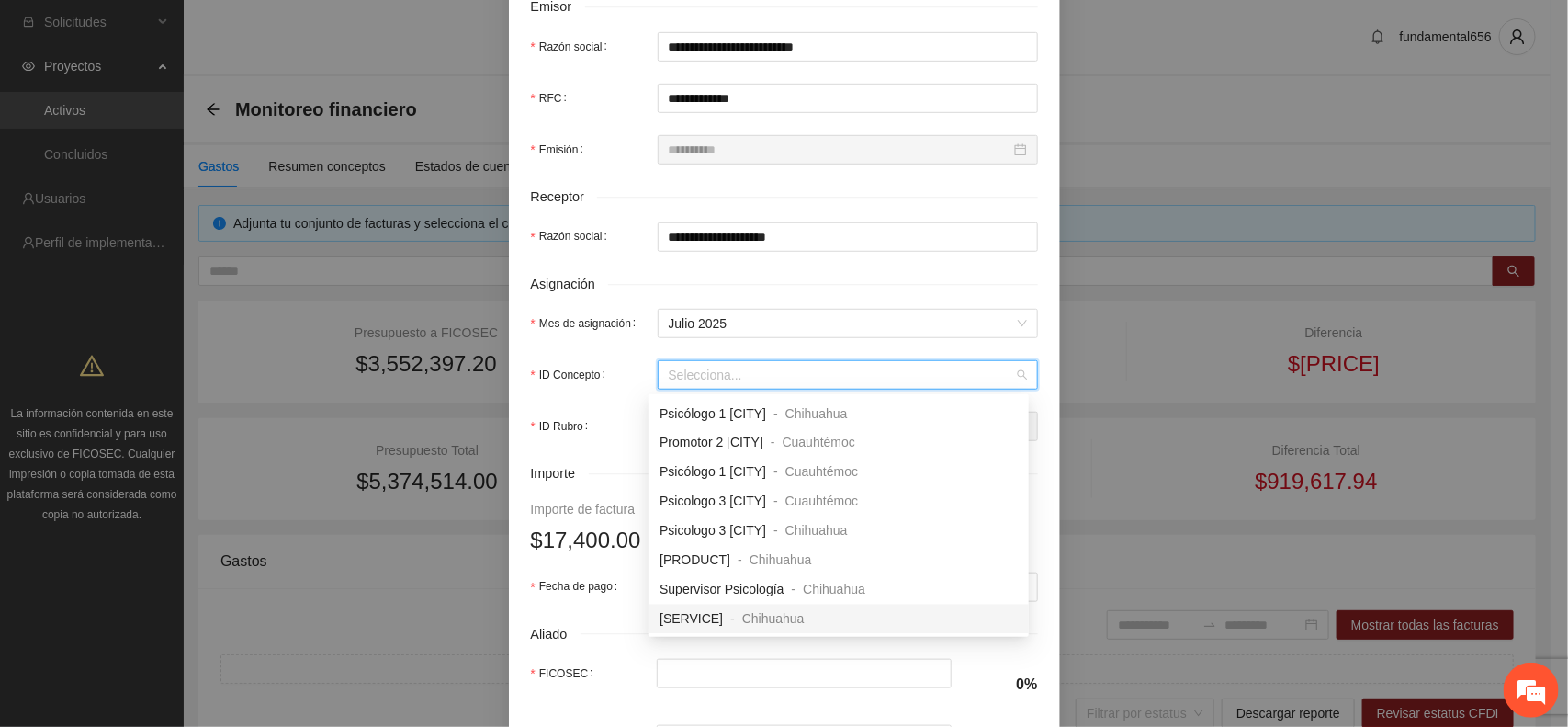 click on "[SERVICE]" at bounding box center (691, 619) 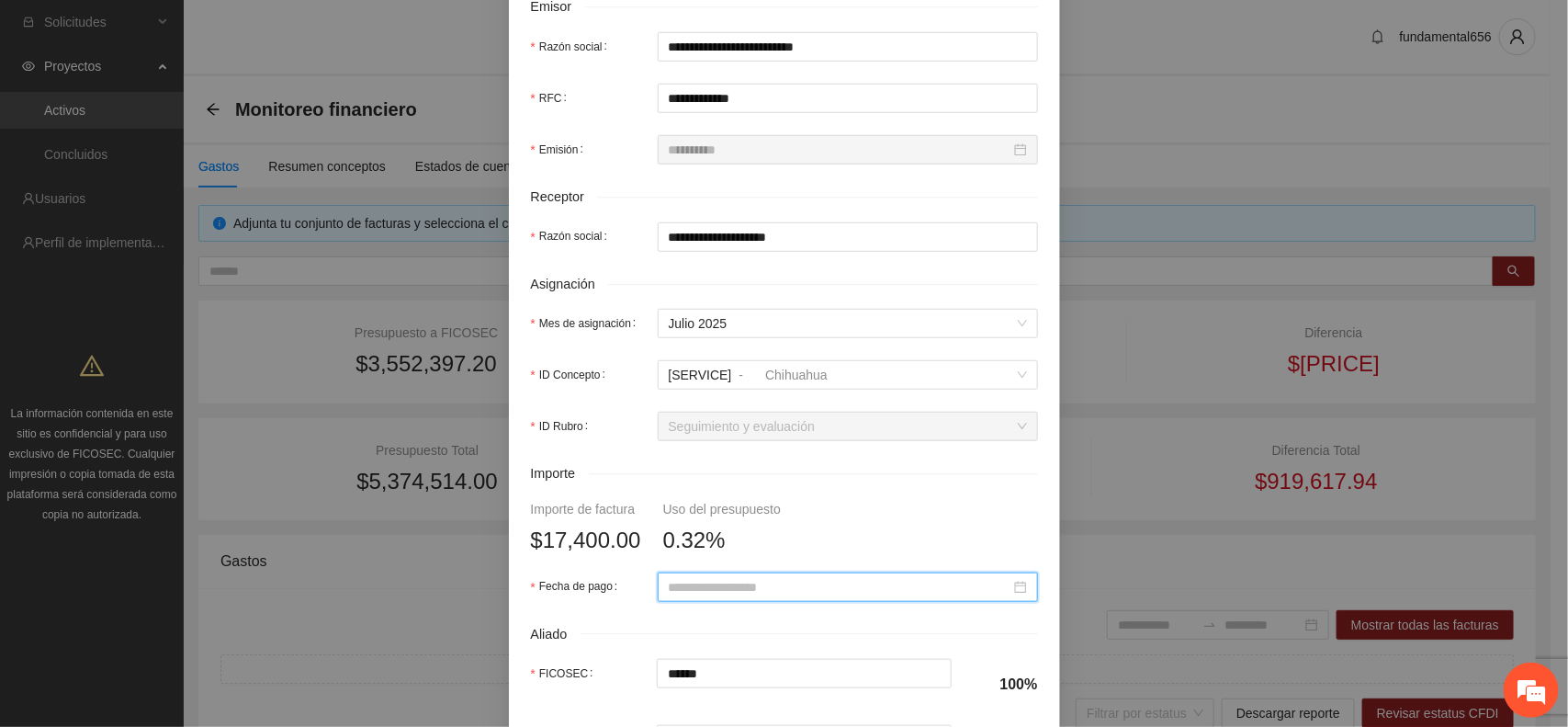 click on "Fecha de pago" at bounding box center [840, 587] 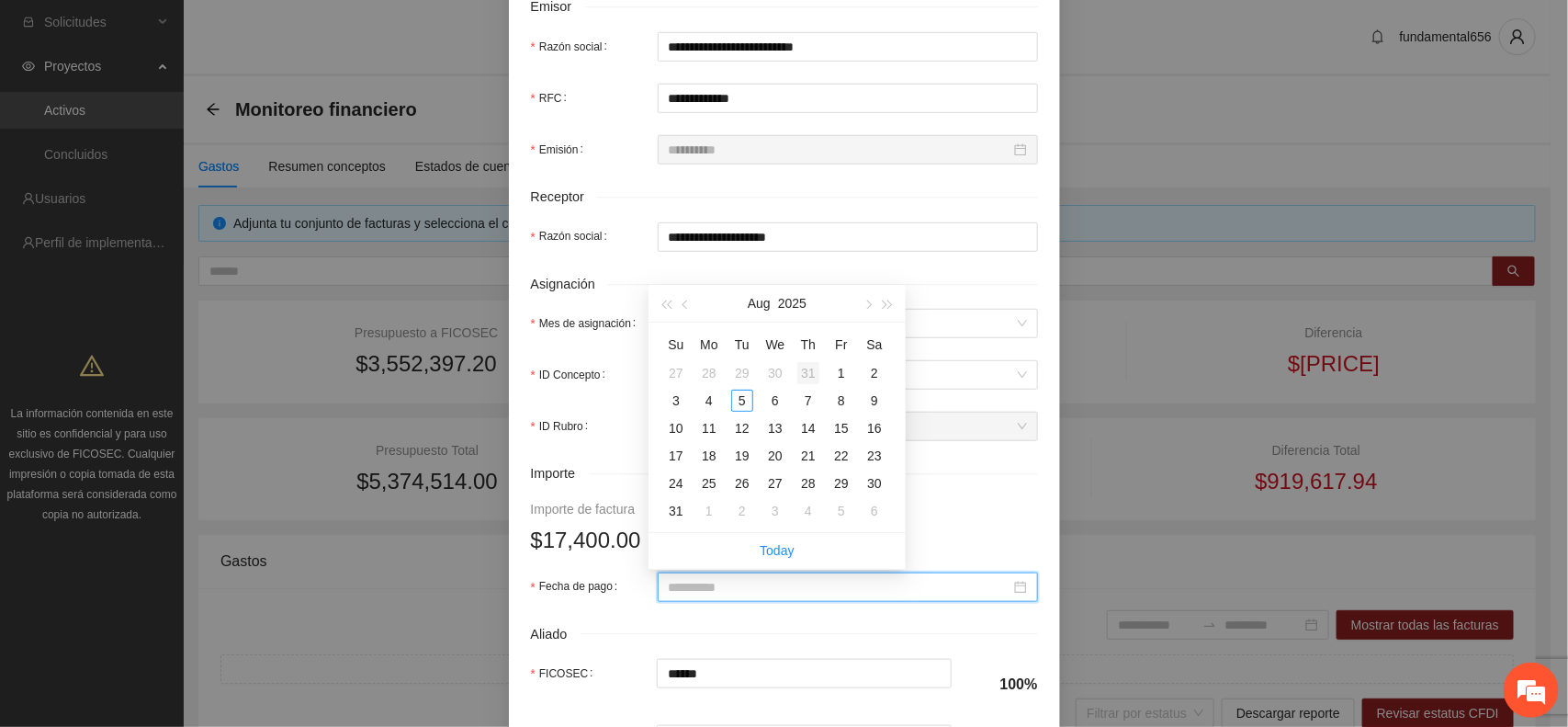 type on "**********" 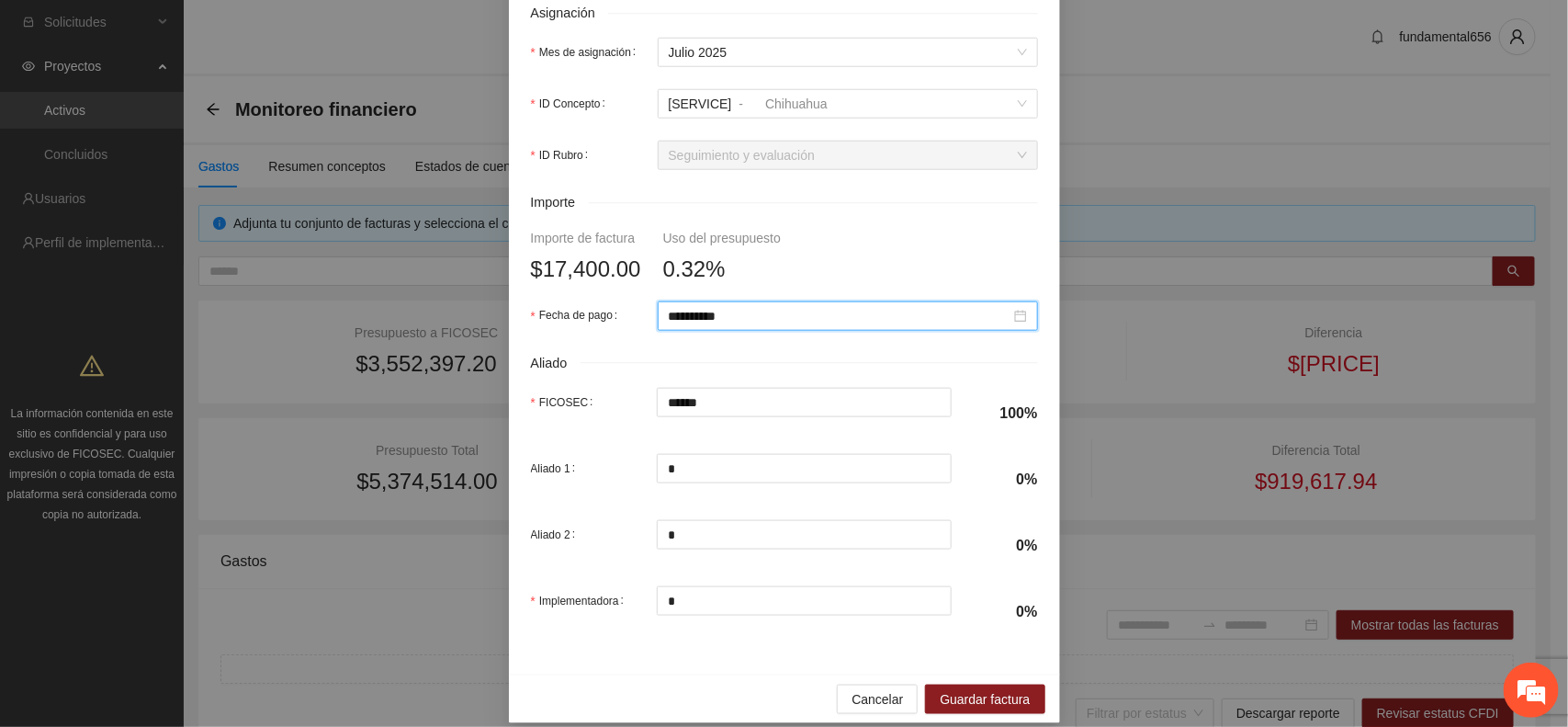 scroll, scrollTop: 754, scrollLeft: 0, axis: vertical 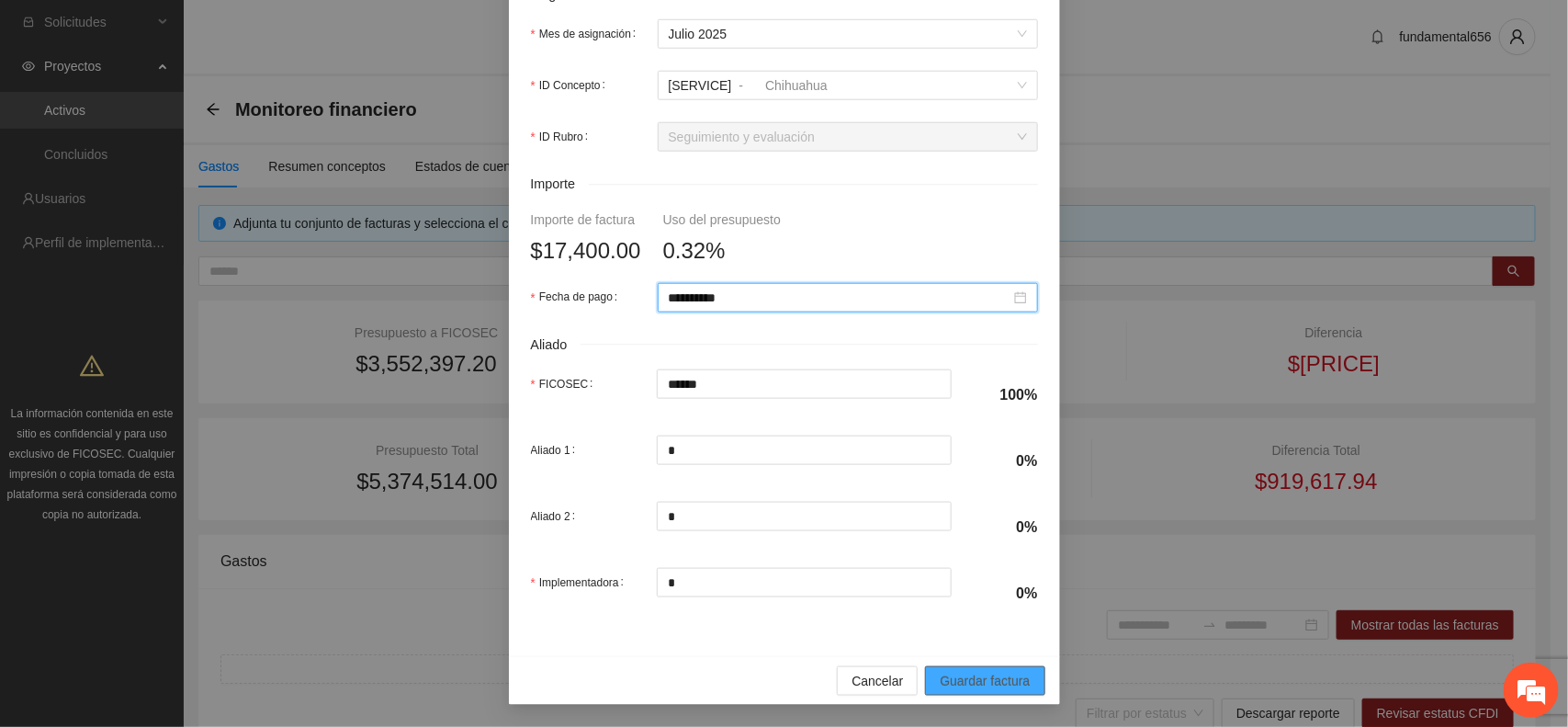click on "Guardar factura" at bounding box center (985, 681) 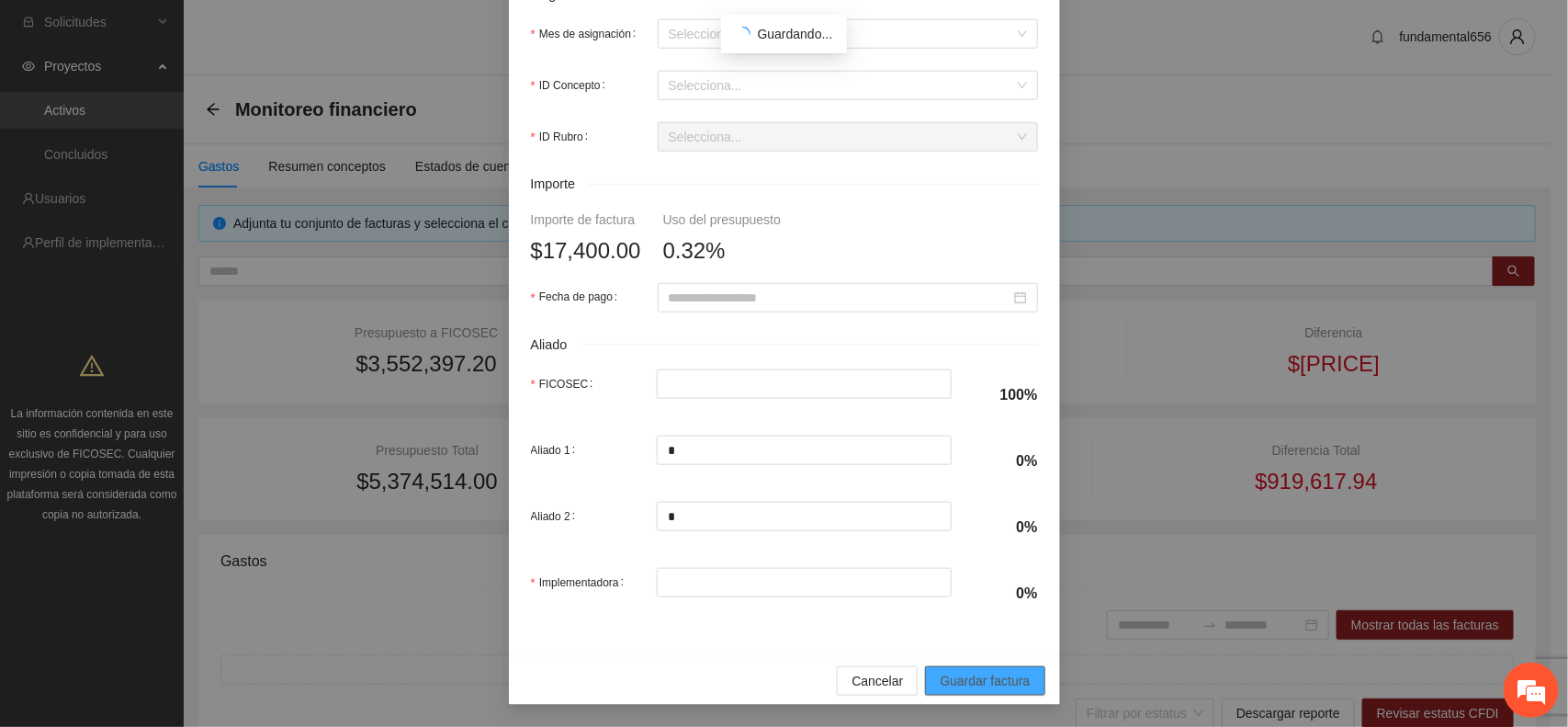 scroll, scrollTop: 607, scrollLeft: 0, axis: vertical 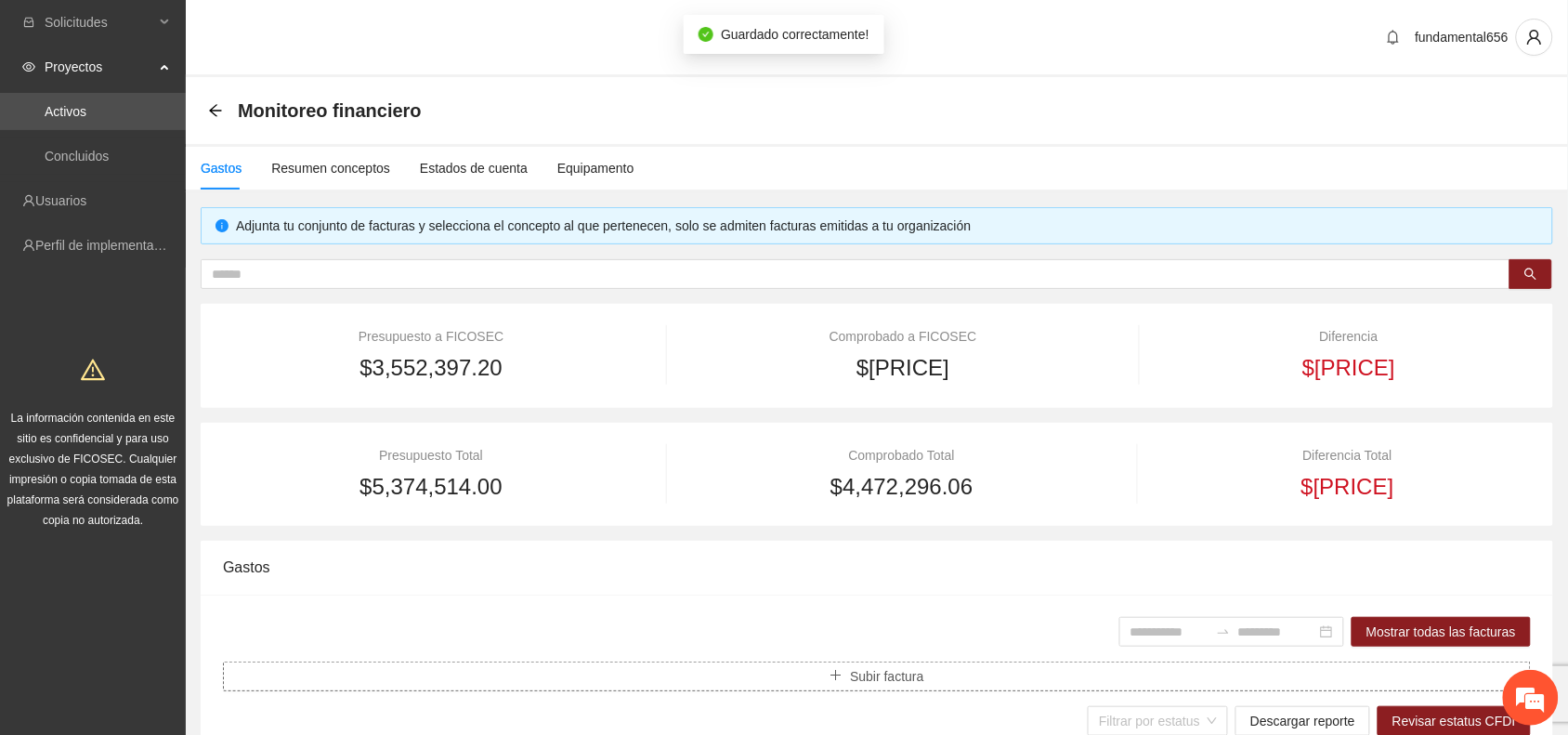 click on "Subir factura" at bounding box center (886, 676) 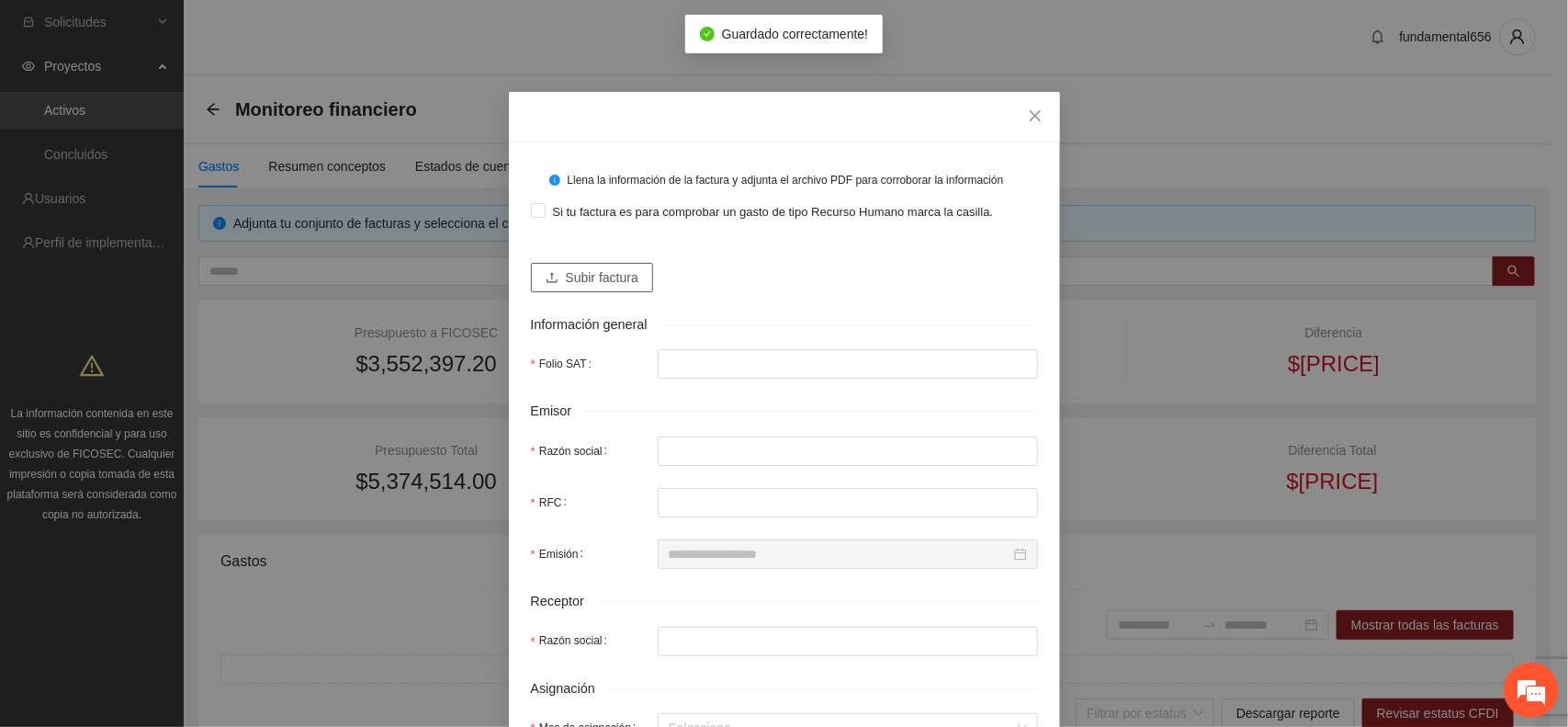 click on "Subir factura" at bounding box center [602, 278] 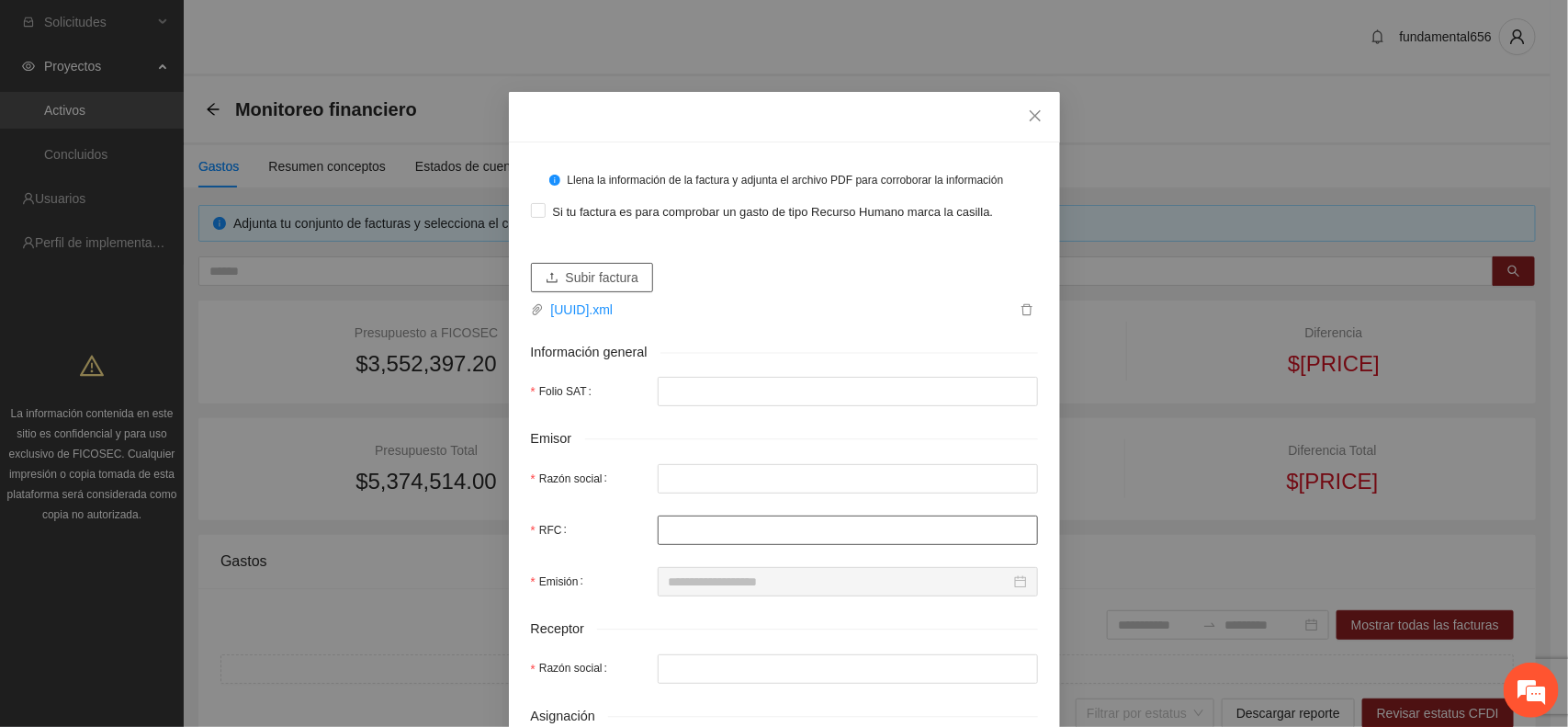 type on "**********" 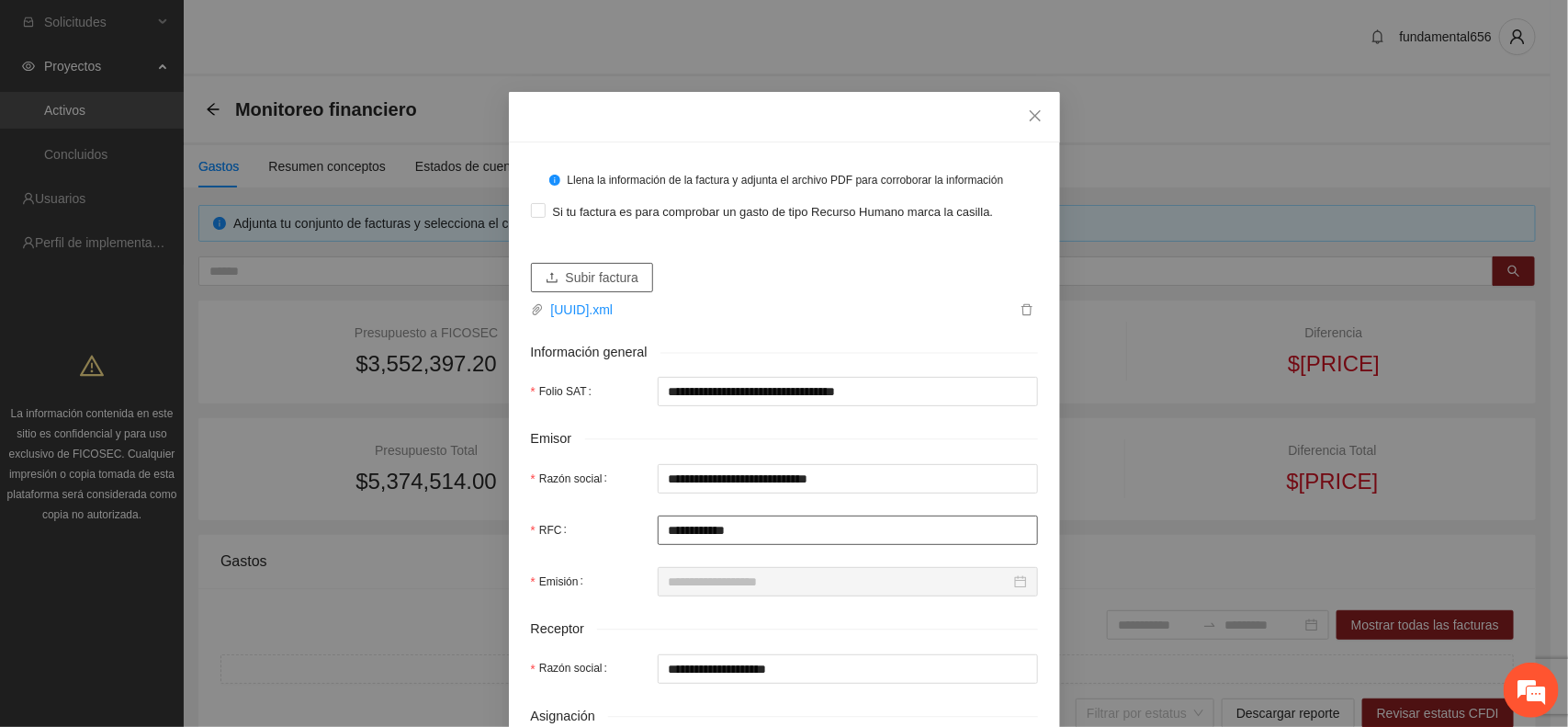 type on "**********" 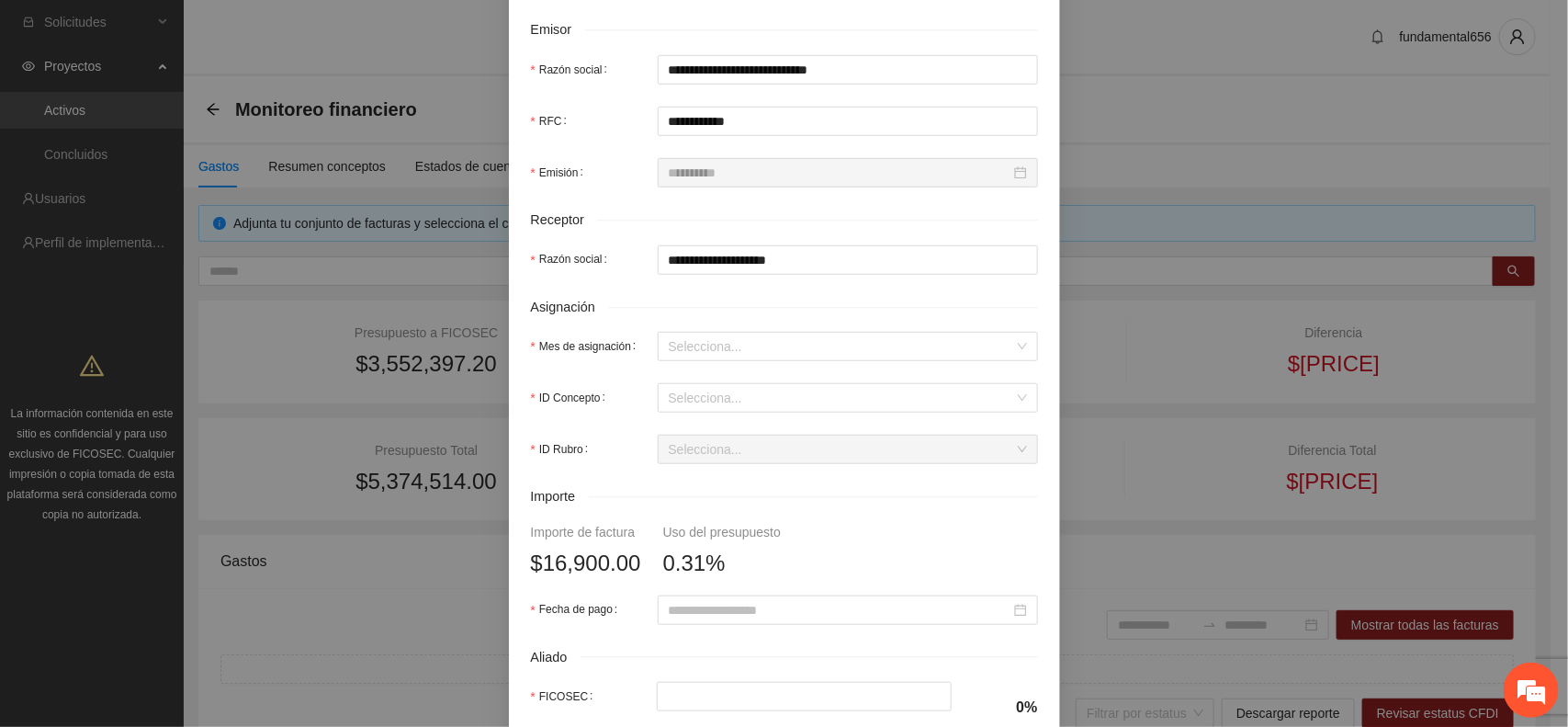 scroll, scrollTop: 460, scrollLeft: 0, axis: vertical 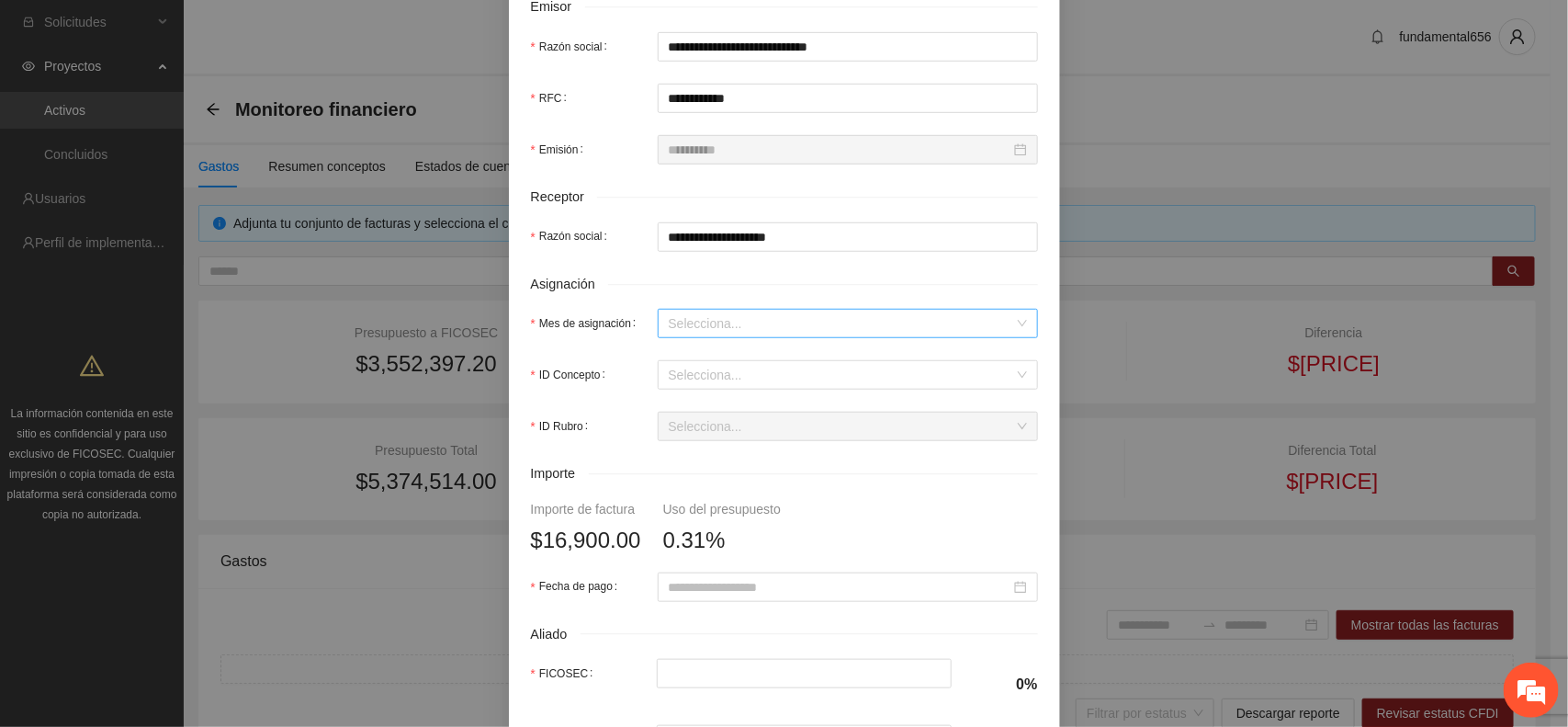click on "Mes de asignación" at bounding box center [841, 324] 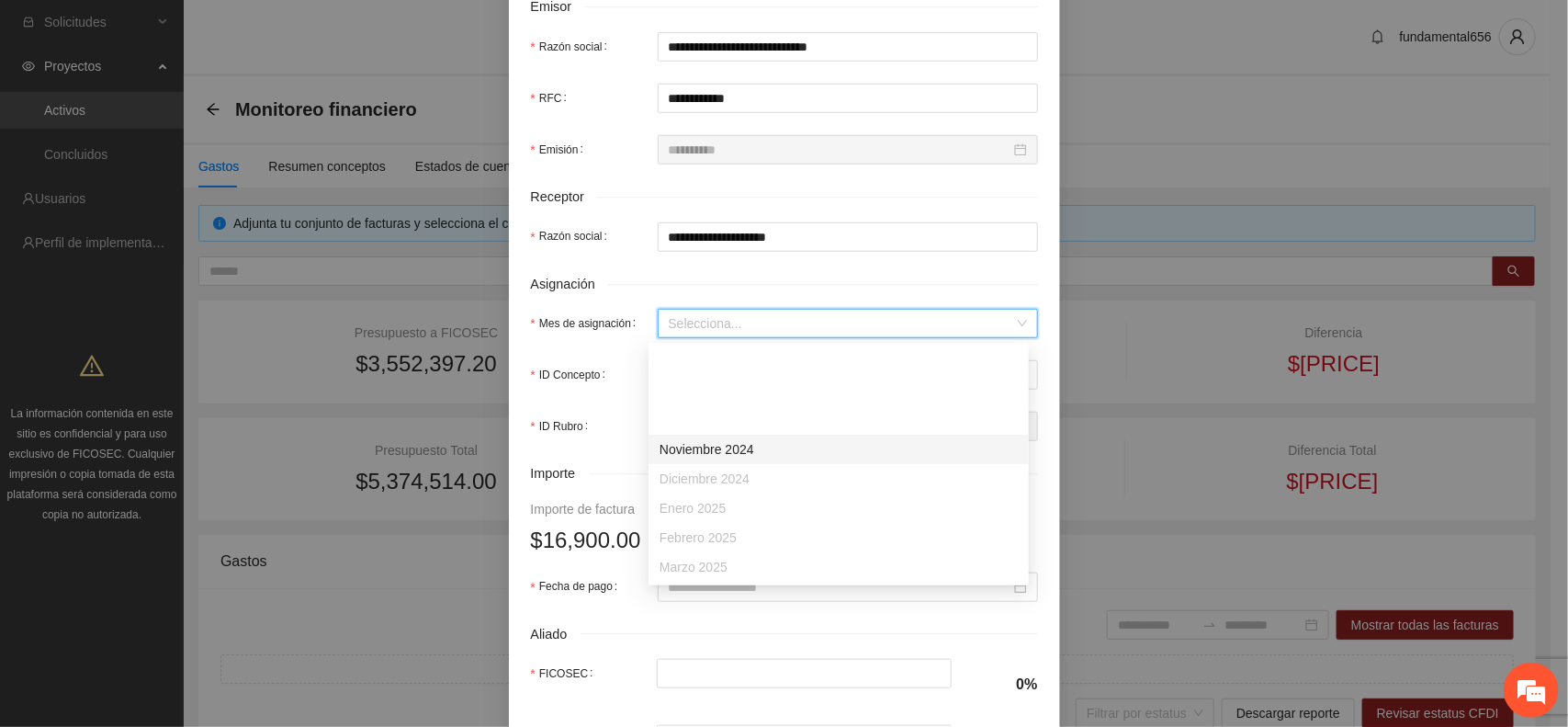 scroll, scrollTop: 117, scrollLeft: 0, axis: vertical 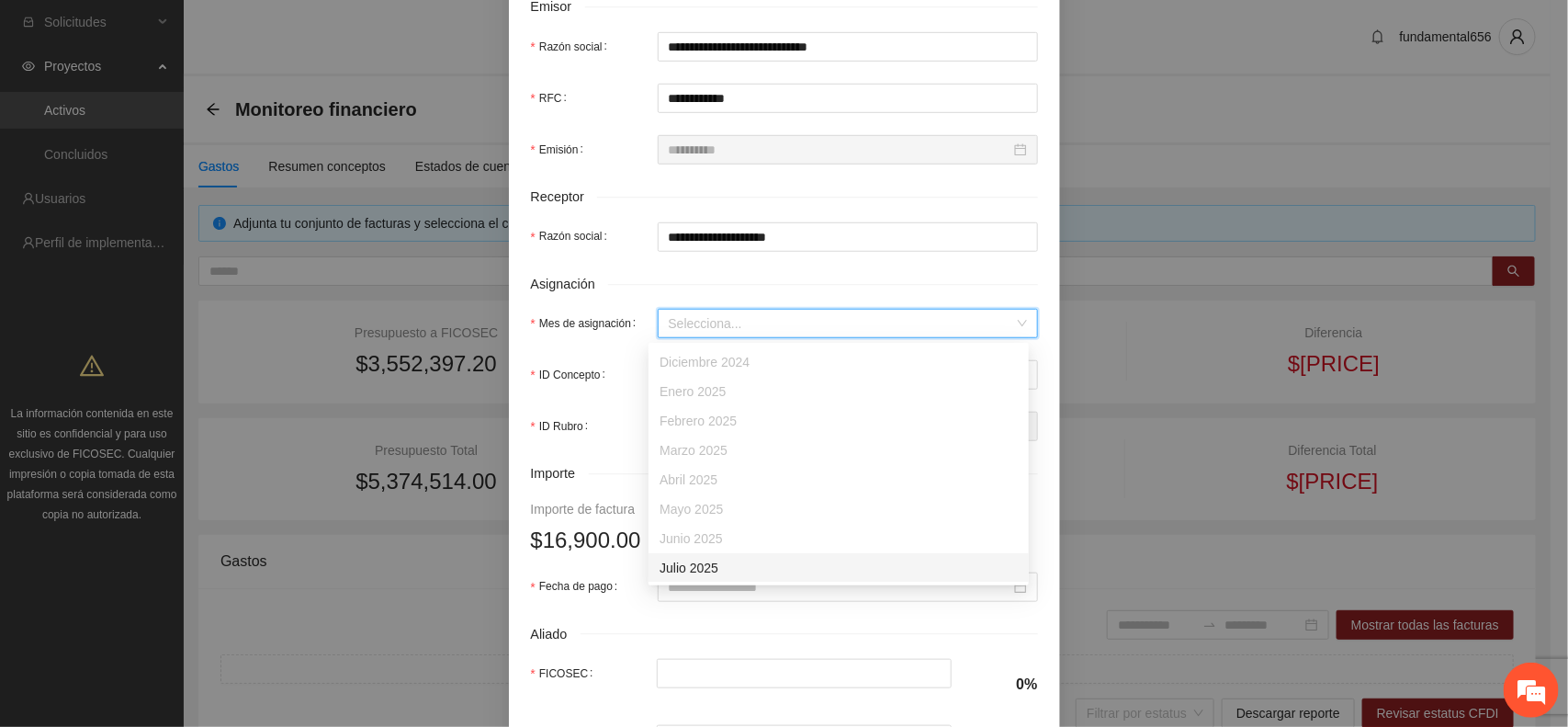 click on "Julio 2025" at bounding box center (839, 568) 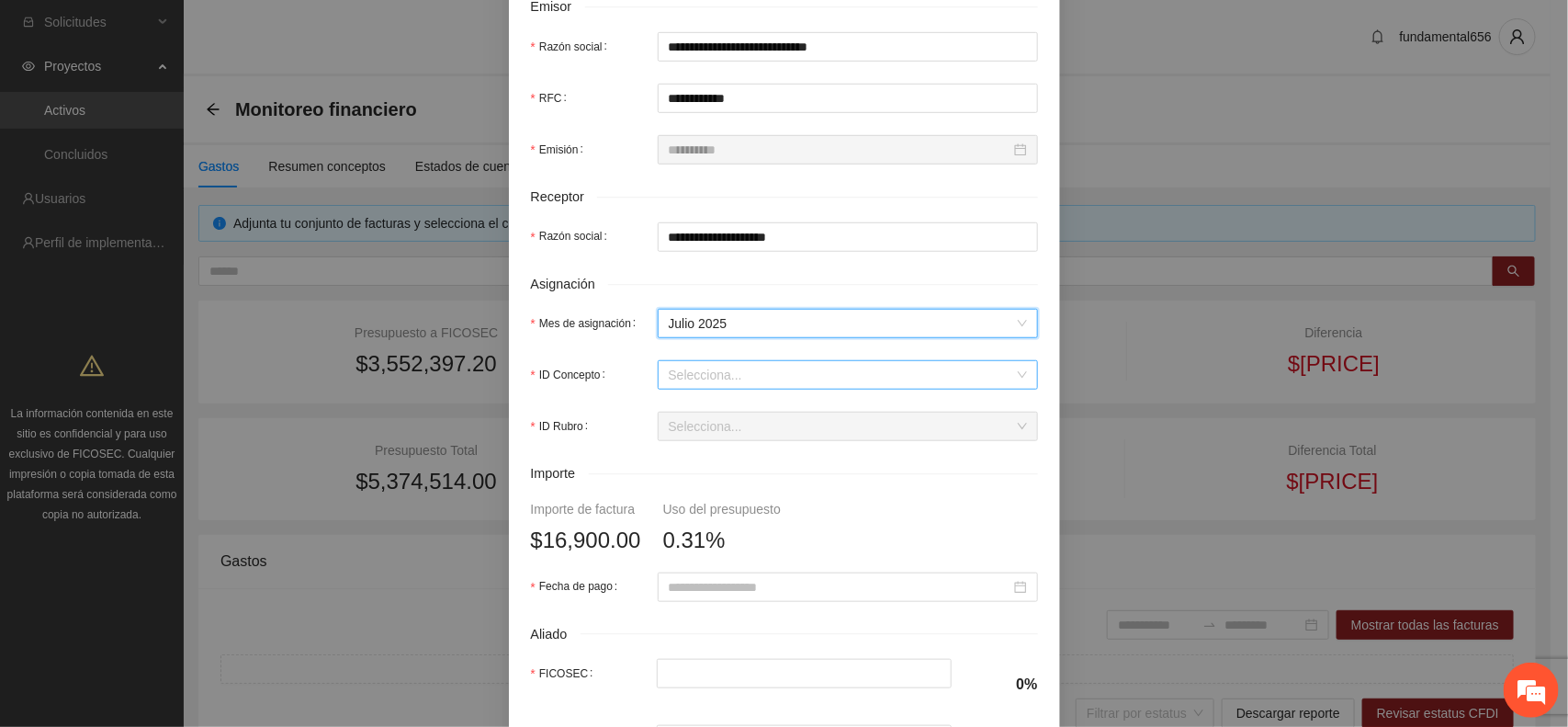 click on "ID Concepto" at bounding box center (841, 375) 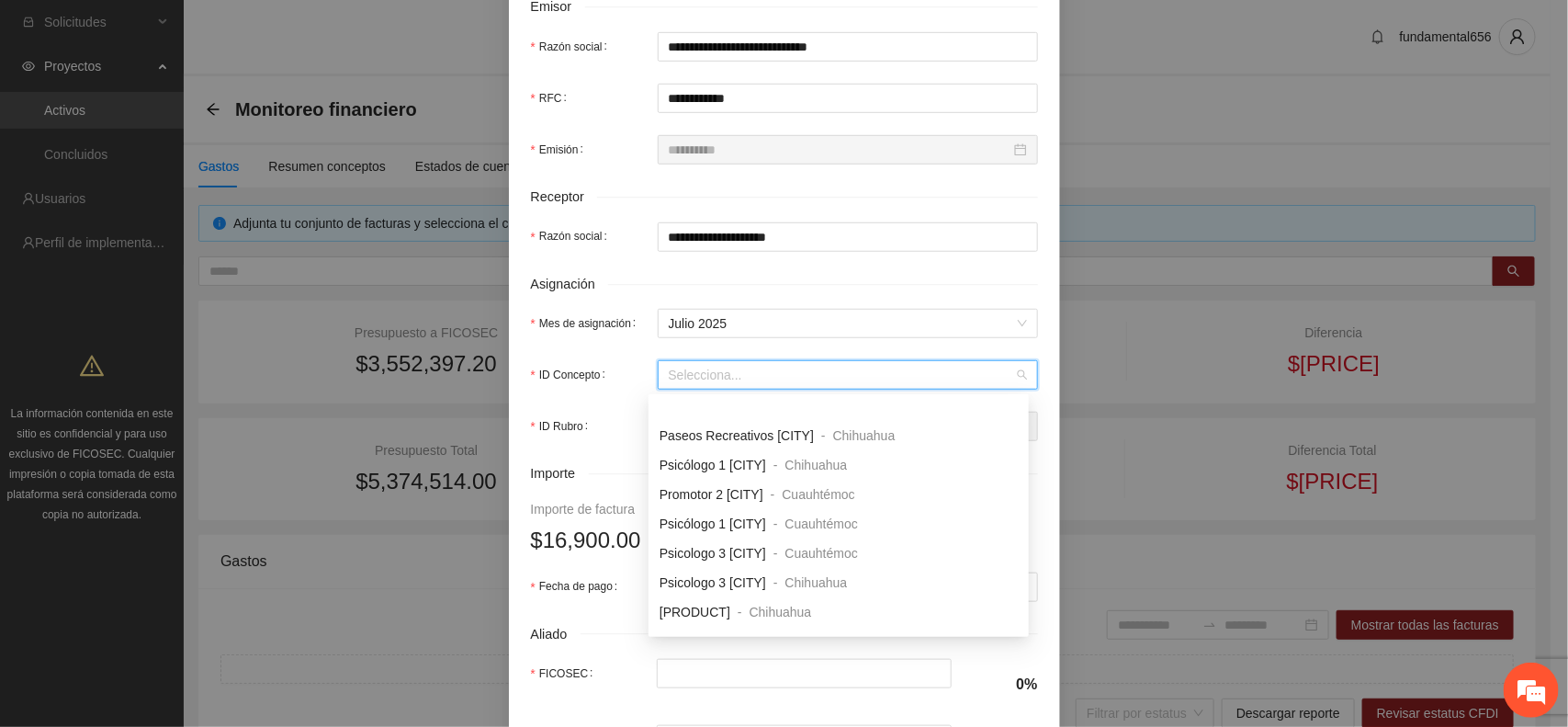 scroll, scrollTop: 1528, scrollLeft: 0, axis: vertical 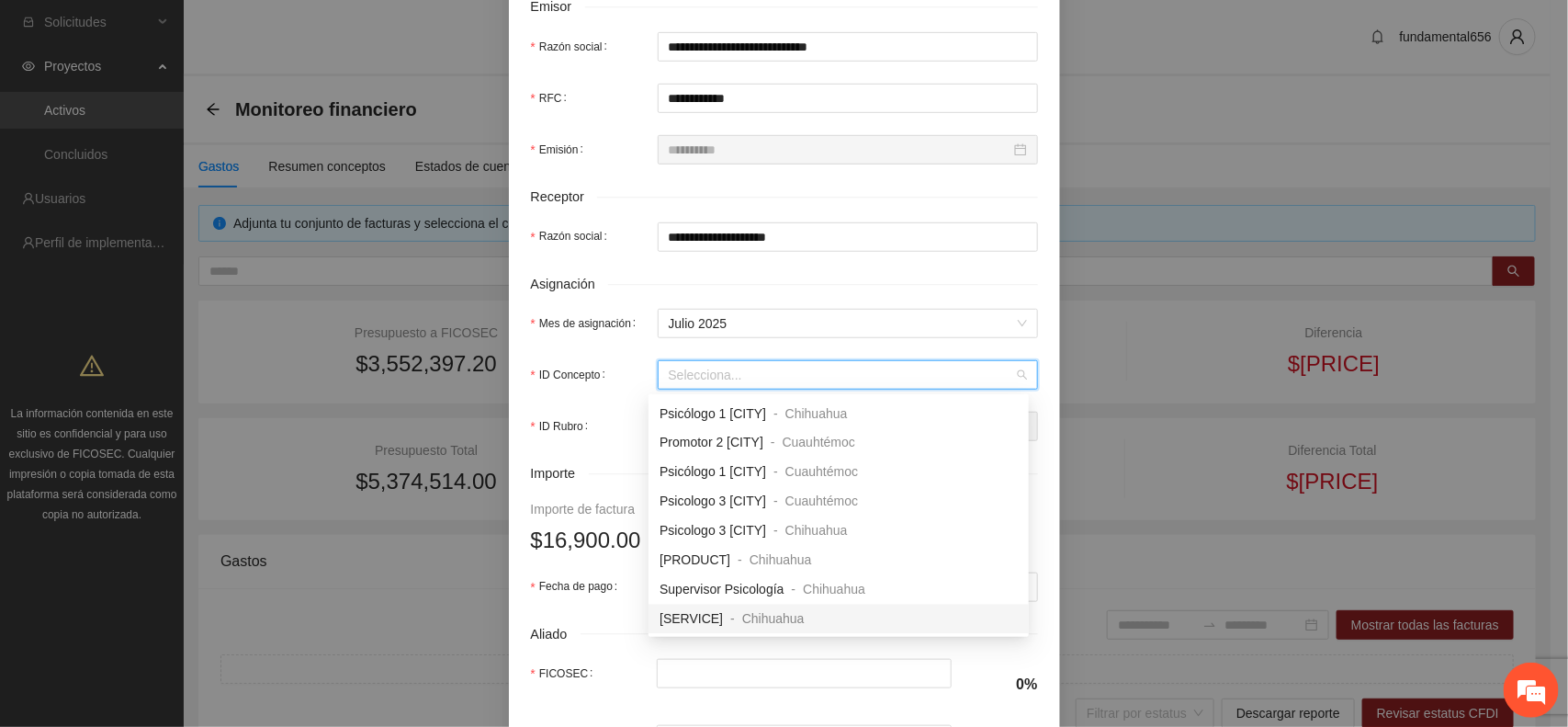 click on "[SERVICE]" at bounding box center (691, 619) 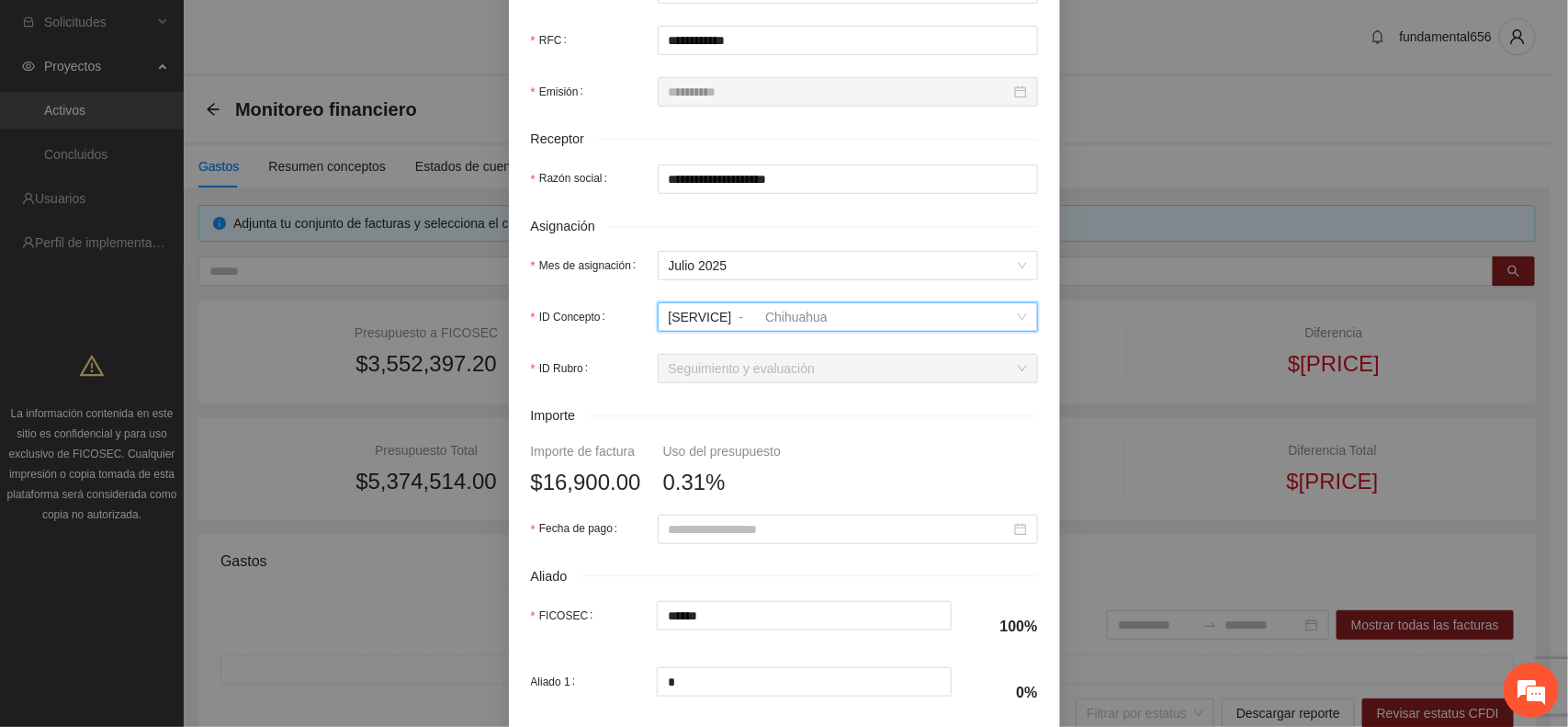 scroll, scrollTop: 574, scrollLeft: 0, axis: vertical 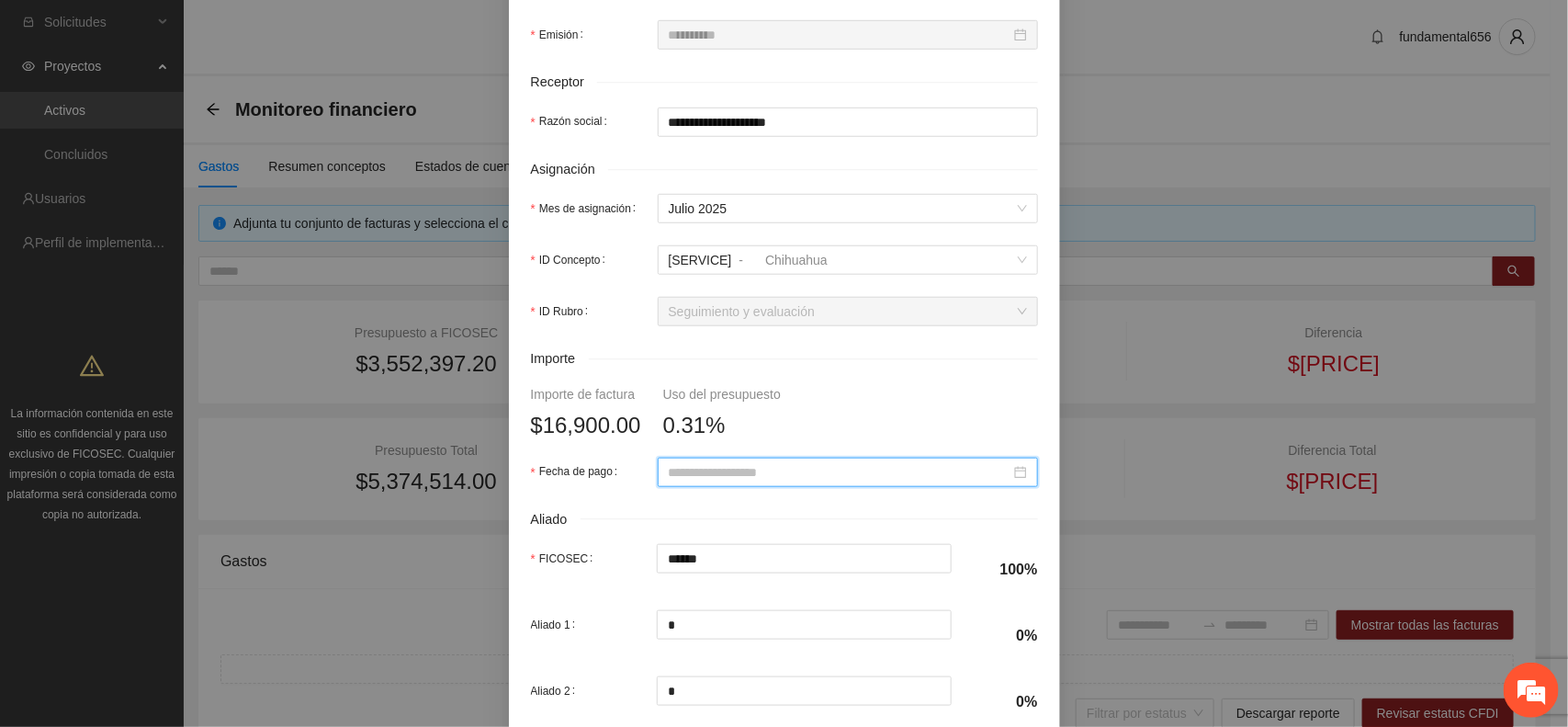 click on "Fecha de pago" at bounding box center (840, 472) 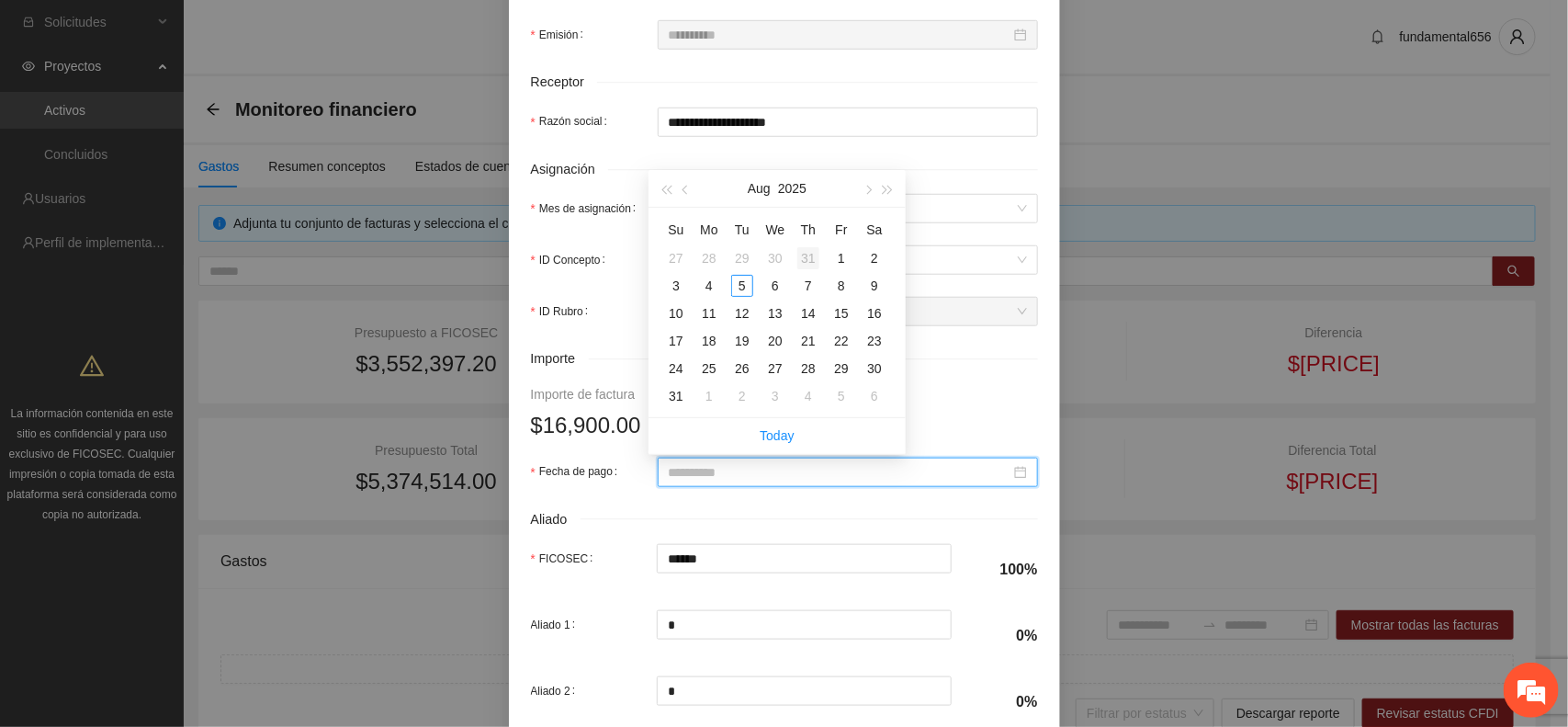 type on "**********" 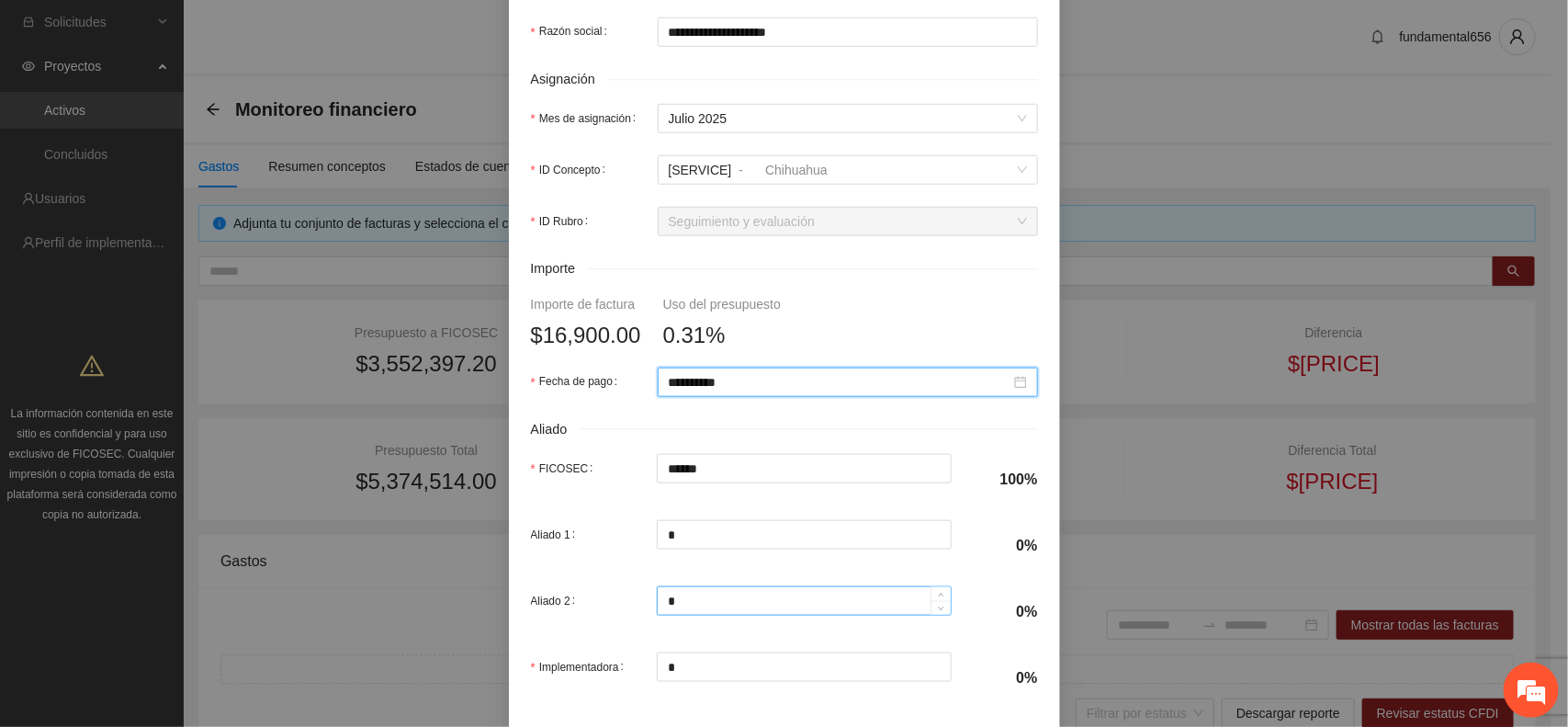 scroll, scrollTop: 754, scrollLeft: 0, axis: vertical 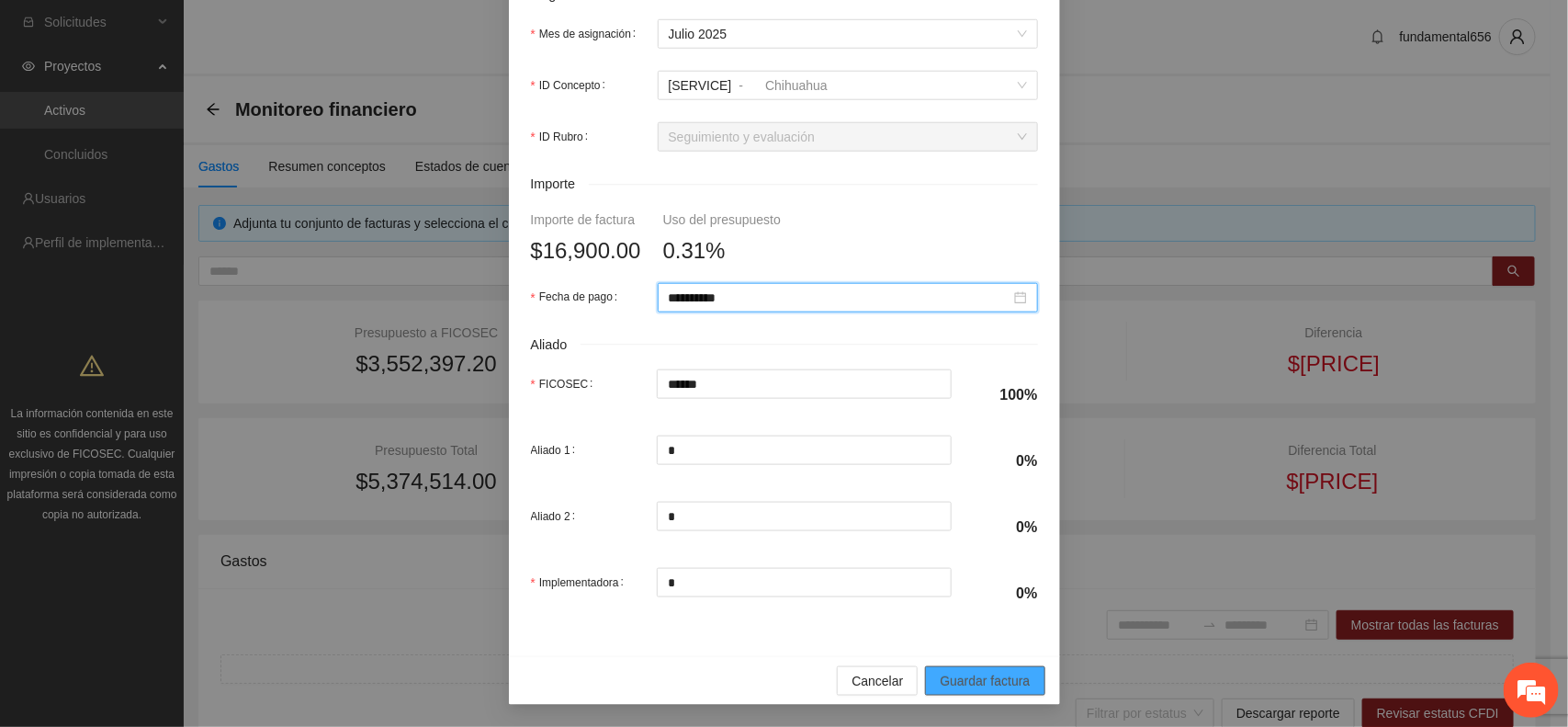 click on "Guardar factura" at bounding box center (985, 681) 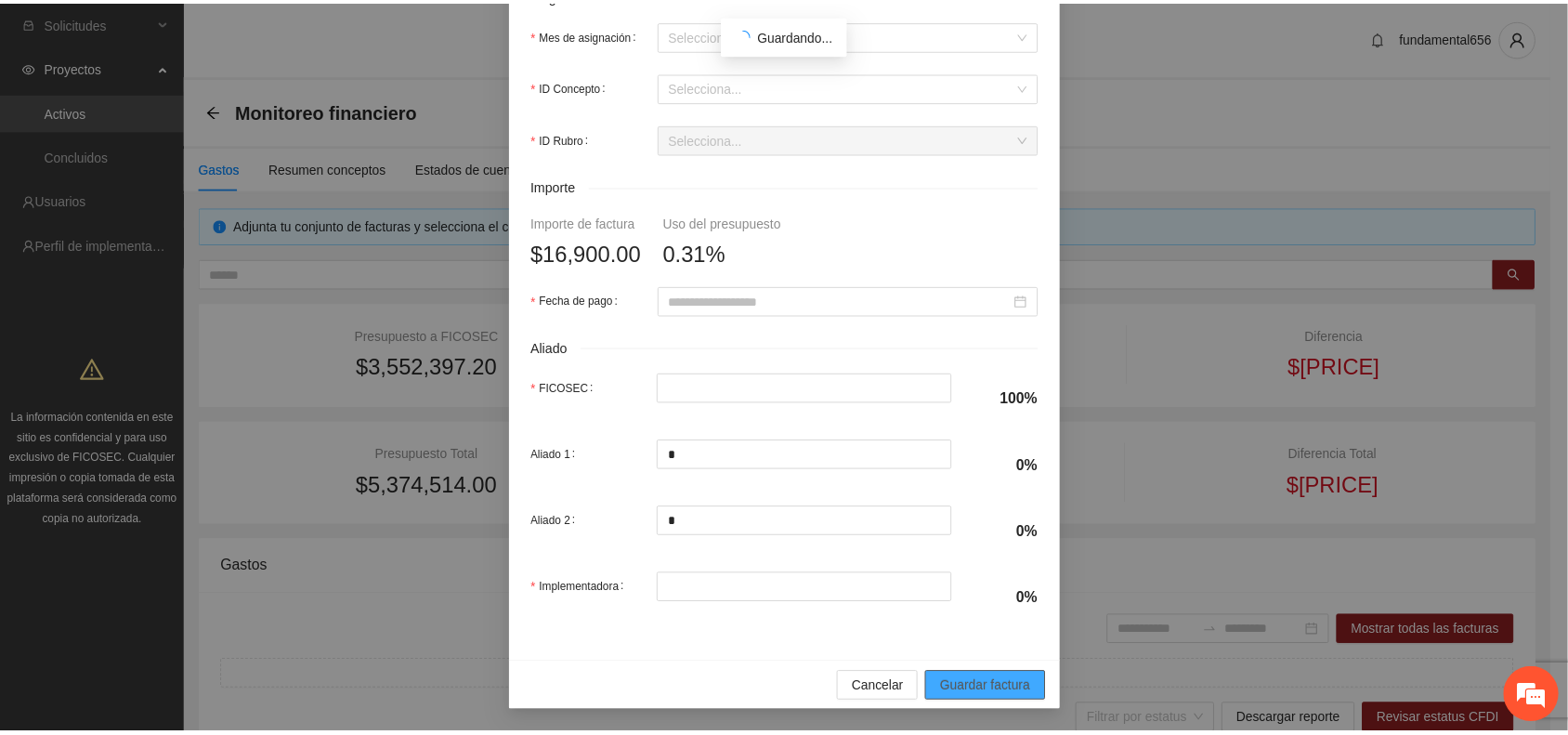 scroll, scrollTop: 613, scrollLeft: 0, axis: vertical 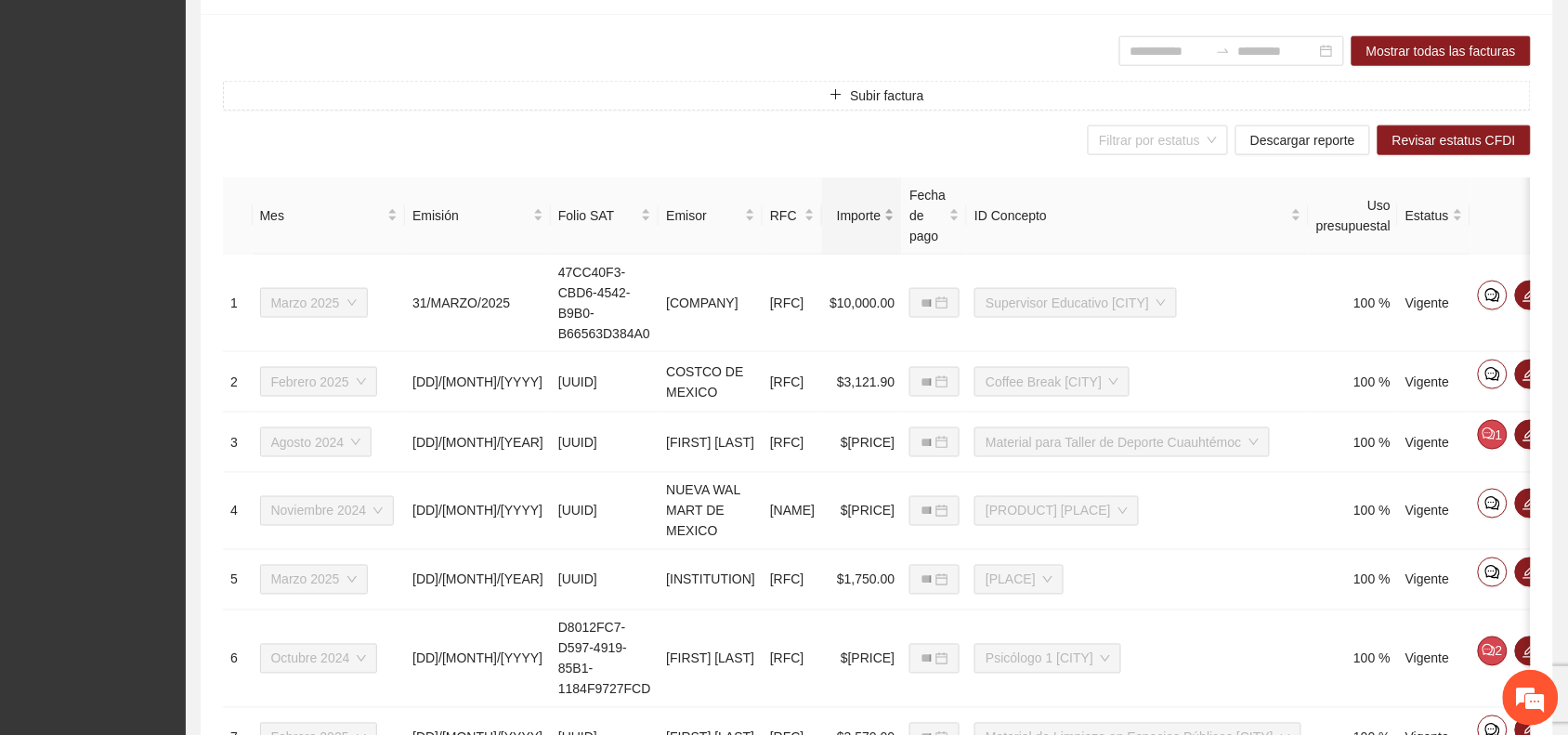 click on "Importe" at bounding box center (862, 216) 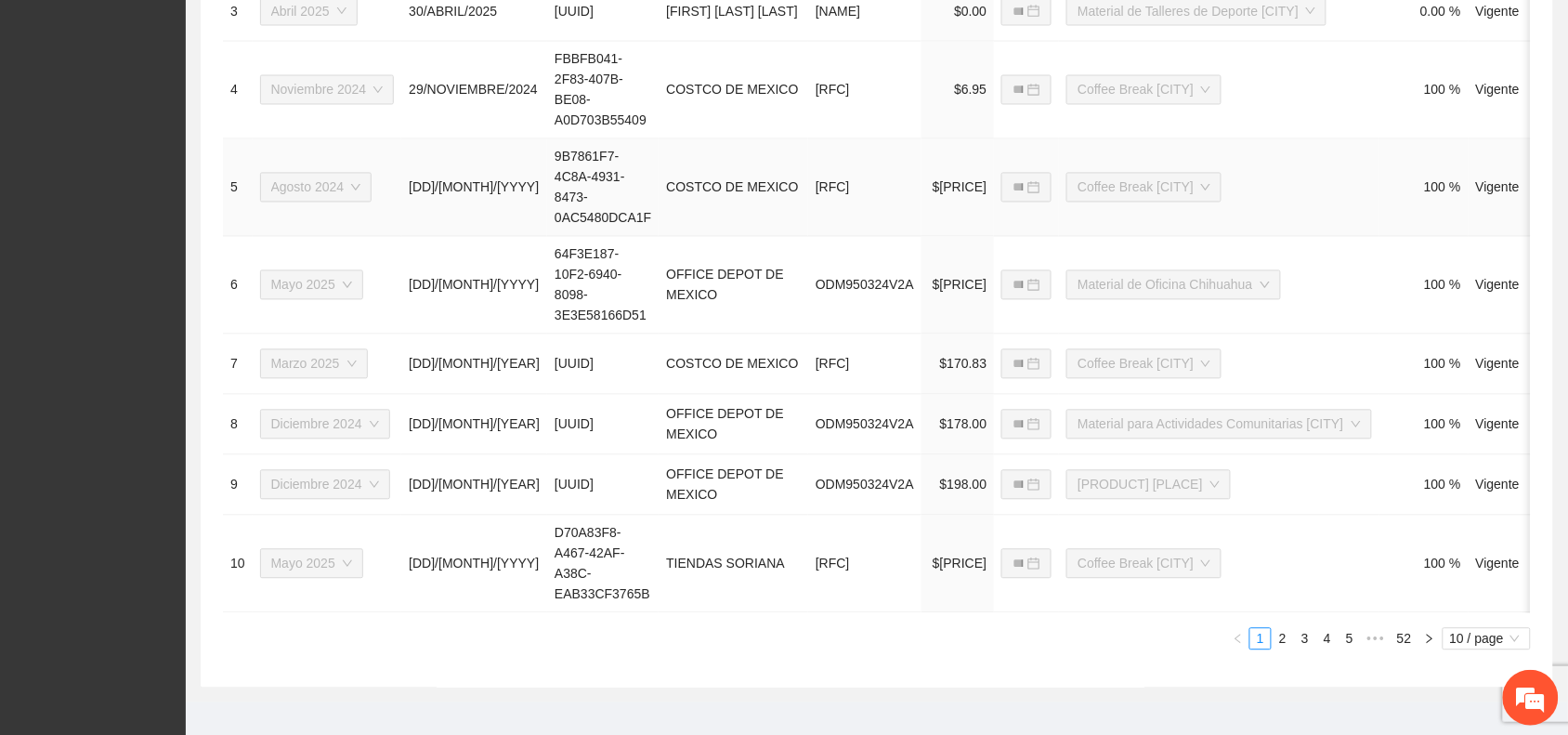 scroll, scrollTop: 1154, scrollLeft: 0, axis: vertical 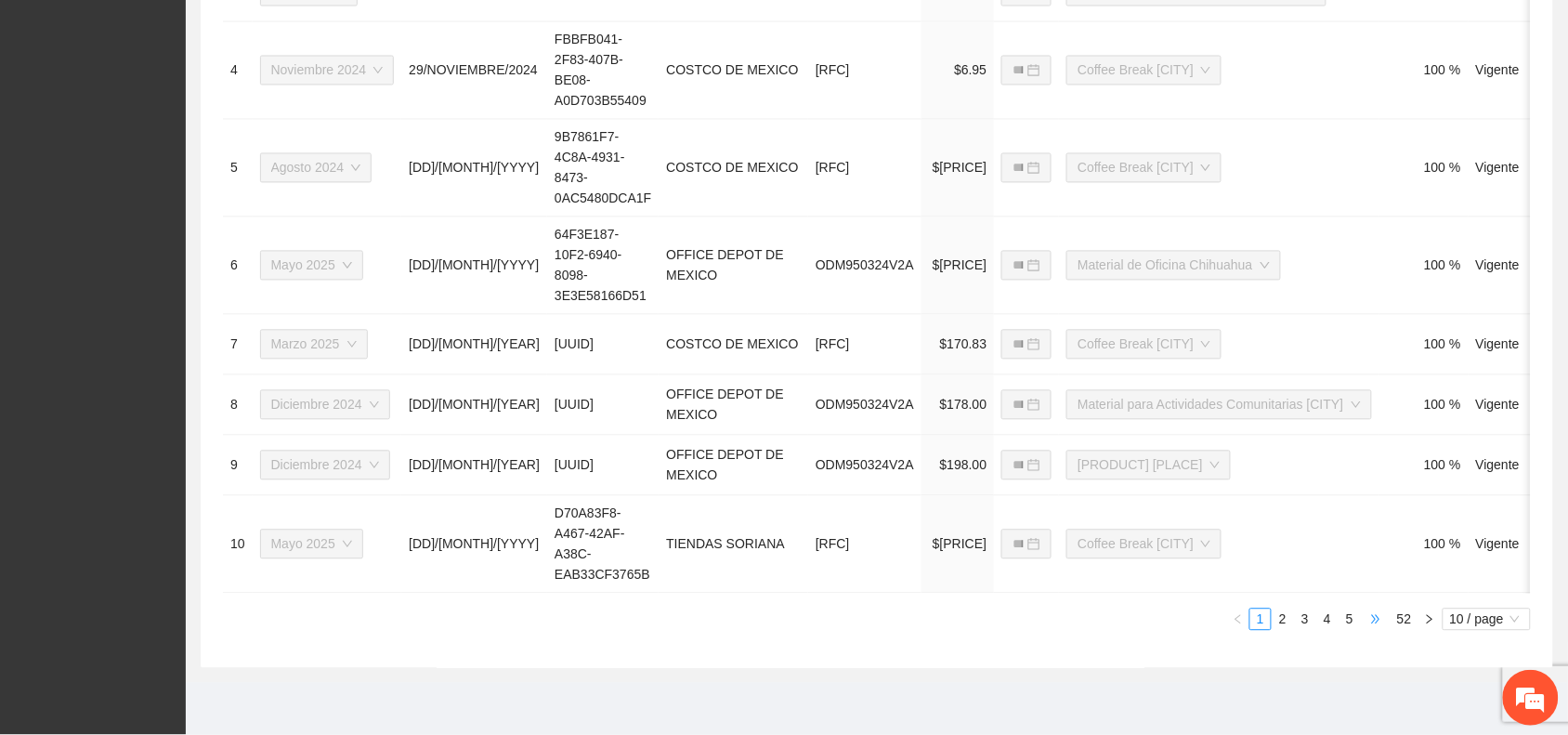 click on "•••" at bounding box center (1376, 620) 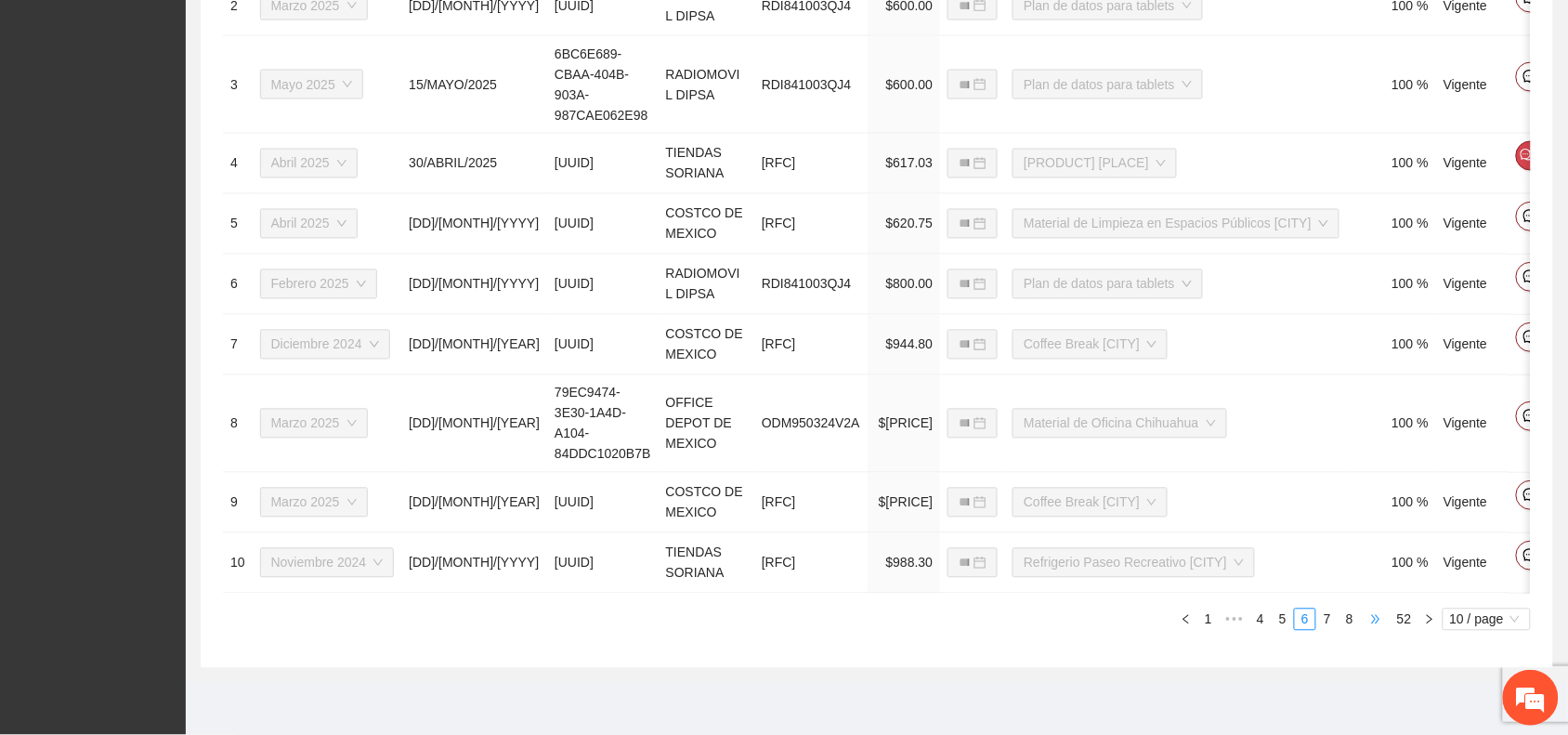 click on "•••" at bounding box center (1376, 620) 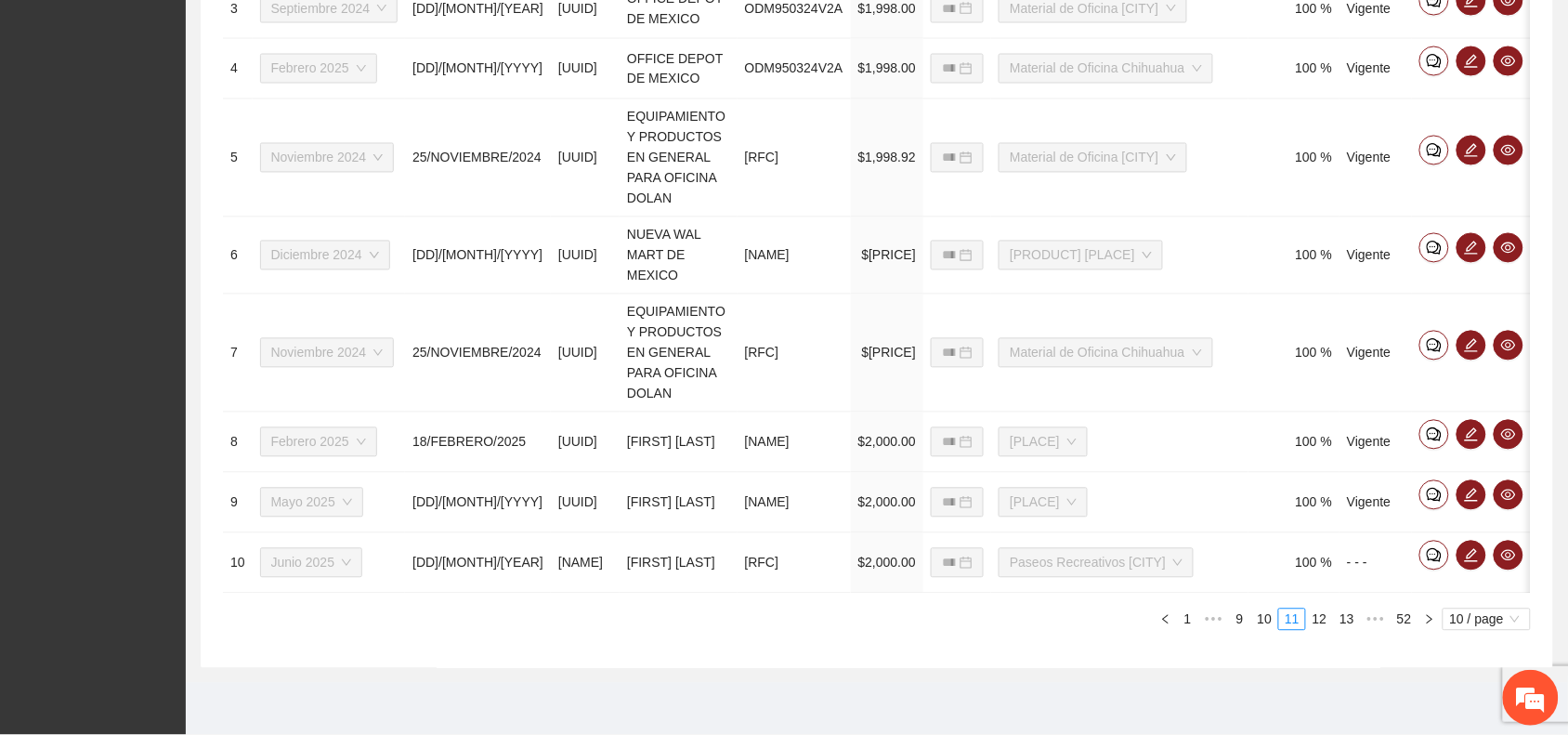 scroll, scrollTop: 1256, scrollLeft: 0, axis: vertical 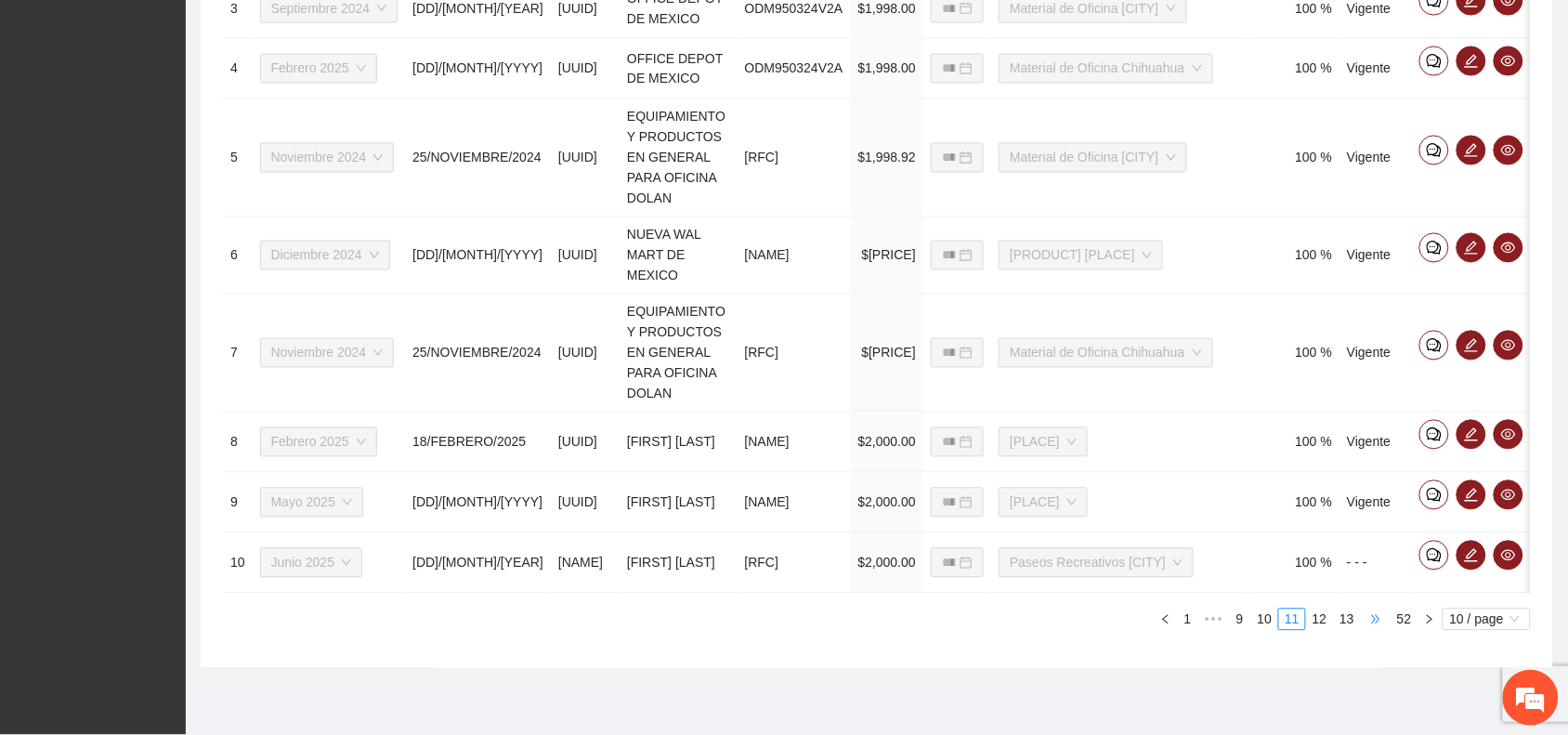 click on "•••" at bounding box center (1376, 620) 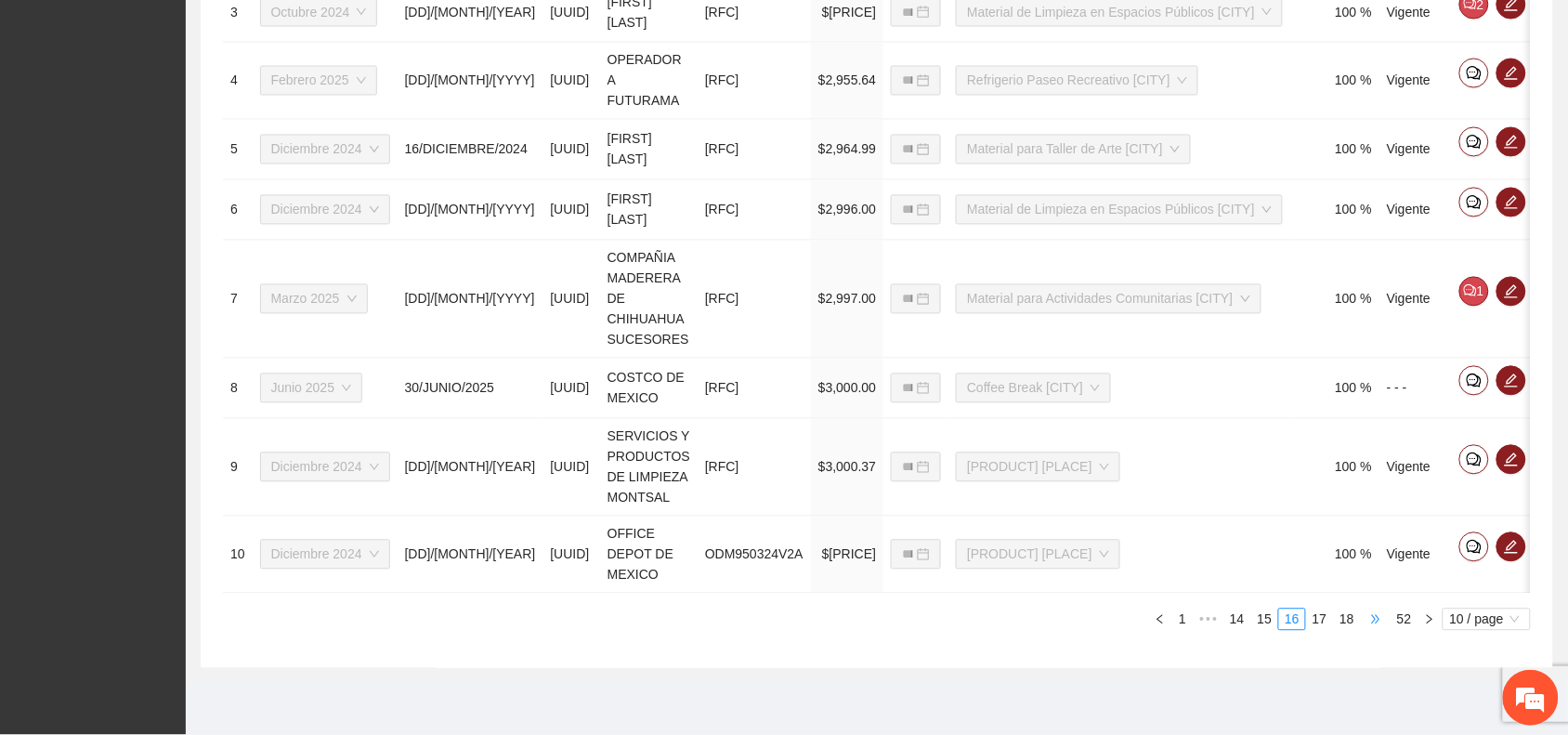 click on "•••" at bounding box center [1376, 620] 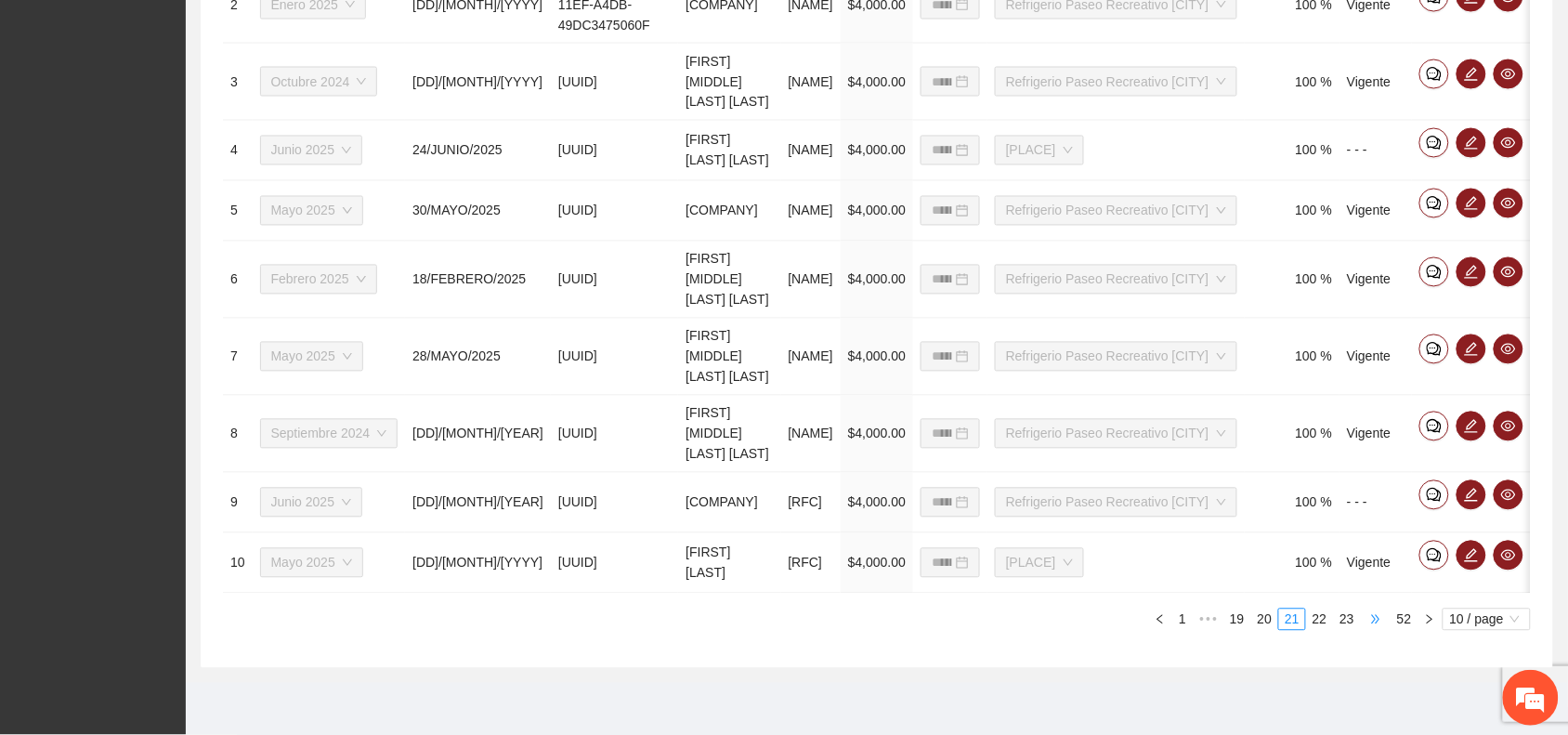 click on "•••" at bounding box center [1376, 620] 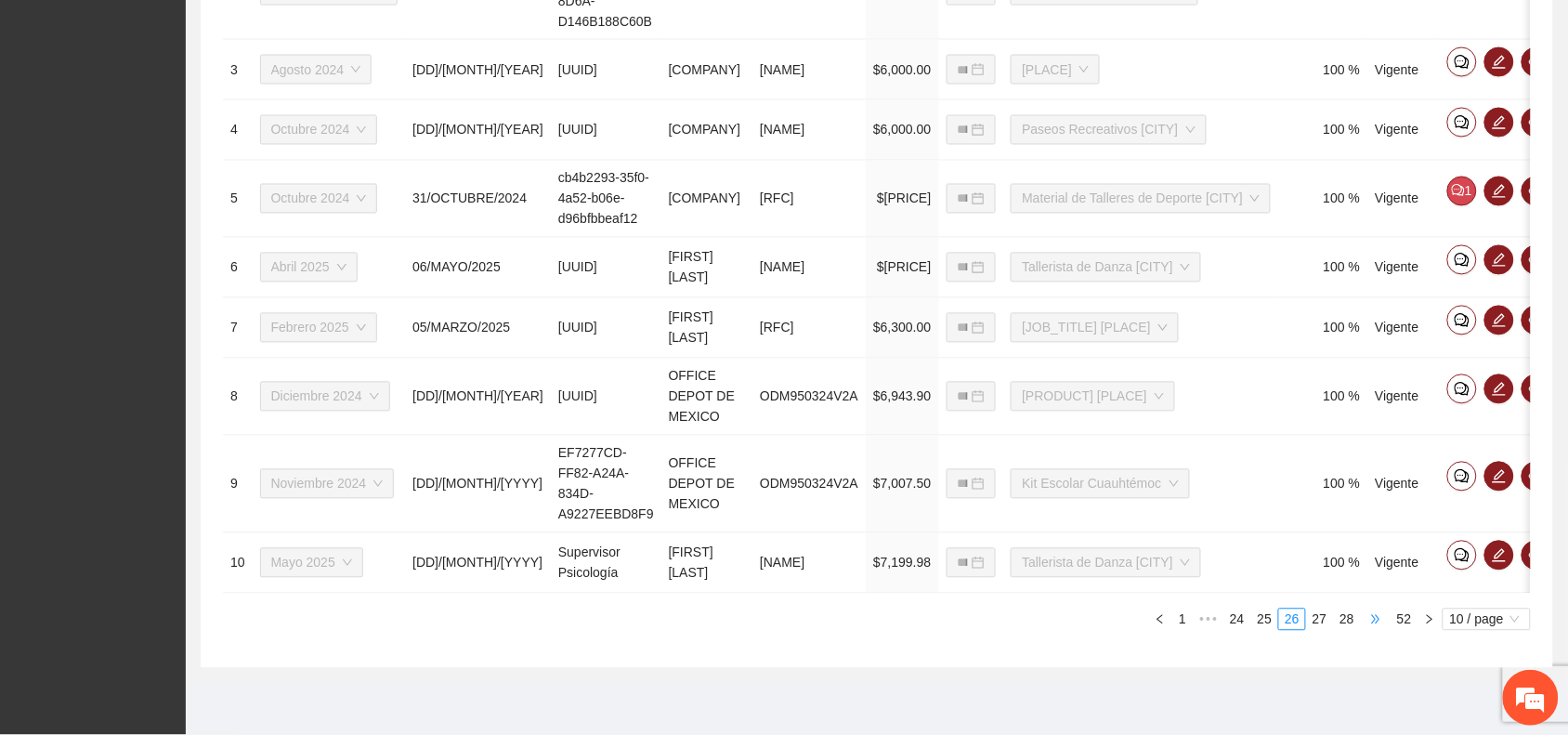 click on "•••" at bounding box center (1376, 620) 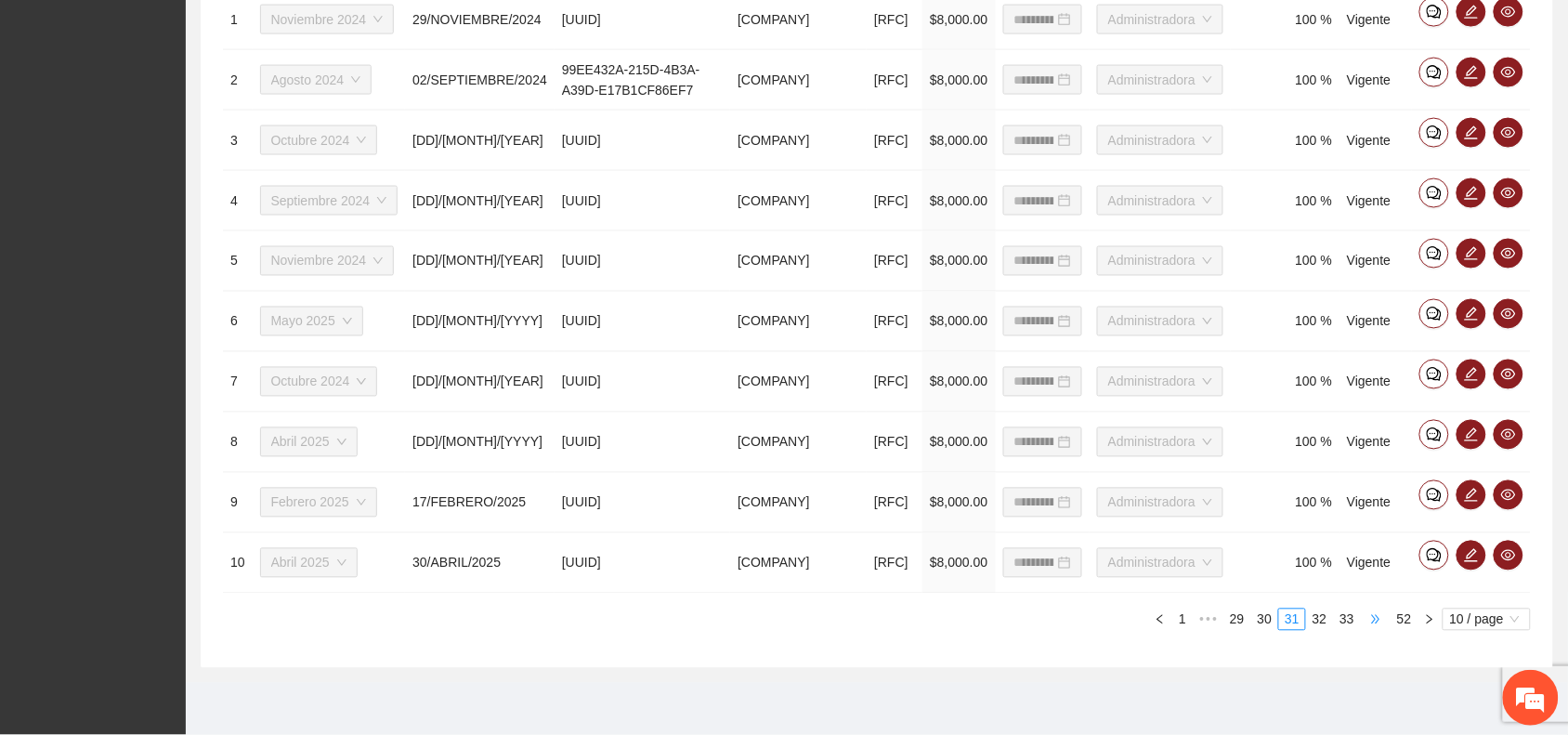 scroll, scrollTop: 827, scrollLeft: 0, axis: vertical 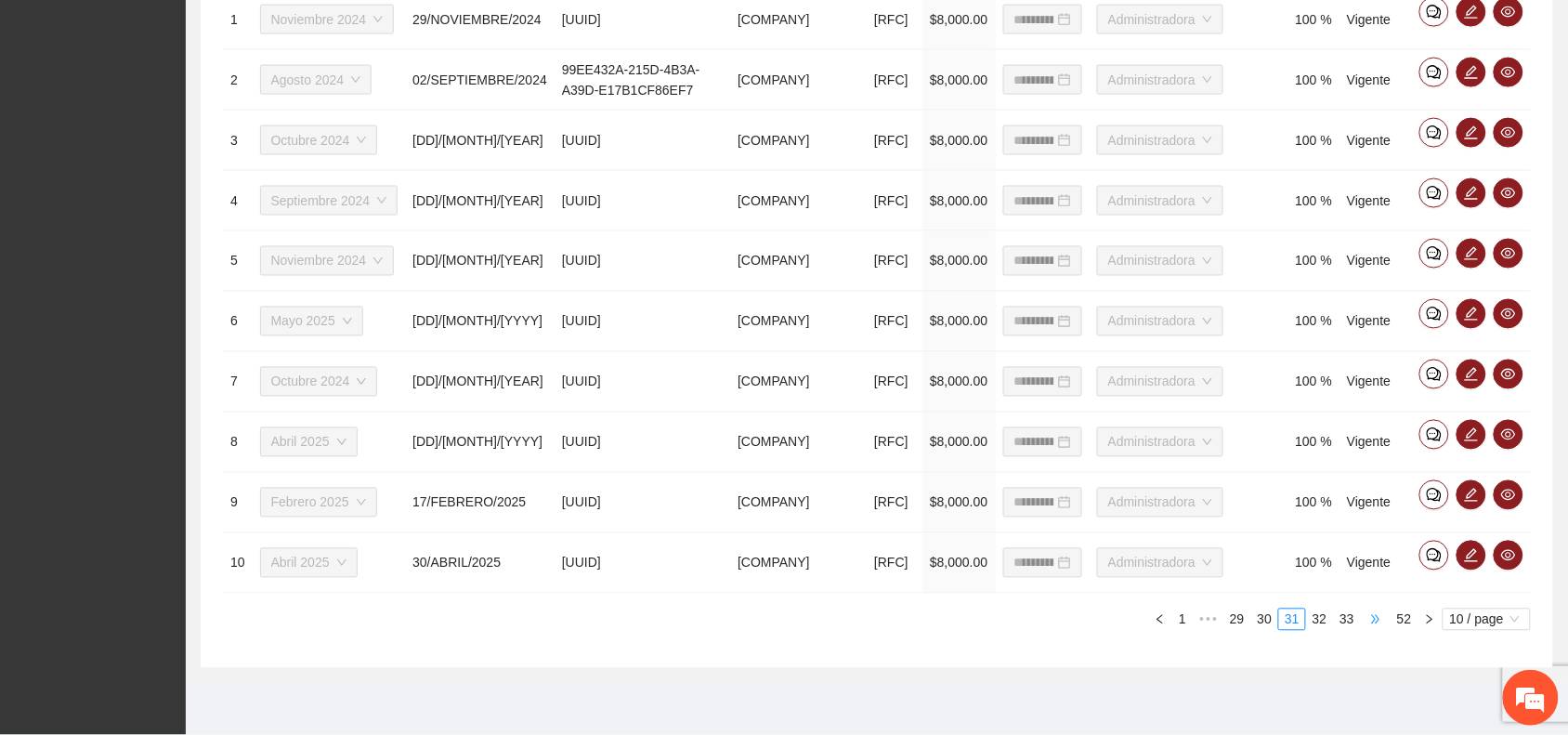 click on "•••" at bounding box center (1376, 620) 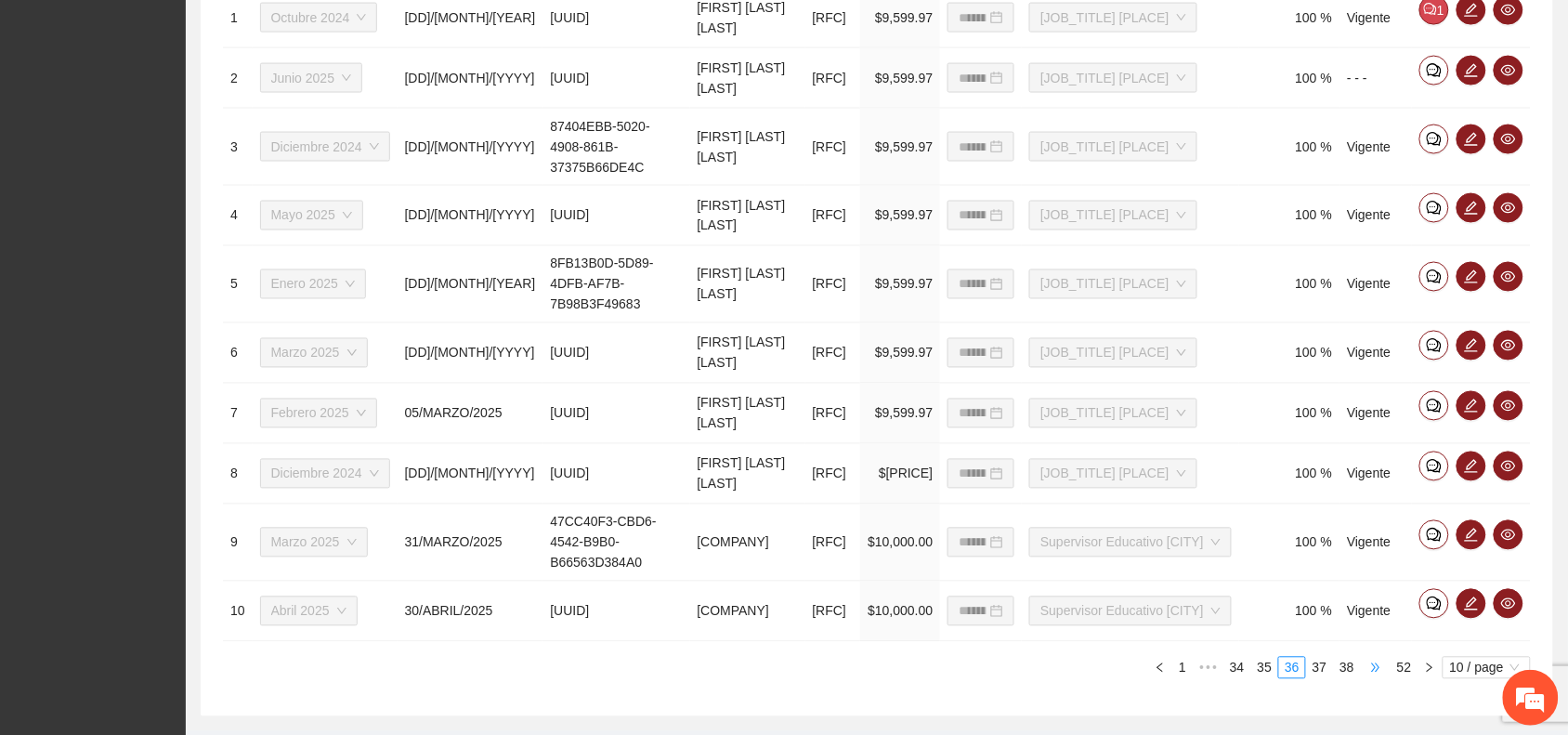 scroll, scrollTop: 1136, scrollLeft: 0, axis: vertical 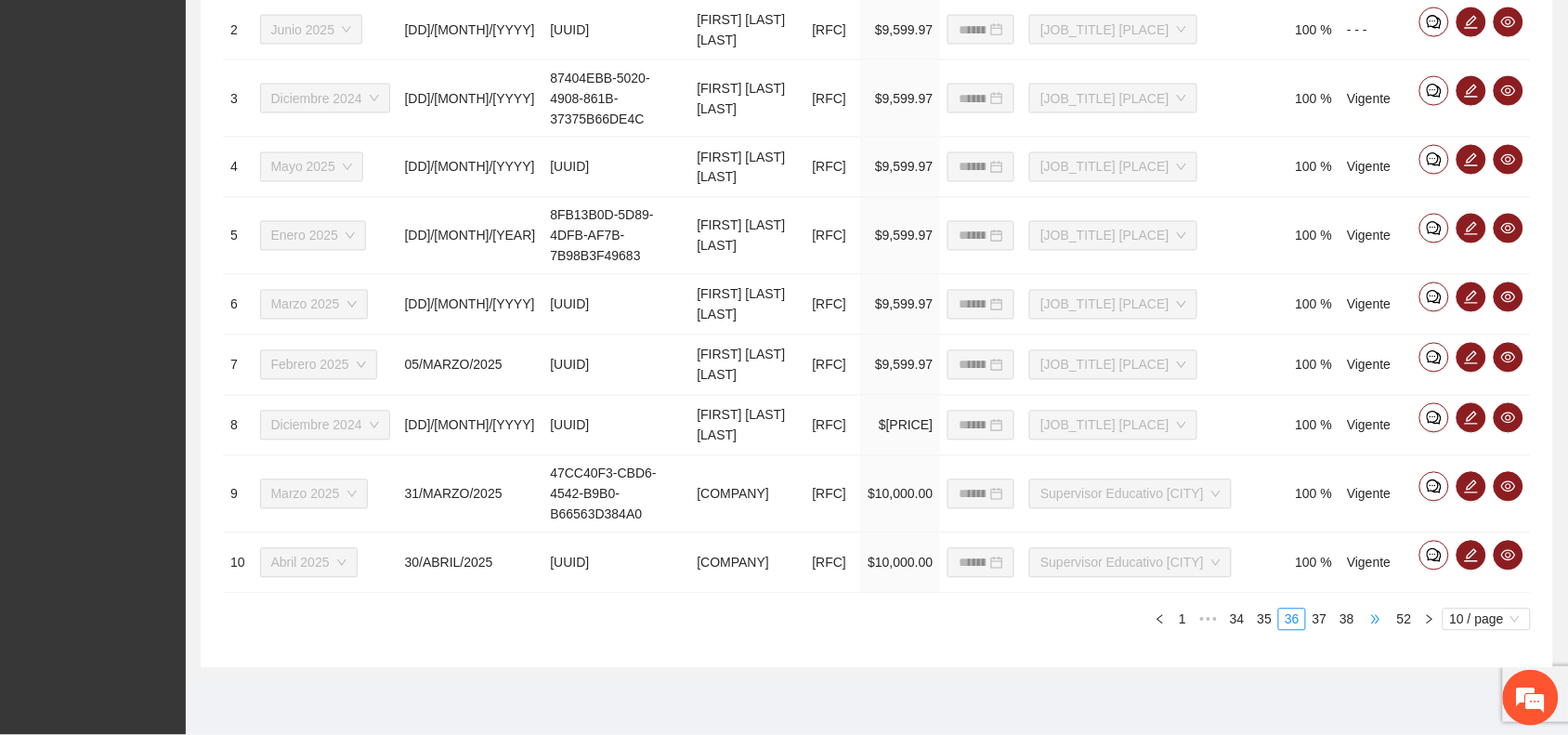 click on "•••" at bounding box center [1376, 620] 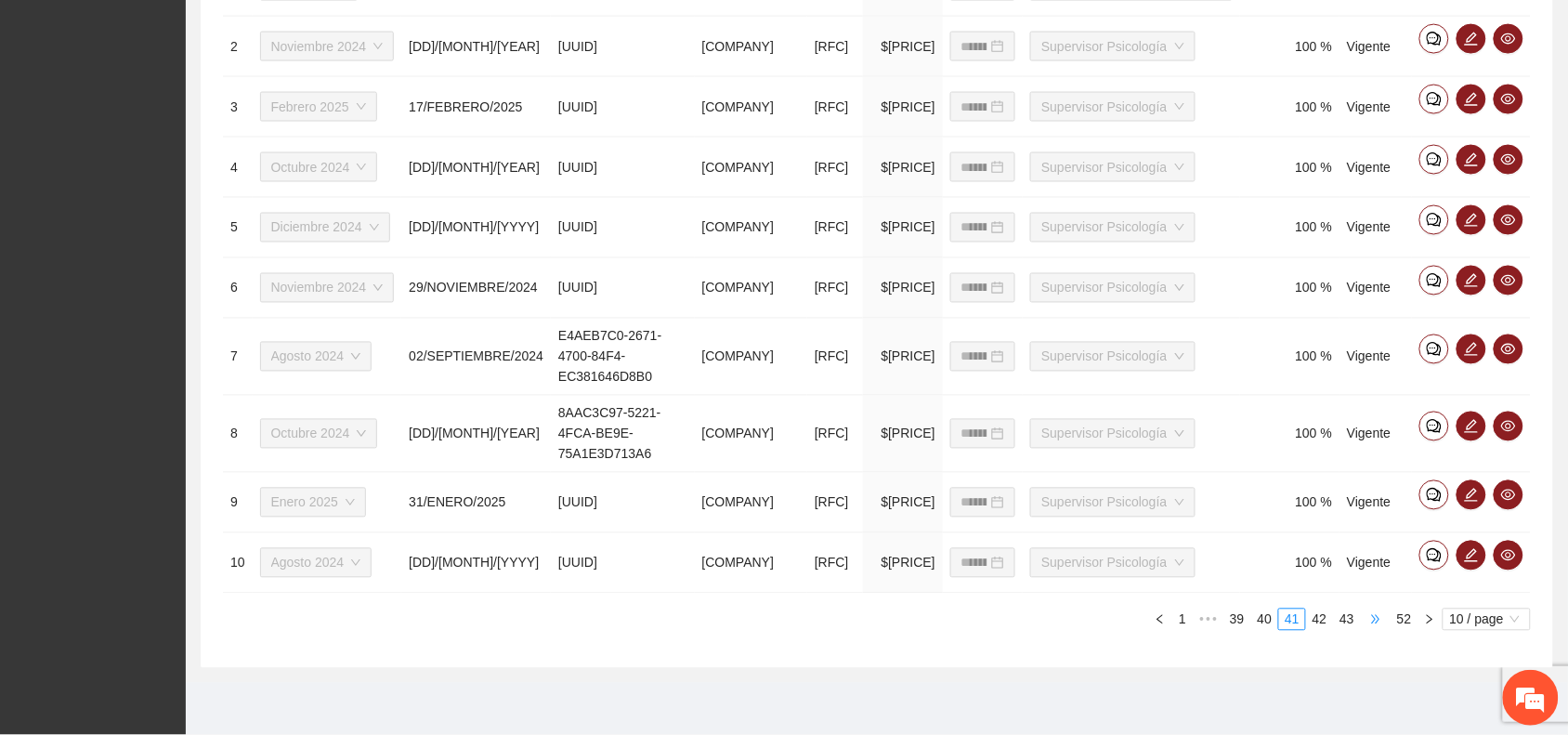 scroll, scrollTop: 1034, scrollLeft: 0, axis: vertical 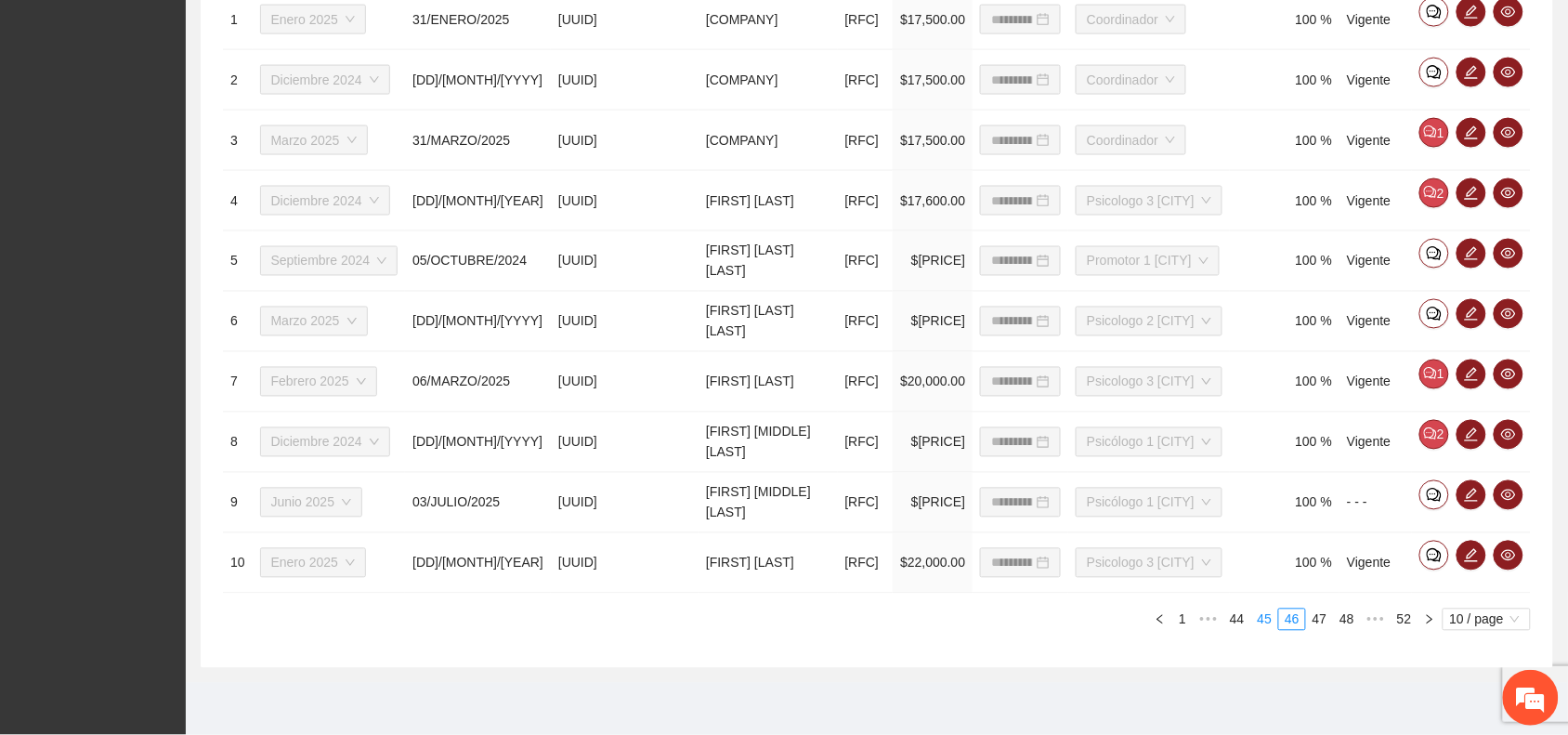 click on "45" at bounding box center [1265, 620] 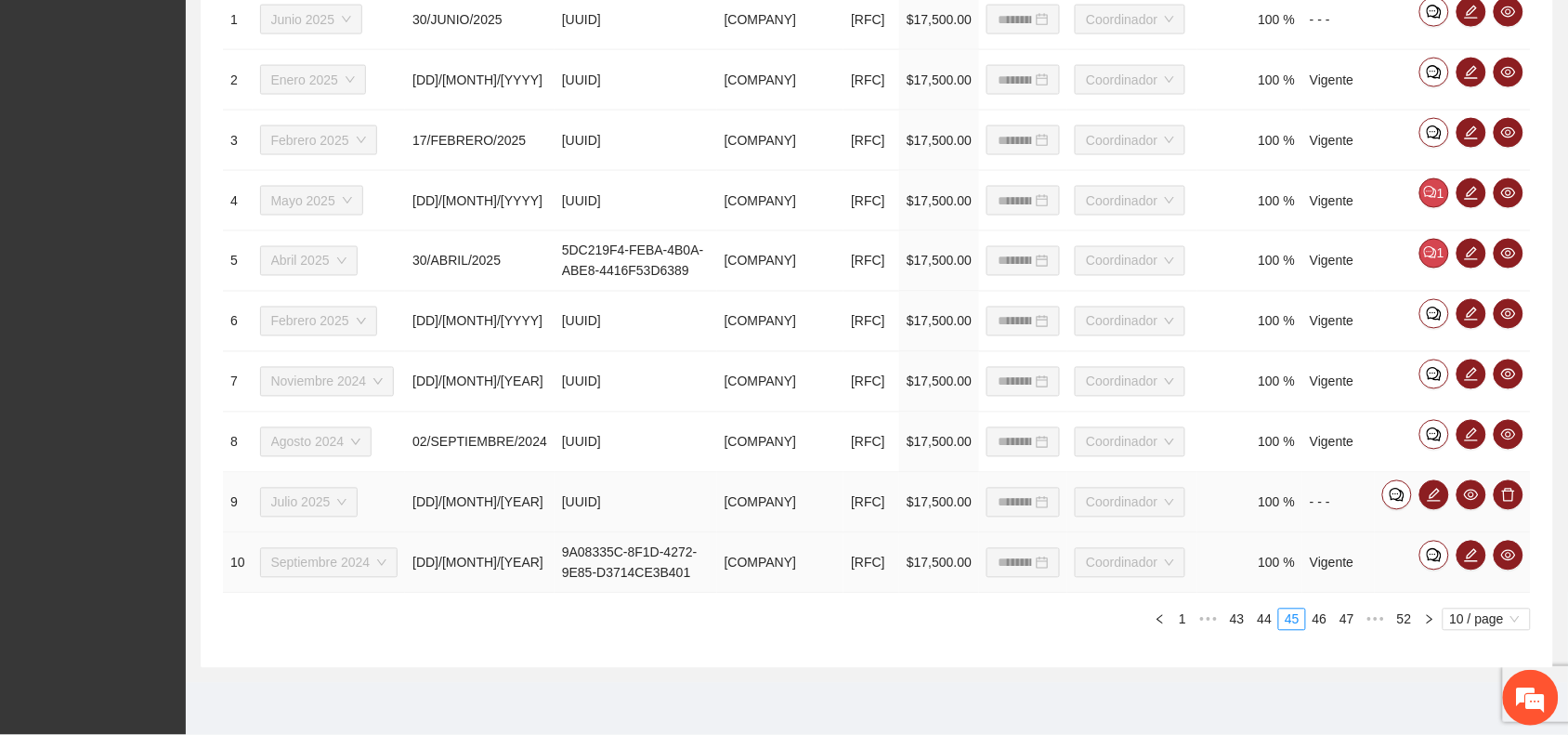 scroll, scrollTop: 978, scrollLeft: 0, axis: vertical 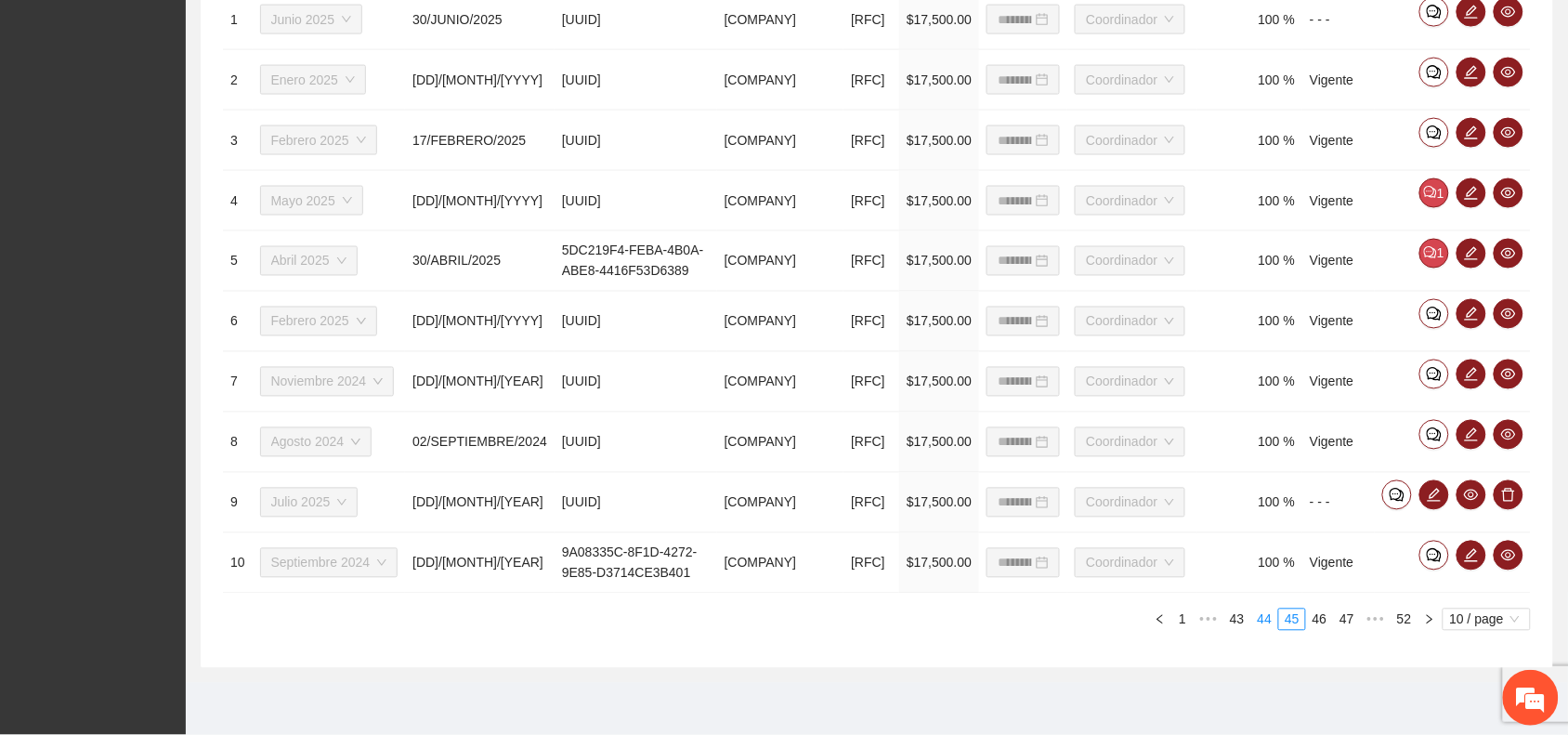 click on "44" at bounding box center (1265, 620) 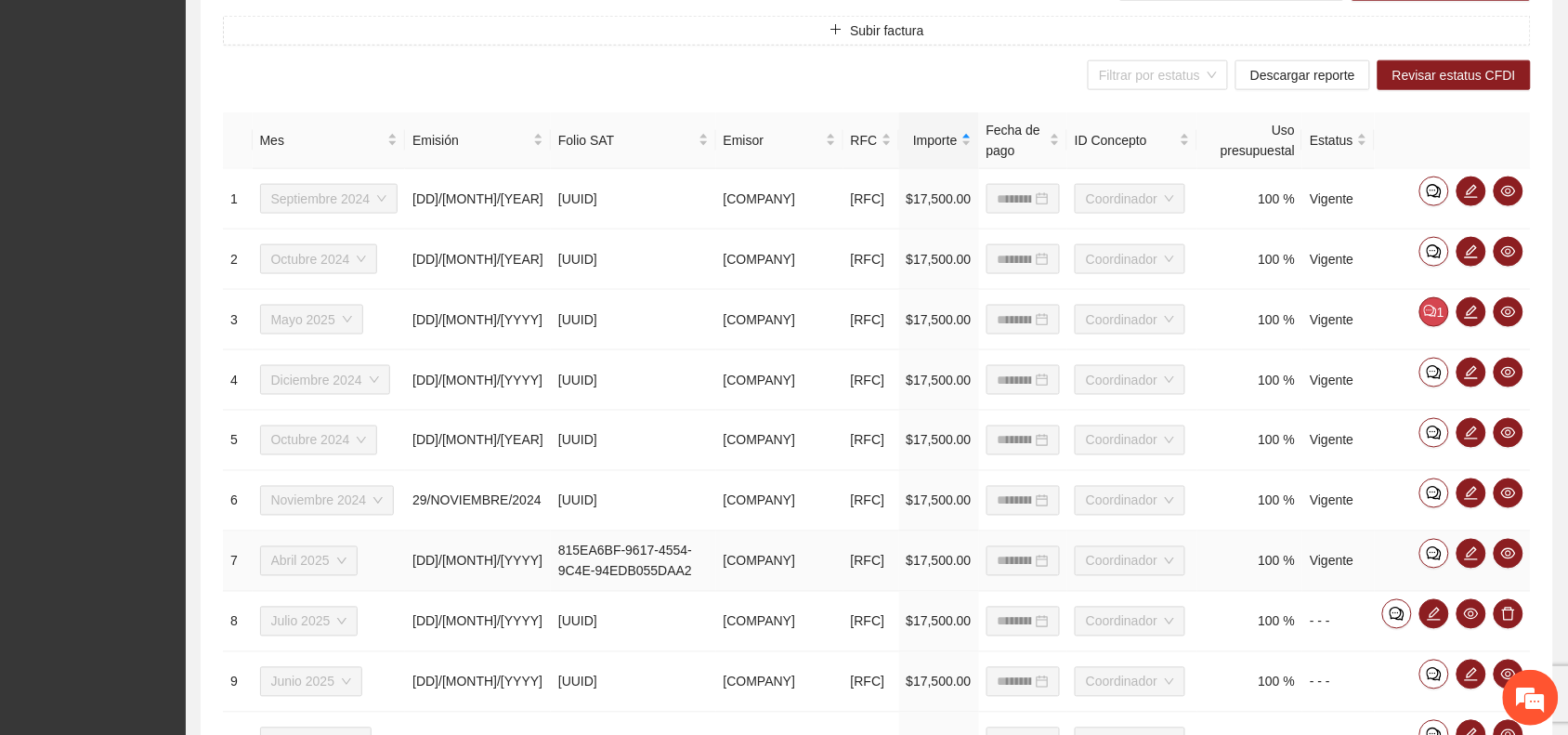 scroll, scrollTop: 878, scrollLeft: 0, axis: vertical 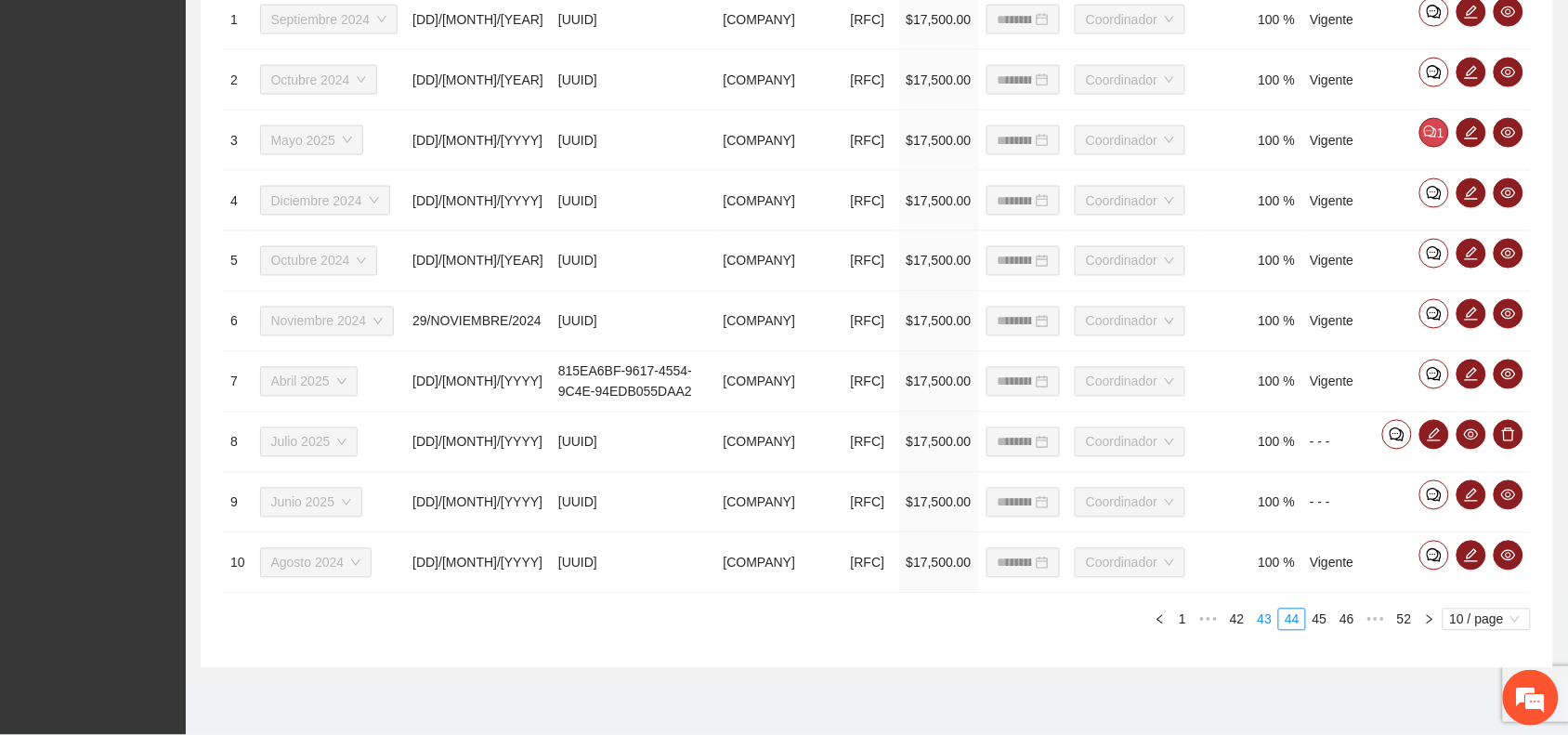 click on "43" at bounding box center (1265, 620) 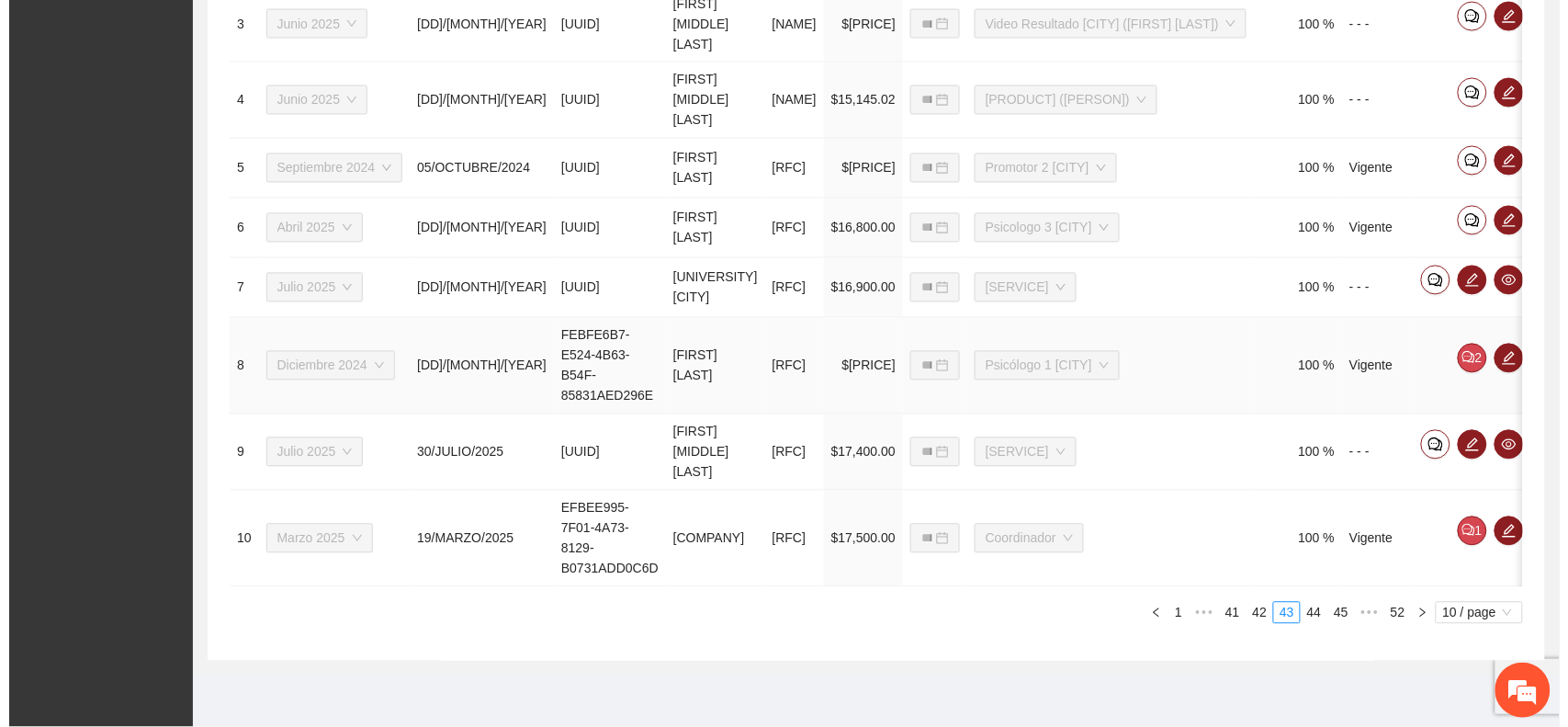 scroll, scrollTop: 1098, scrollLeft: 0, axis: vertical 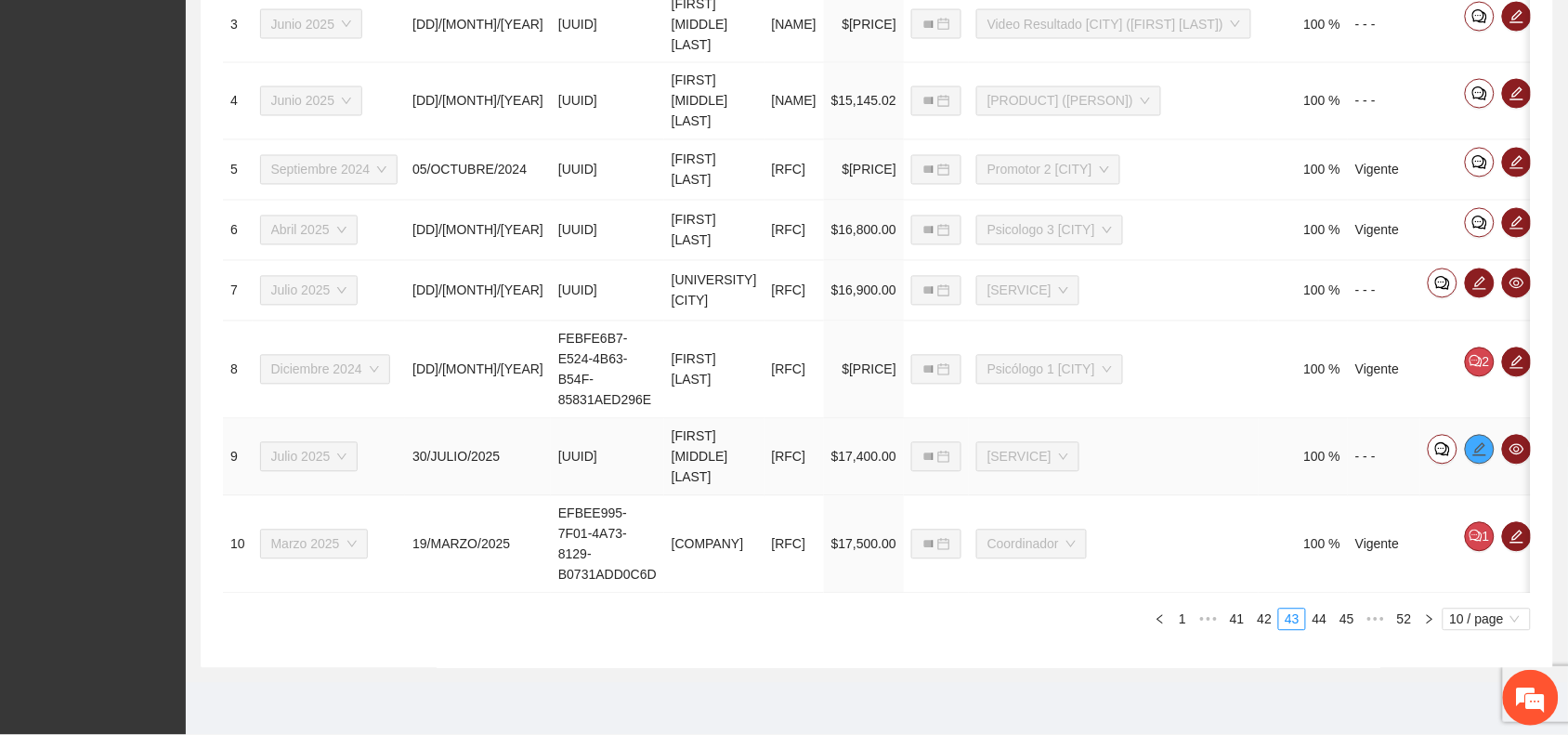 click at bounding box center [1480, 450] 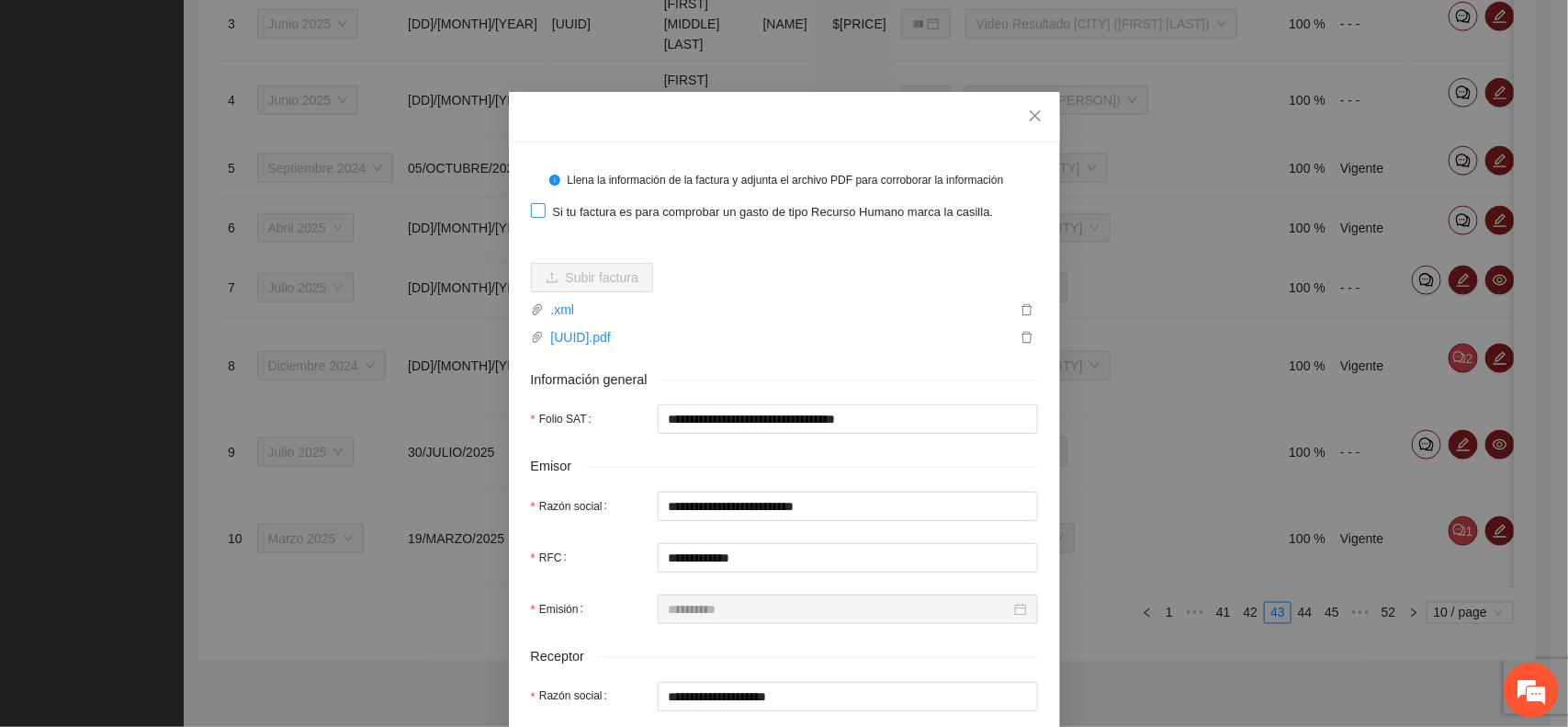 click at bounding box center [538, 210] 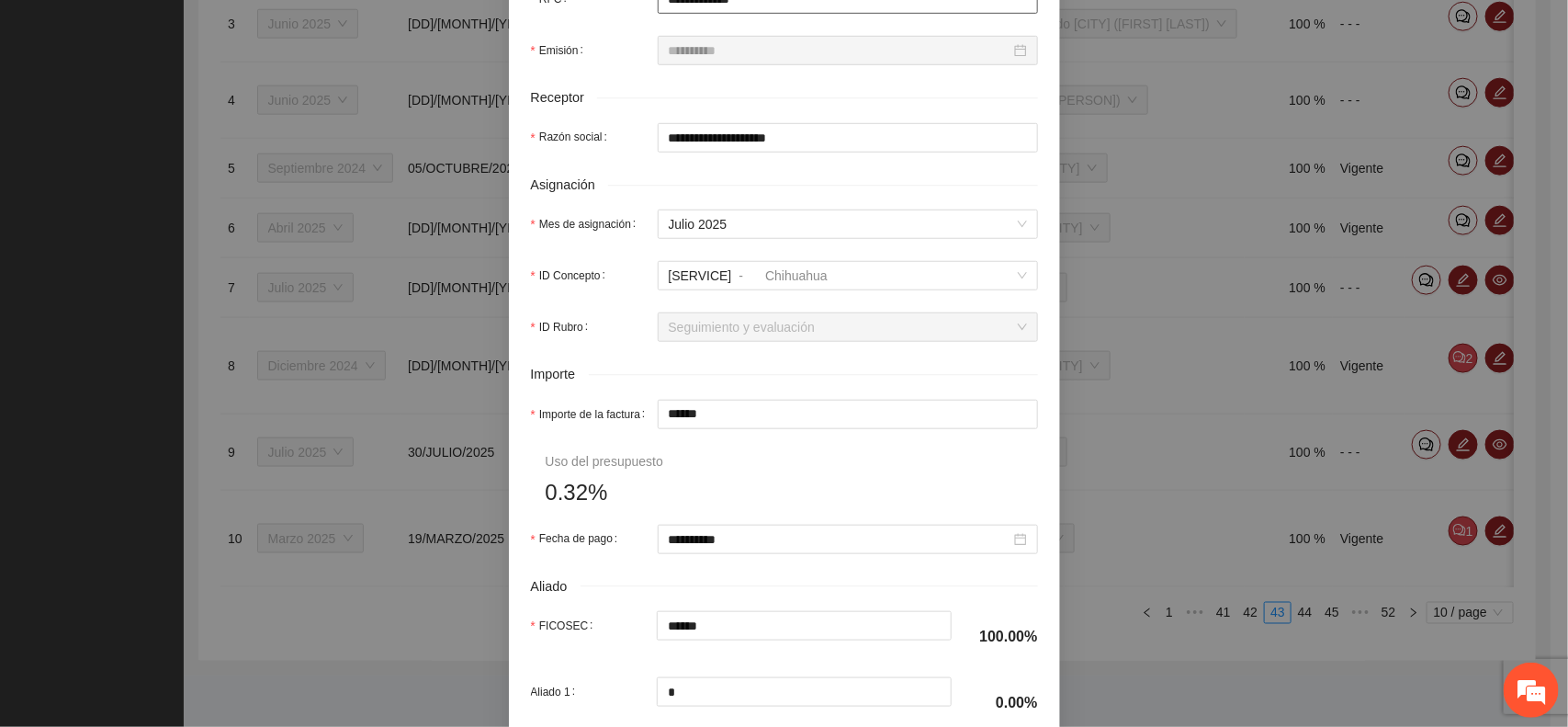 scroll, scrollTop: 574, scrollLeft: 0, axis: vertical 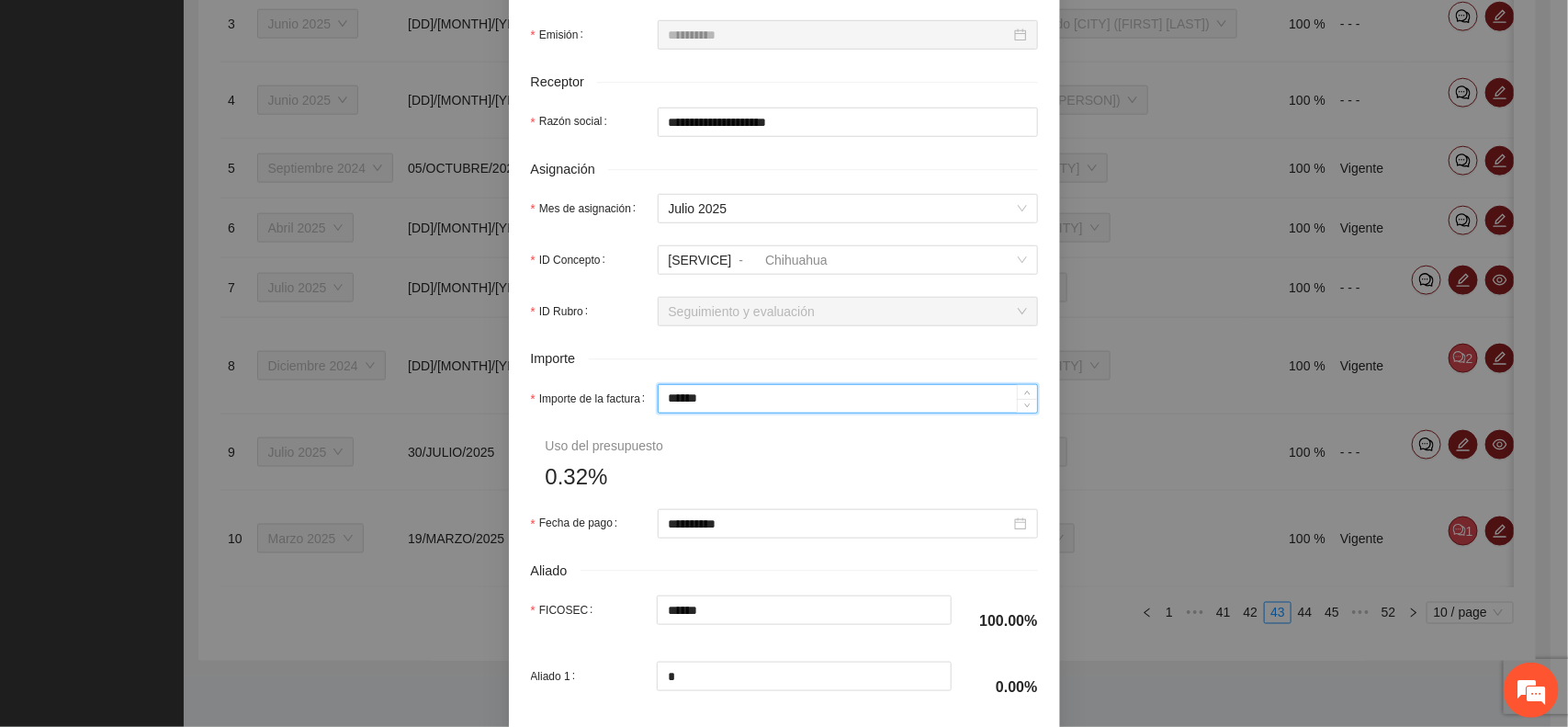 drag, startPoint x: 705, startPoint y: 402, endPoint x: 652, endPoint y: 405, distance: 53.084838 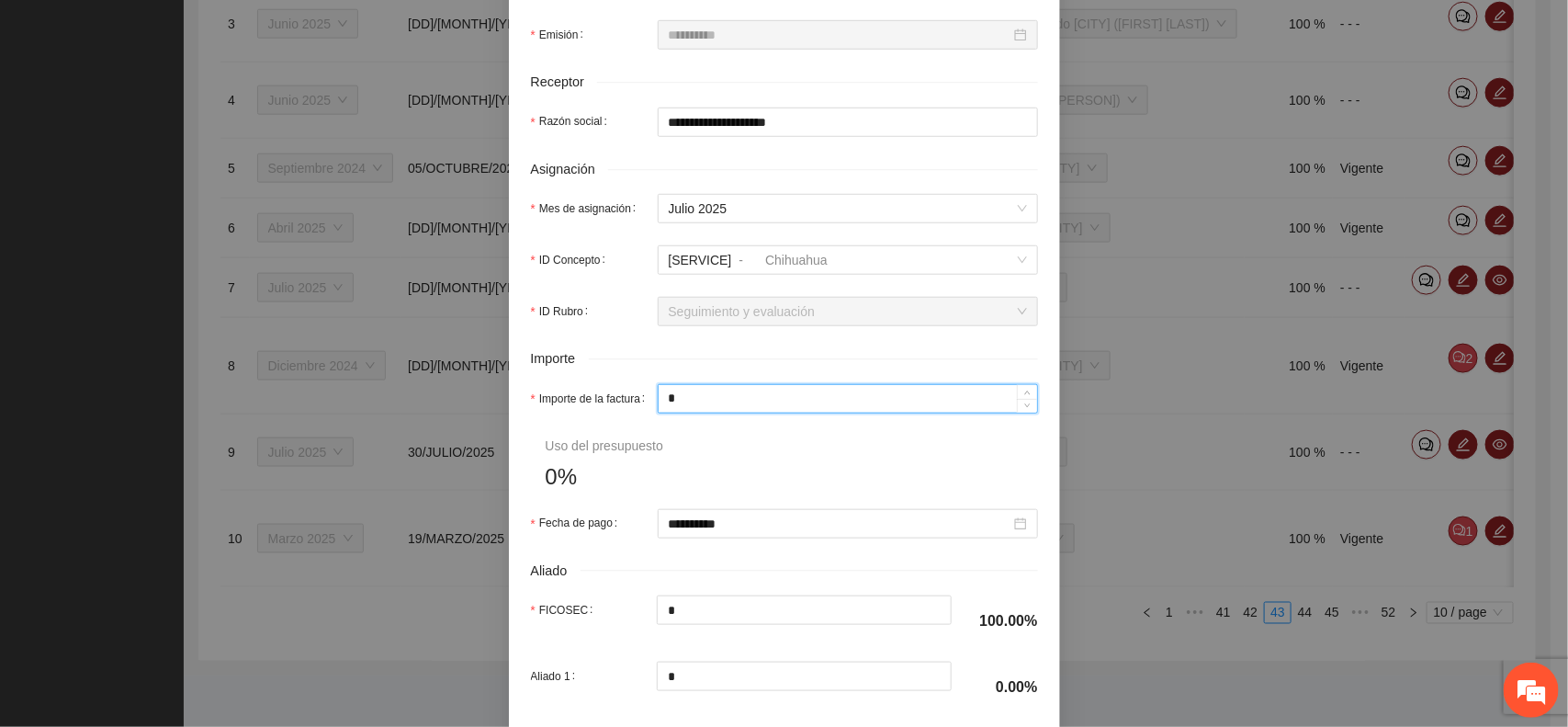 type on "**" 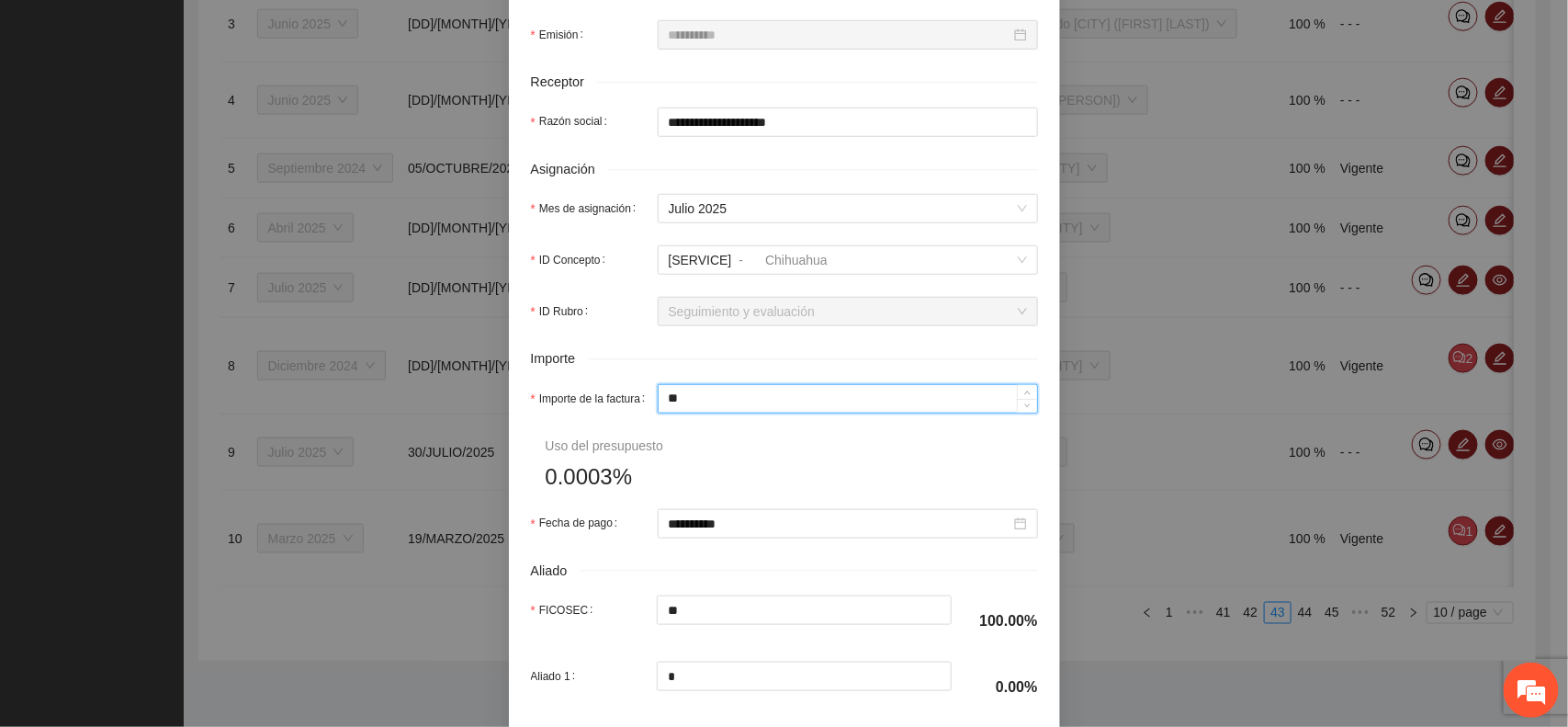 type on "***" 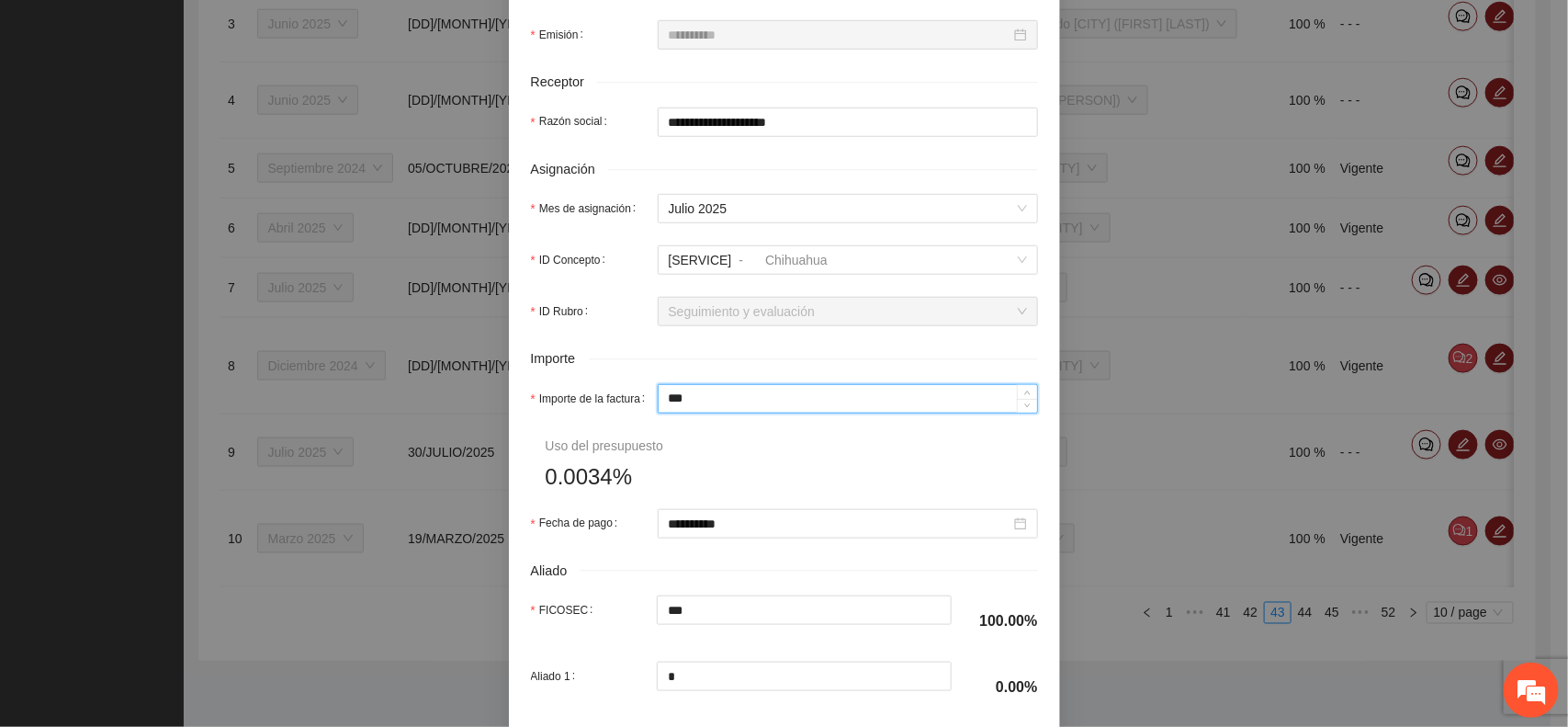 type on "*****" 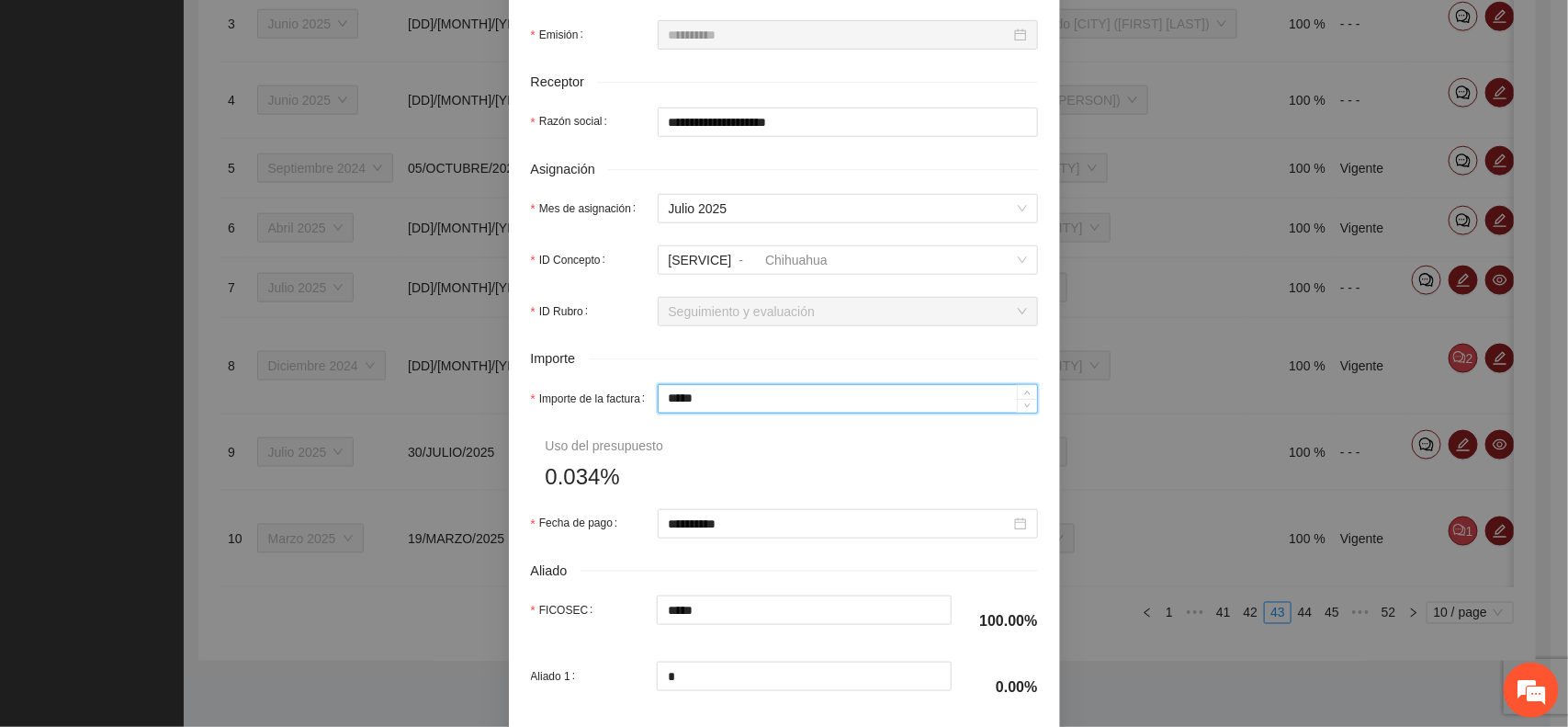 type on "******" 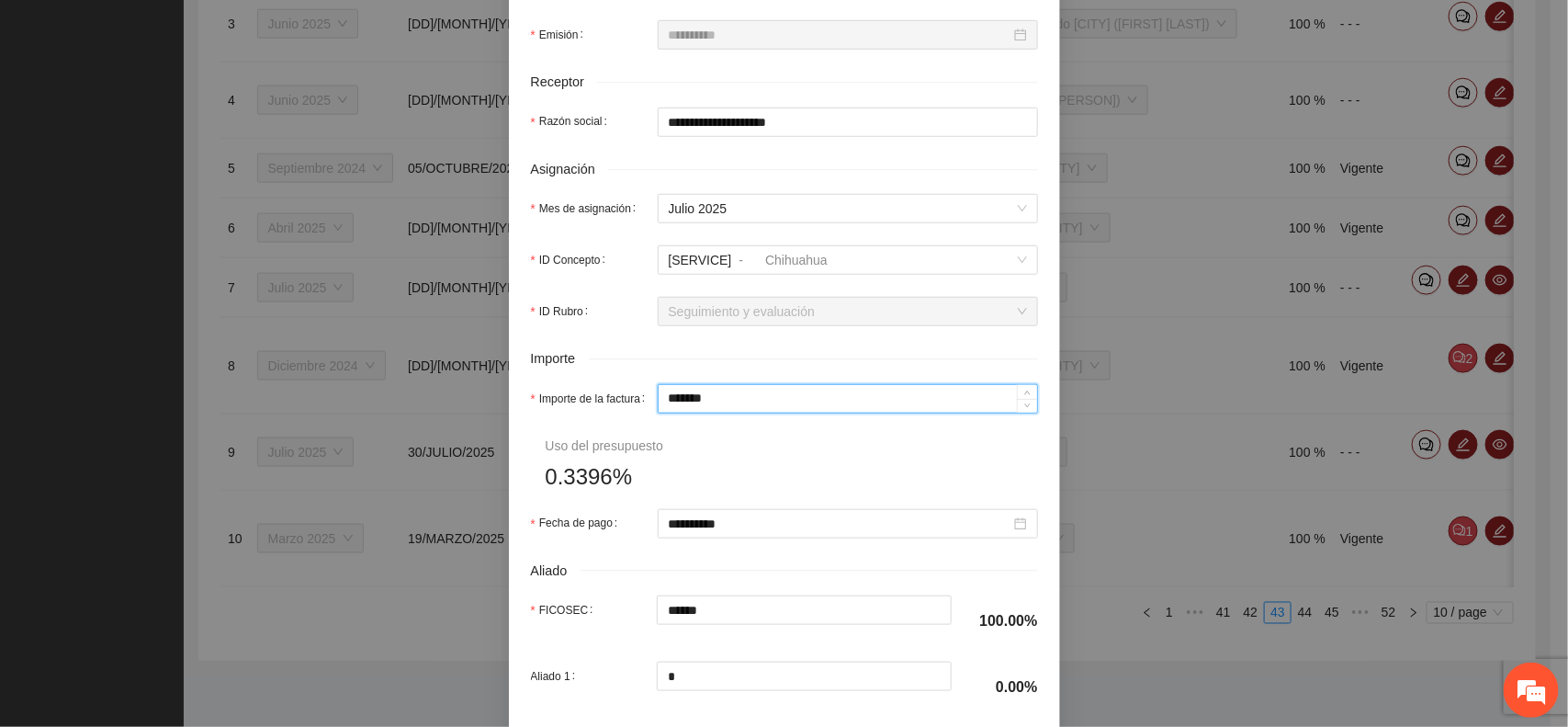 type on "********" 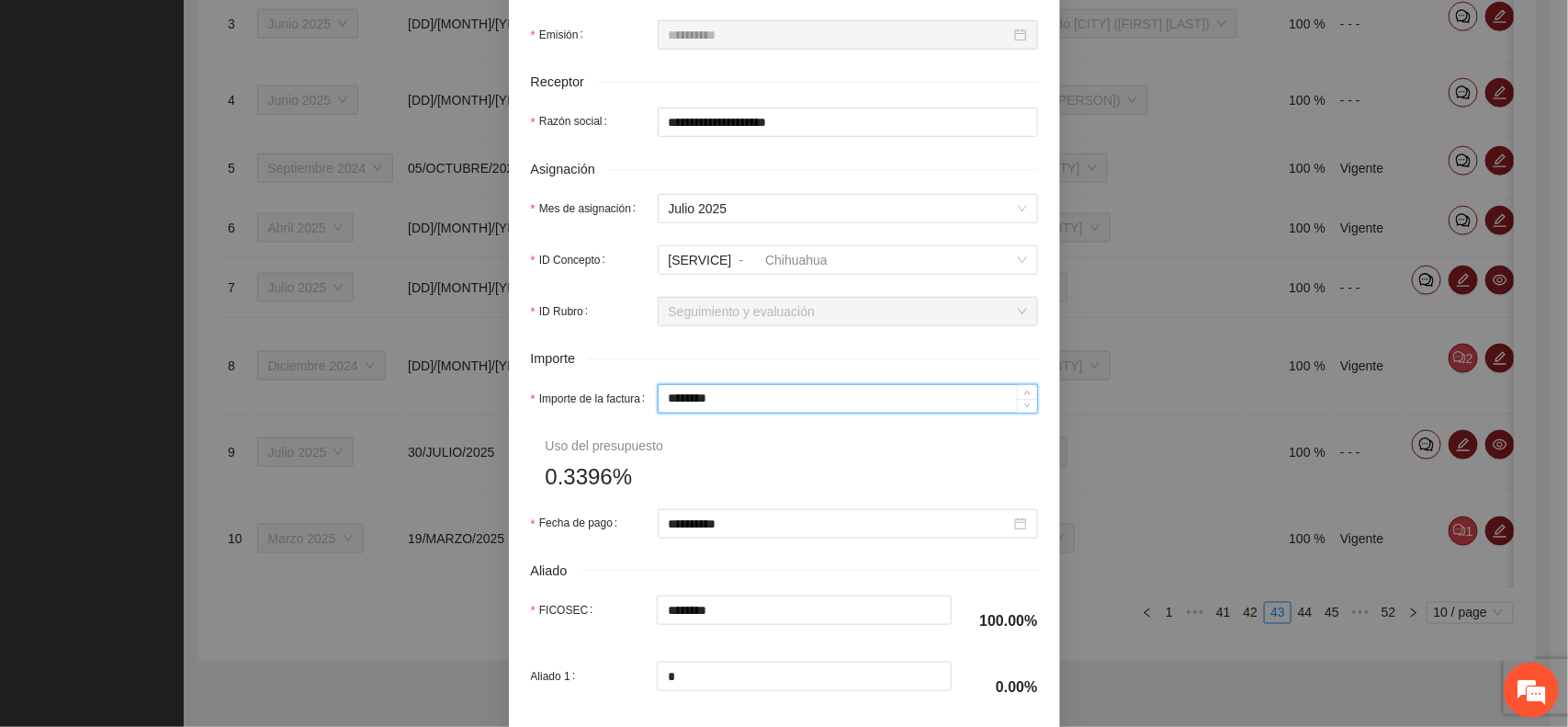 type on "*********" 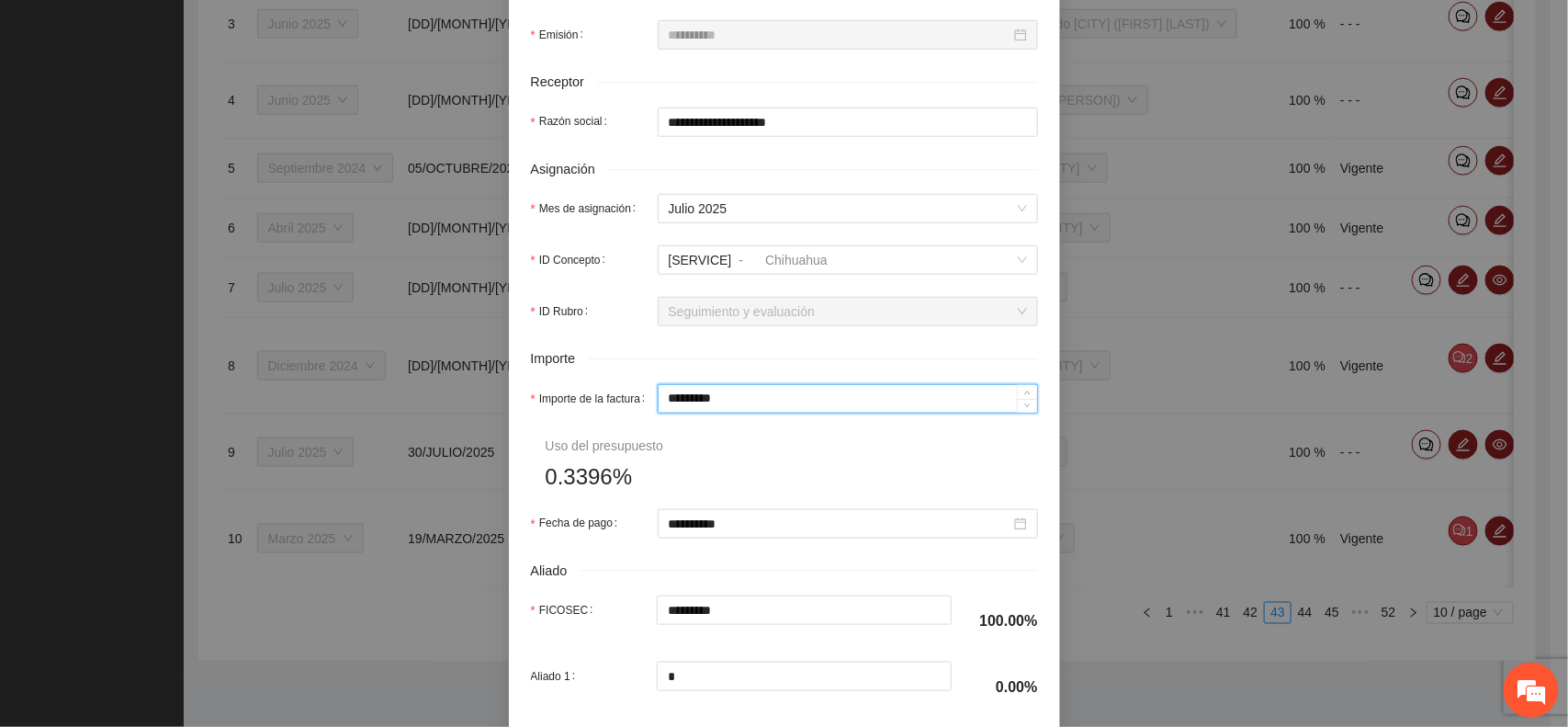 type on "*********" 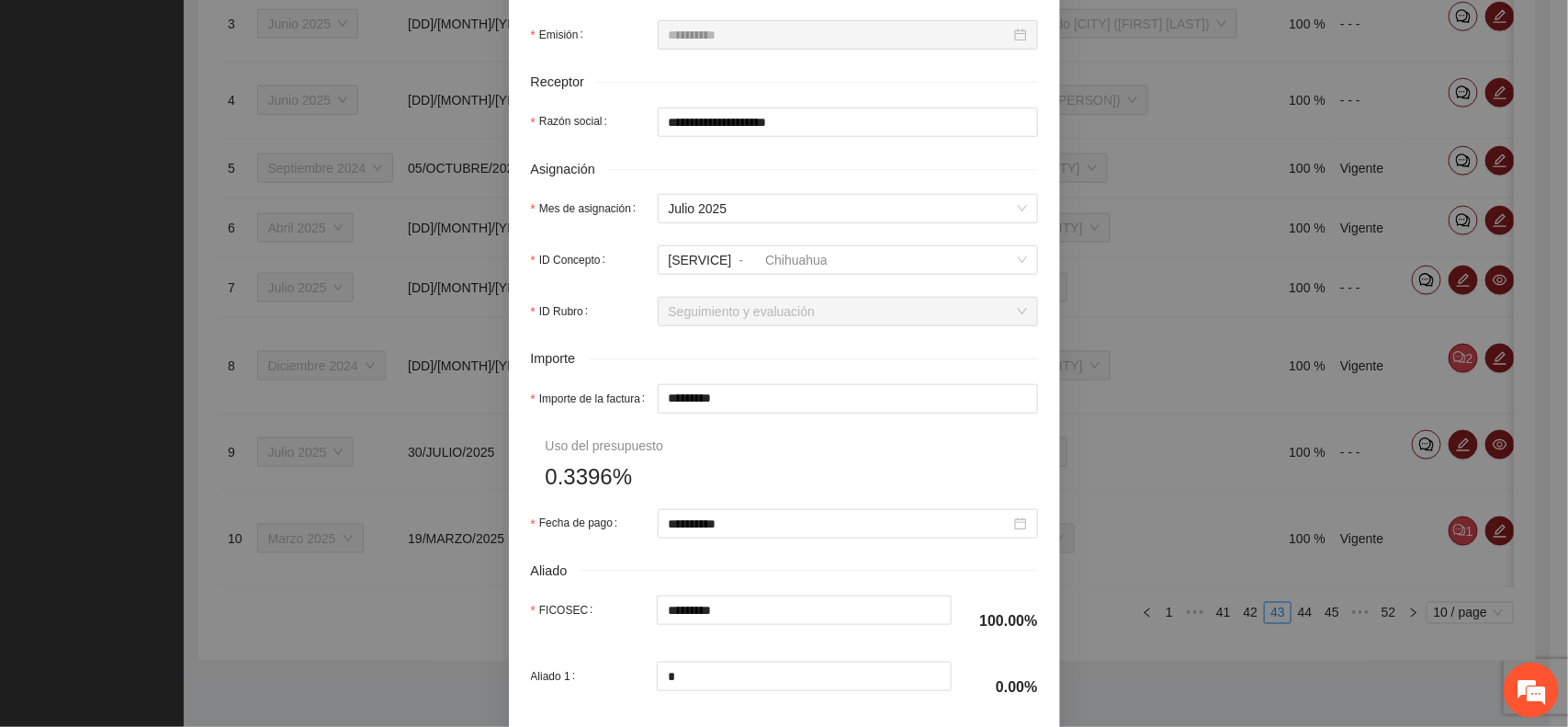 click on "**********" at bounding box center (784, 218) 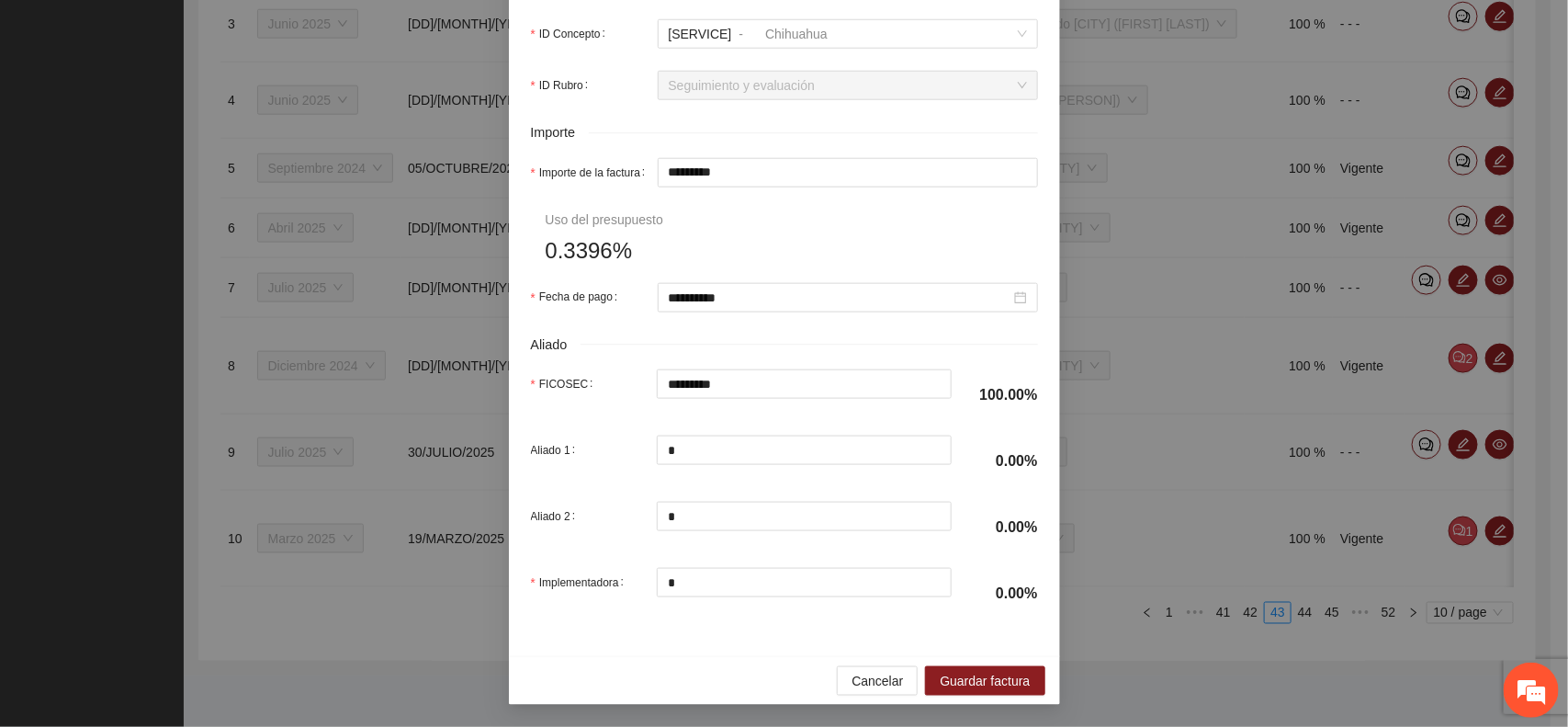 scroll, scrollTop: 805, scrollLeft: 0, axis: vertical 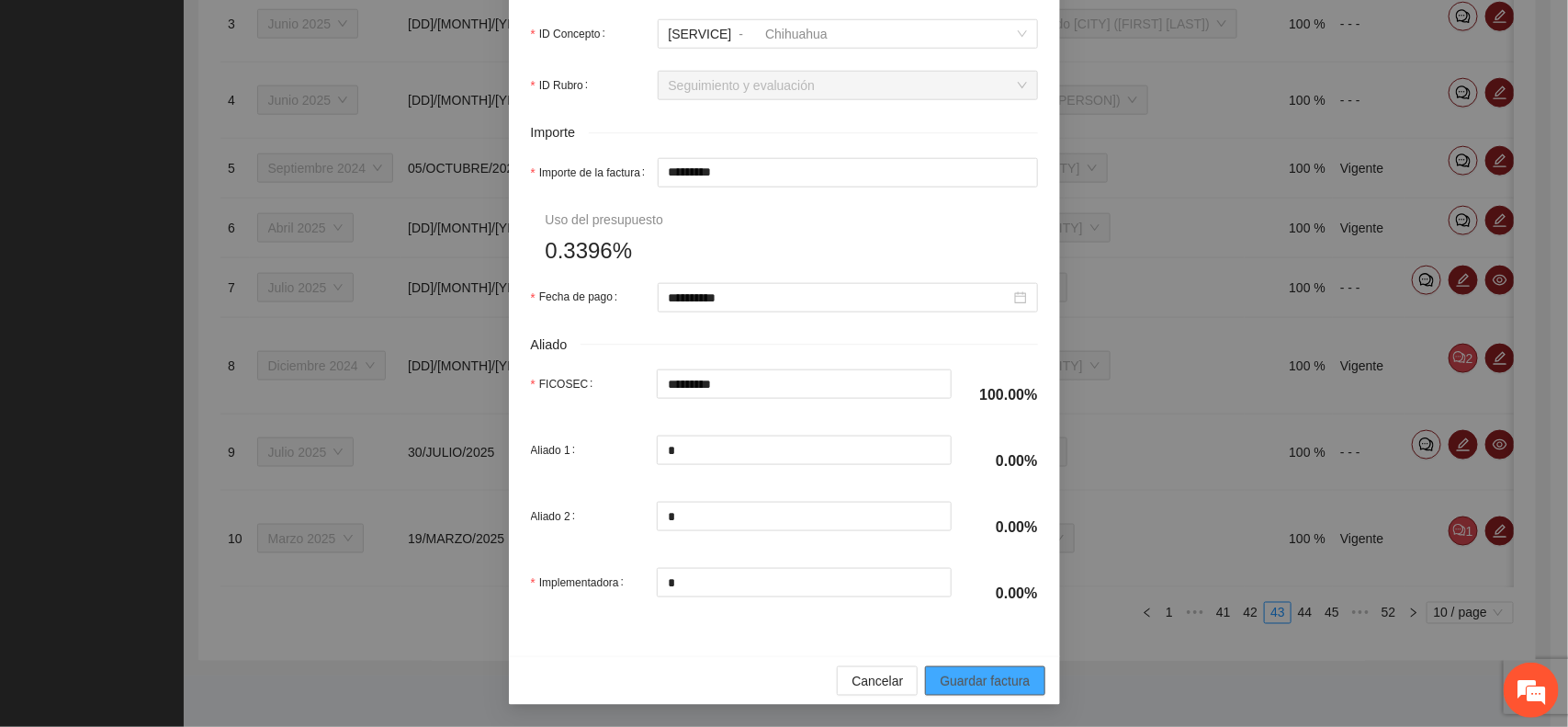 click on "Guardar factura" at bounding box center (985, 681) 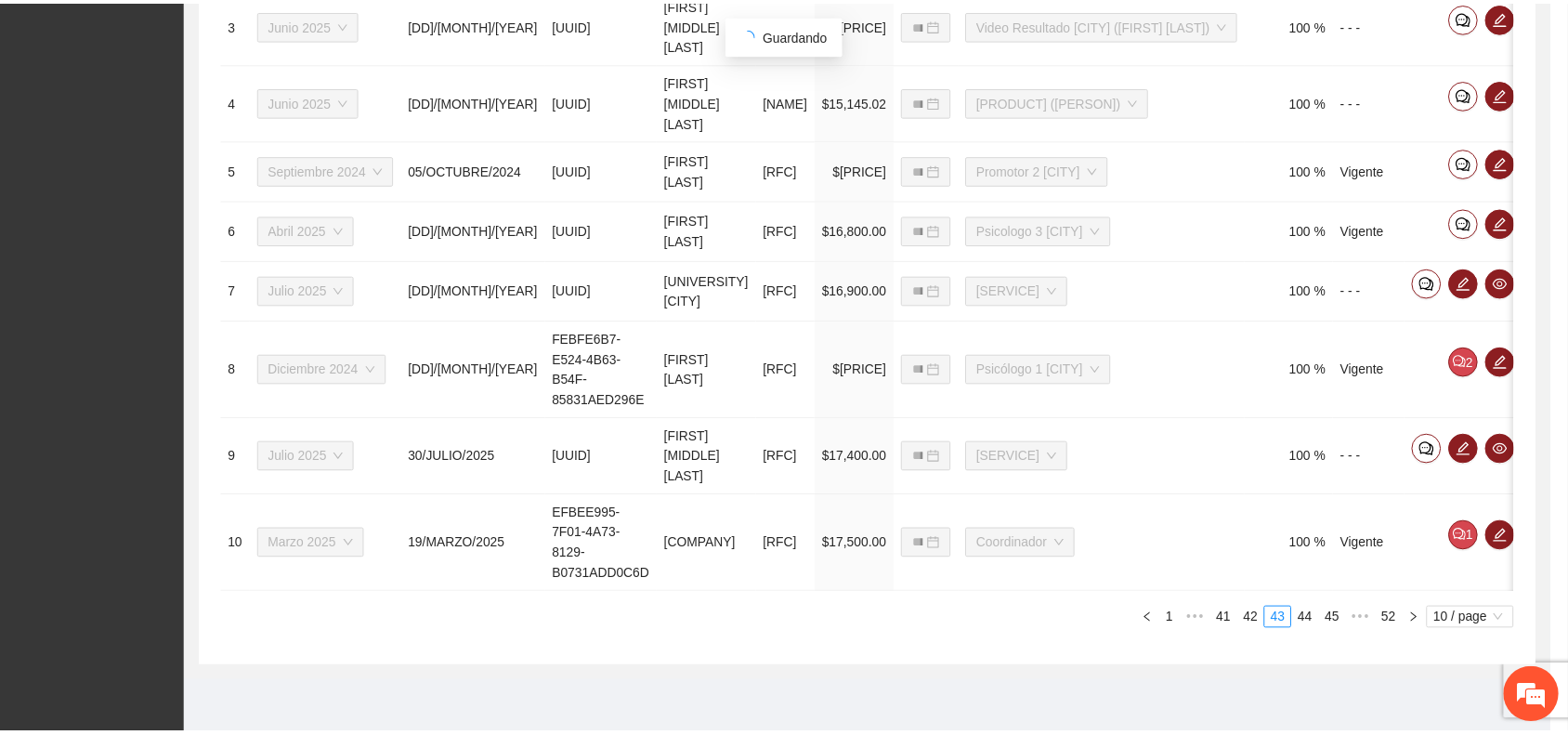 scroll, scrollTop: 721, scrollLeft: 0, axis: vertical 